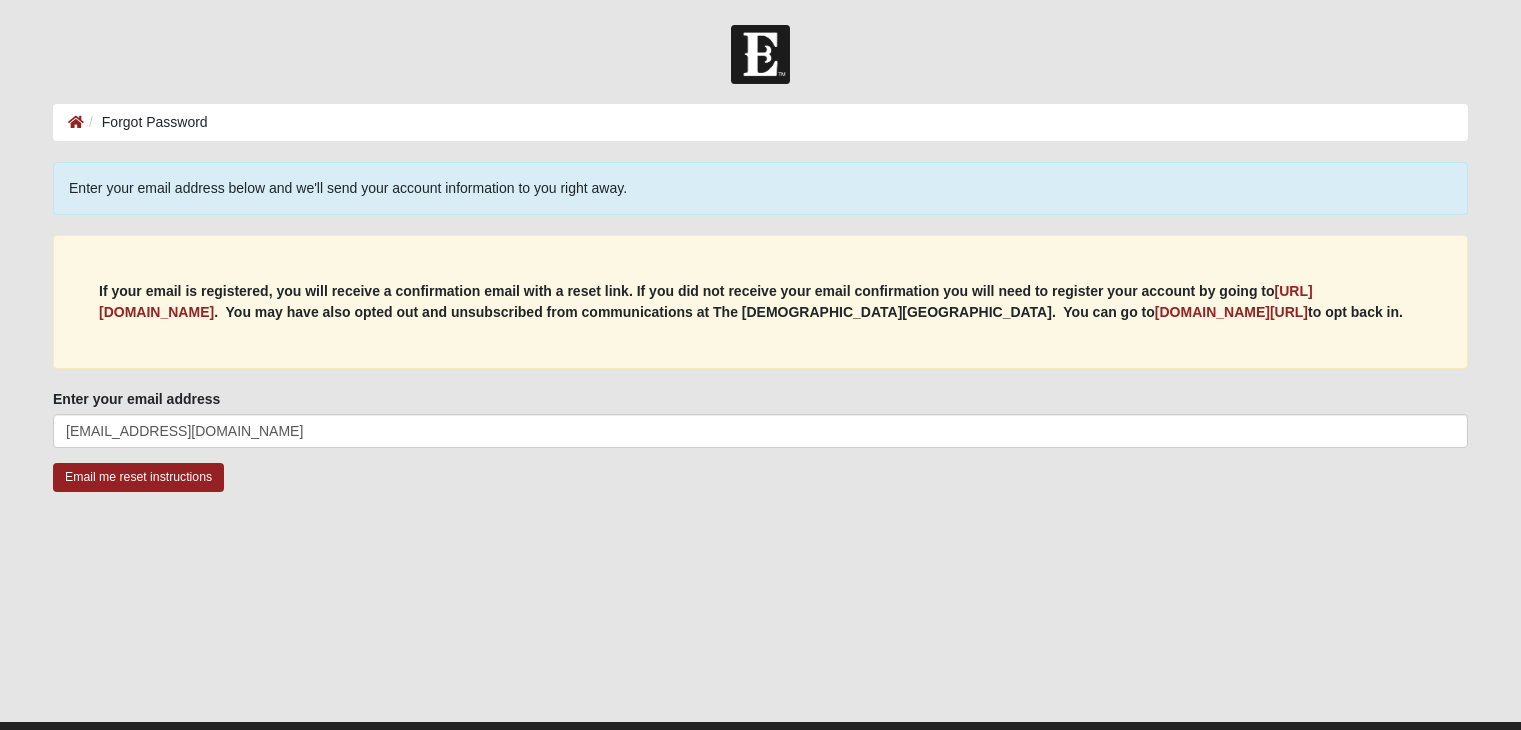 scroll, scrollTop: 0, scrollLeft: 0, axis: both 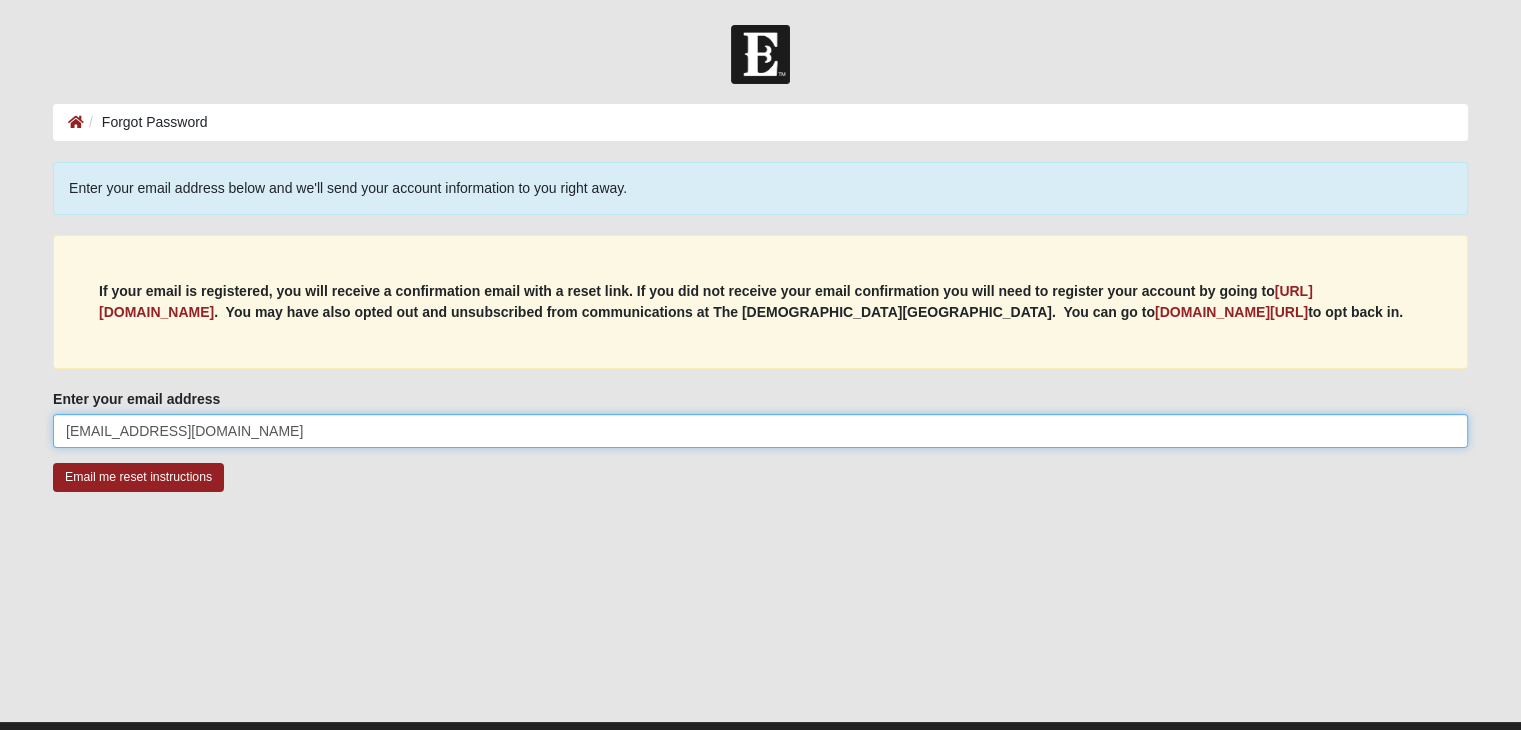 drag, startPoint x: 287, startPoint y: 435, endPoint x: 16, endPoint y: 417, distance: 271.59714 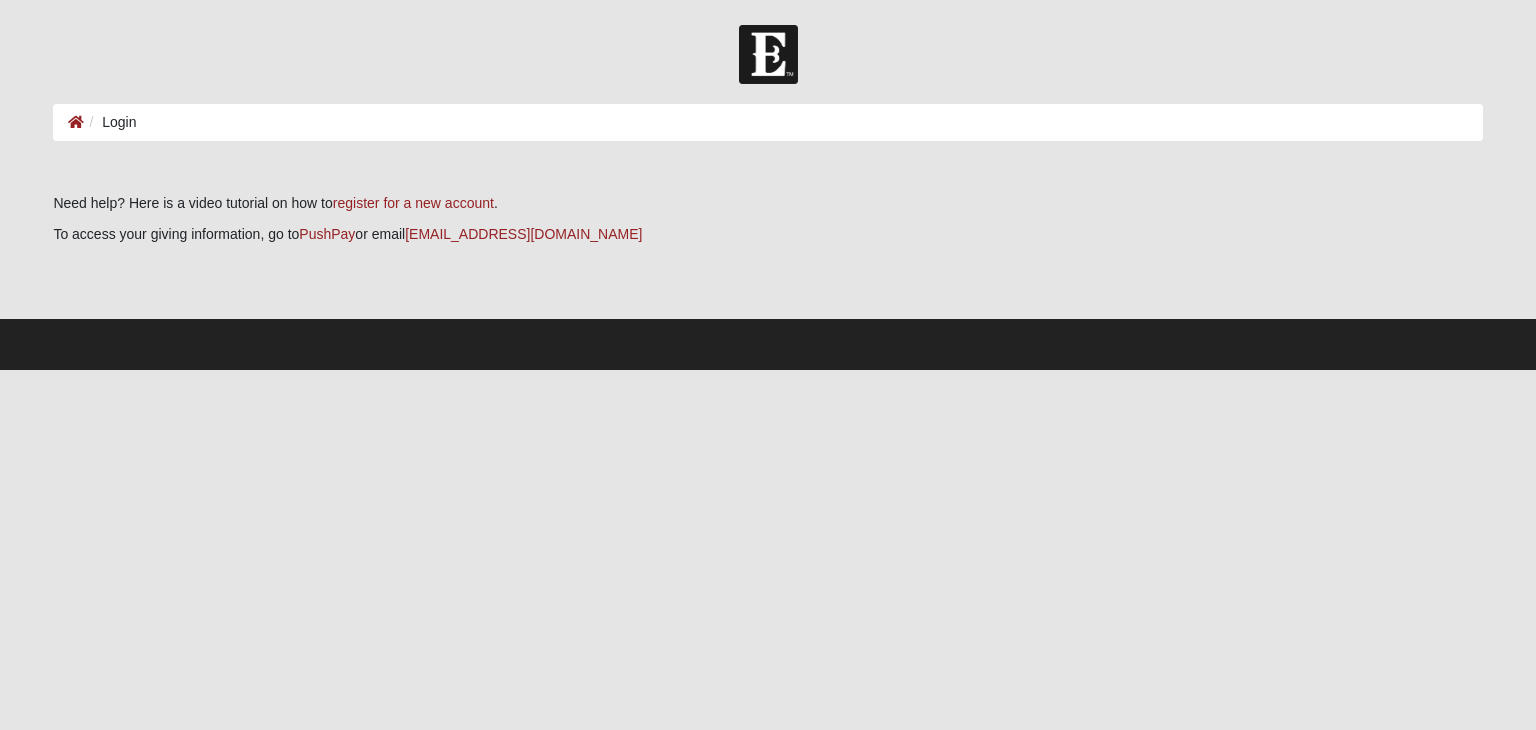 scroll, scrollTop: 0, scrollLeft: 0, axis: both 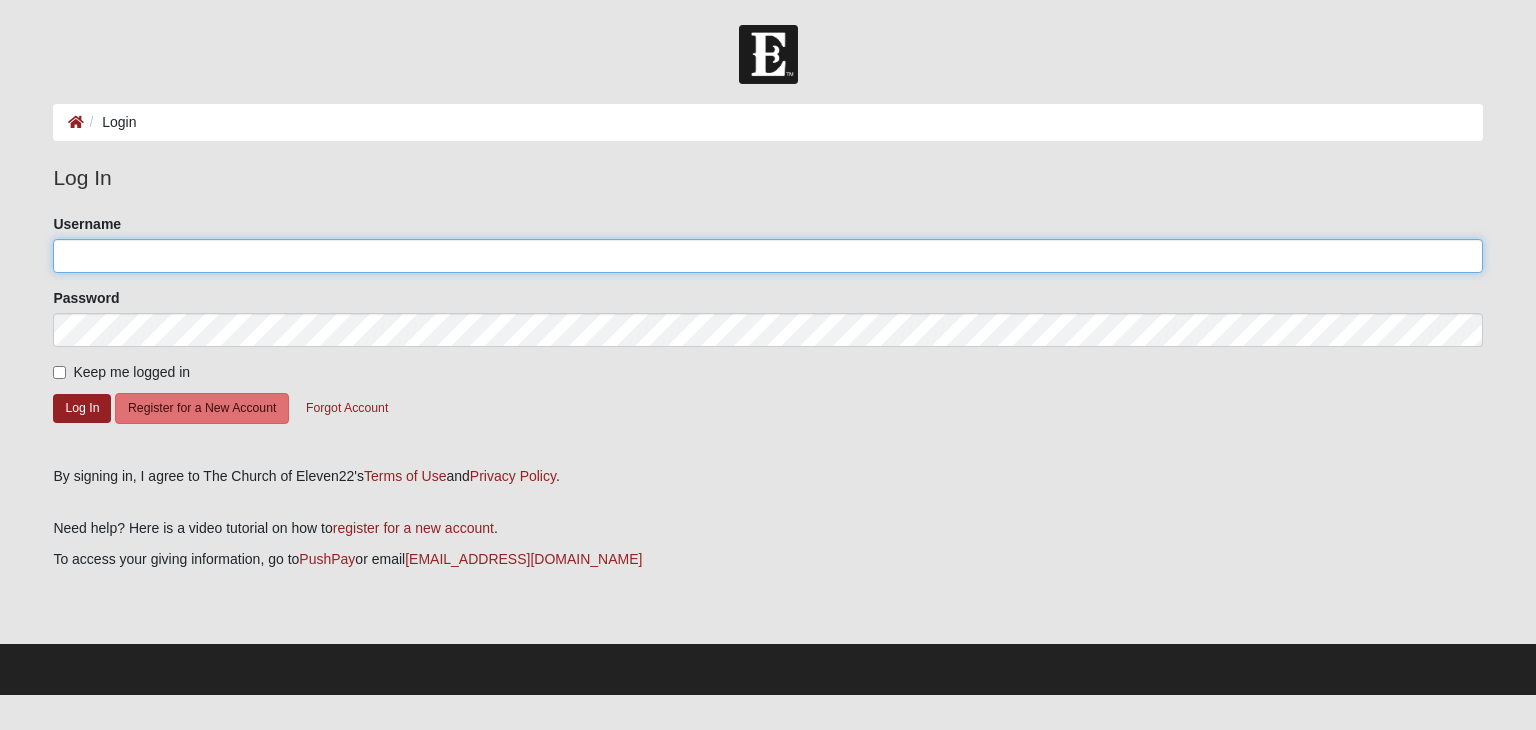 click on "Username" 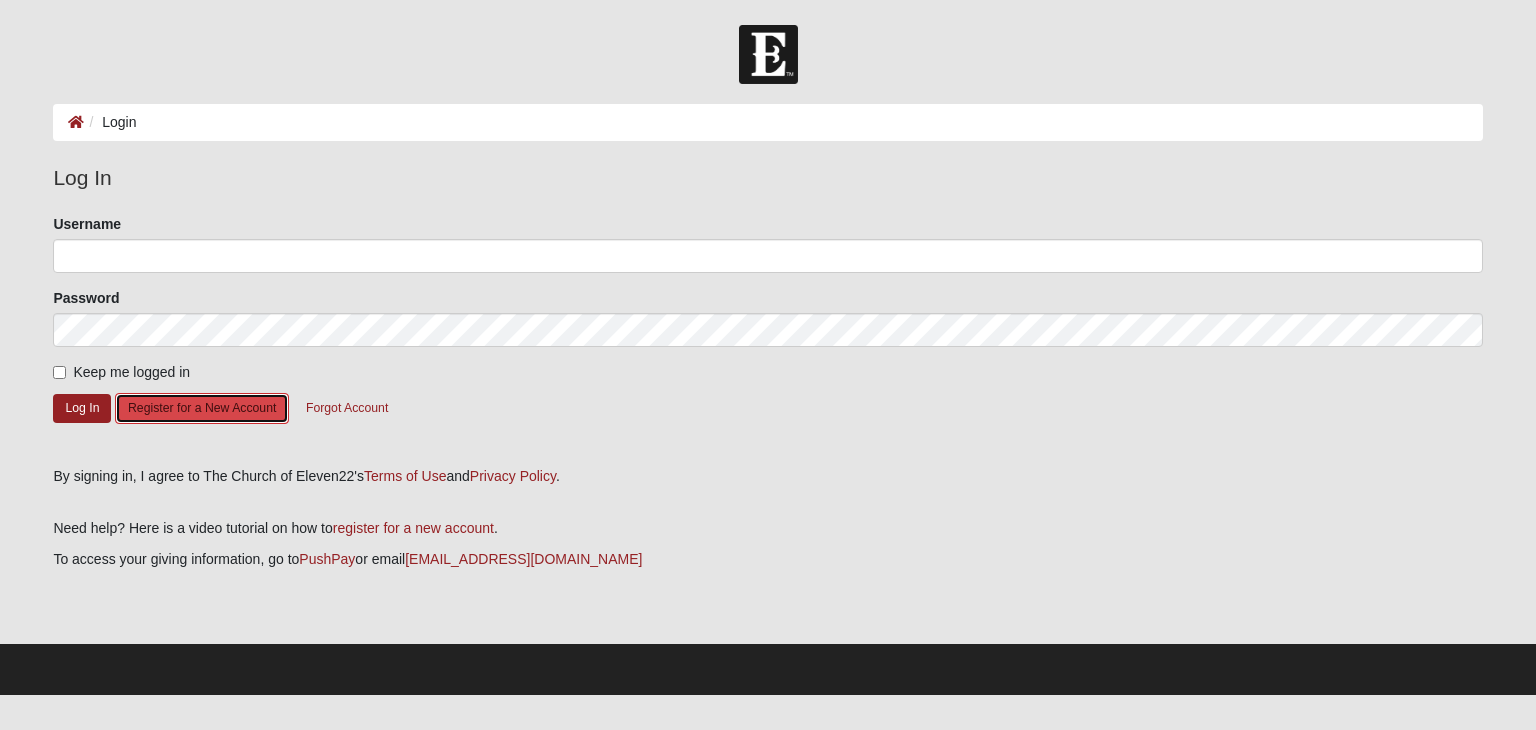 click on "Register for a New Account" 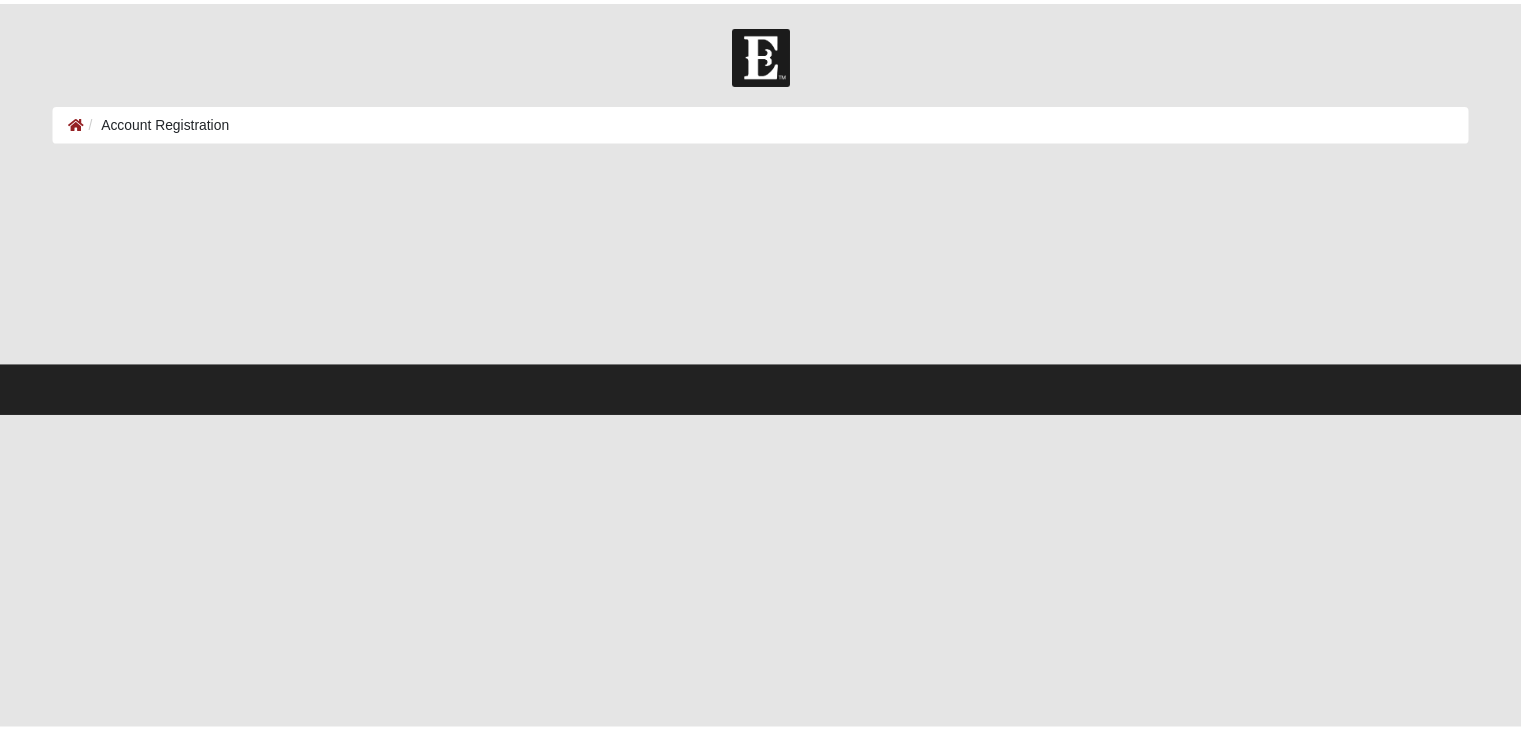 scroll, scrollTop: 0, scrollLeft: 0, axis: both 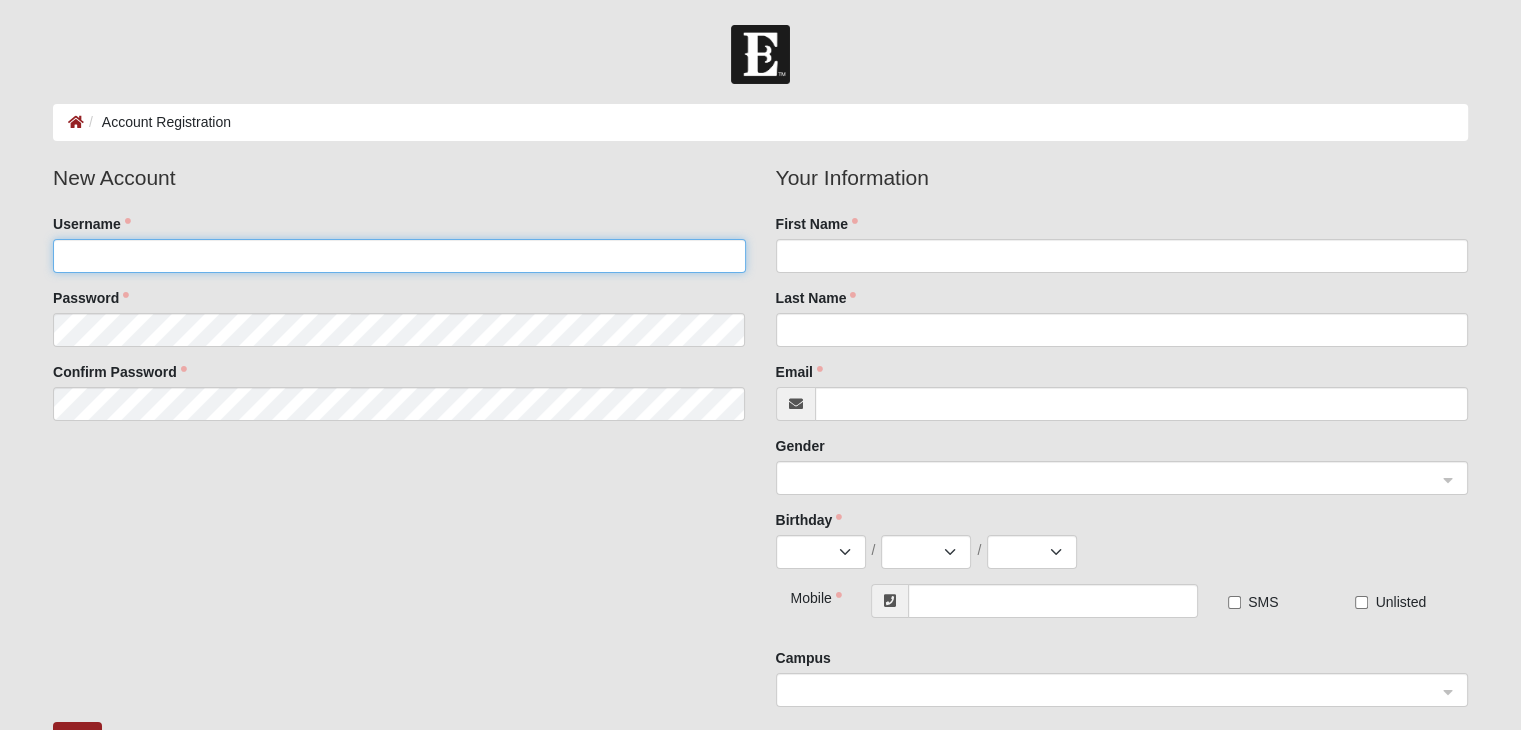 click on "Username" 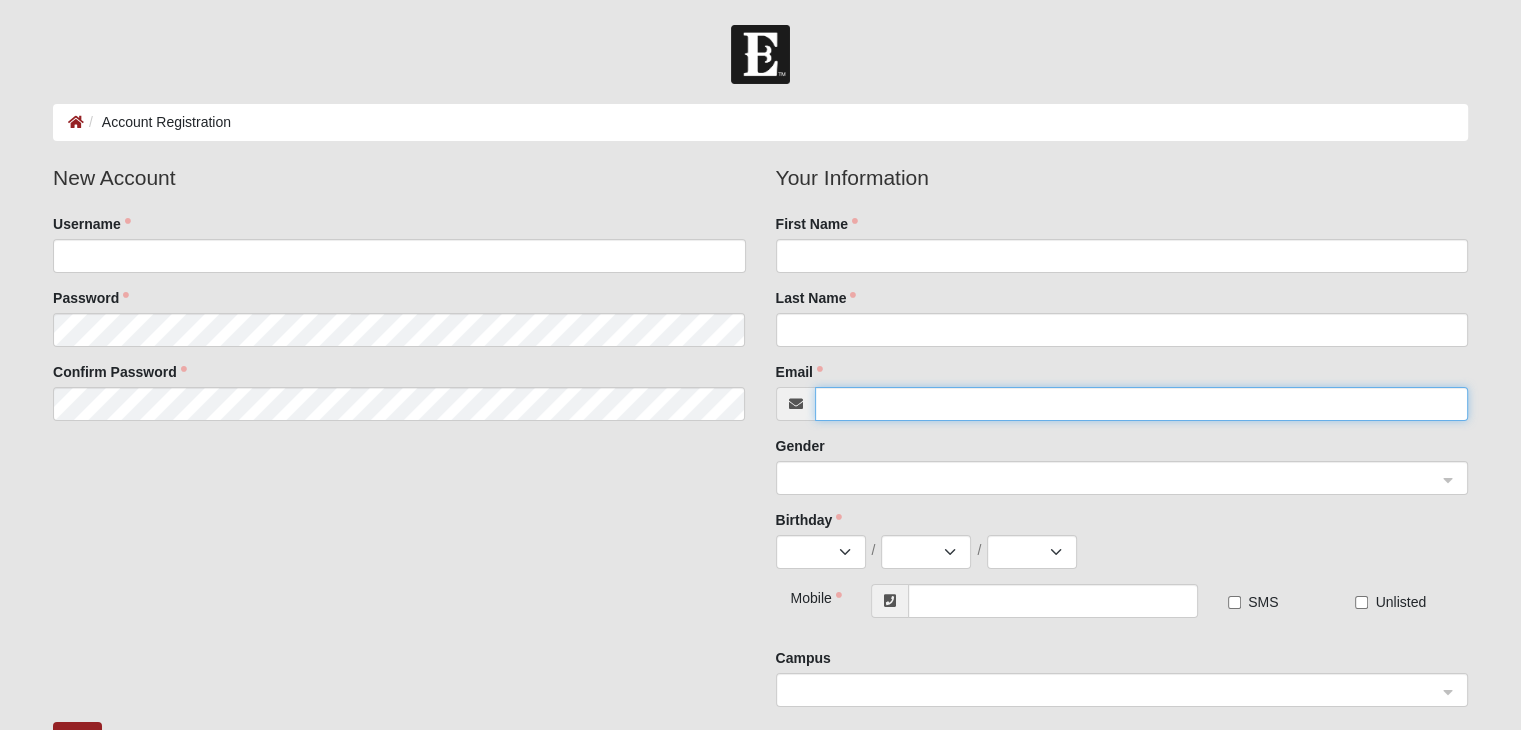 type on "[EMAIL_ADDRESS][DOMAIN_NAME]" 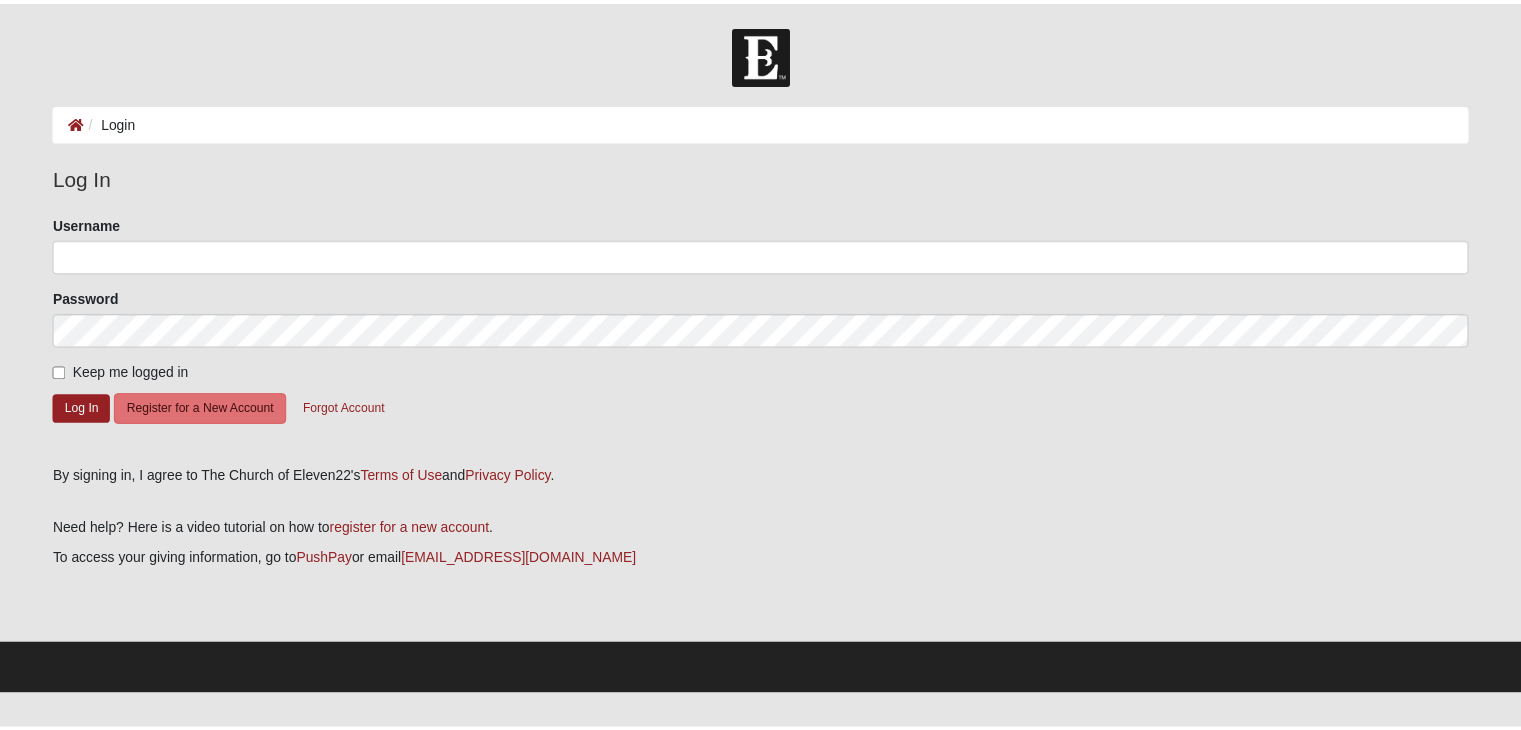 scroll, scrollTop: 0, scrollLeft: 0, axis: both 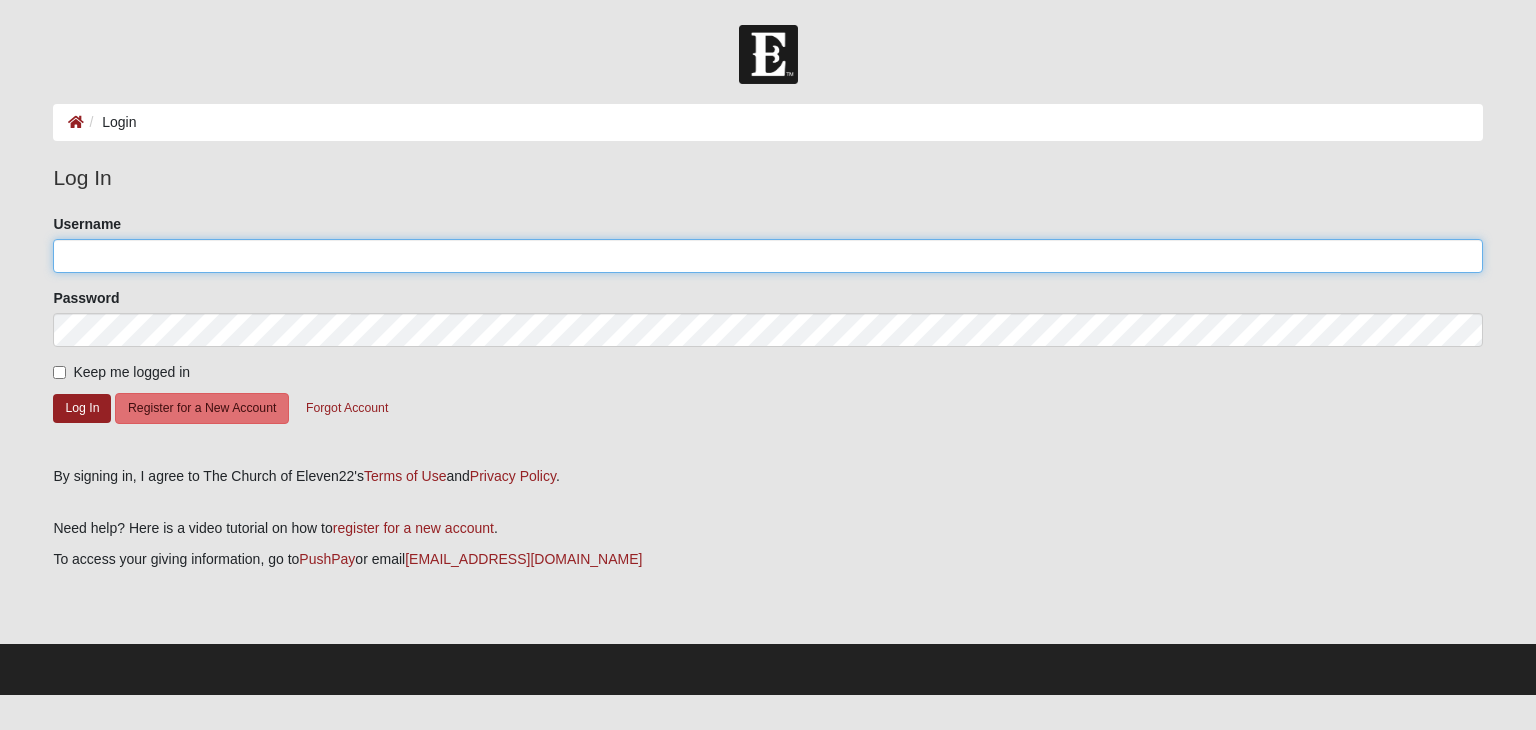 click on "Username" 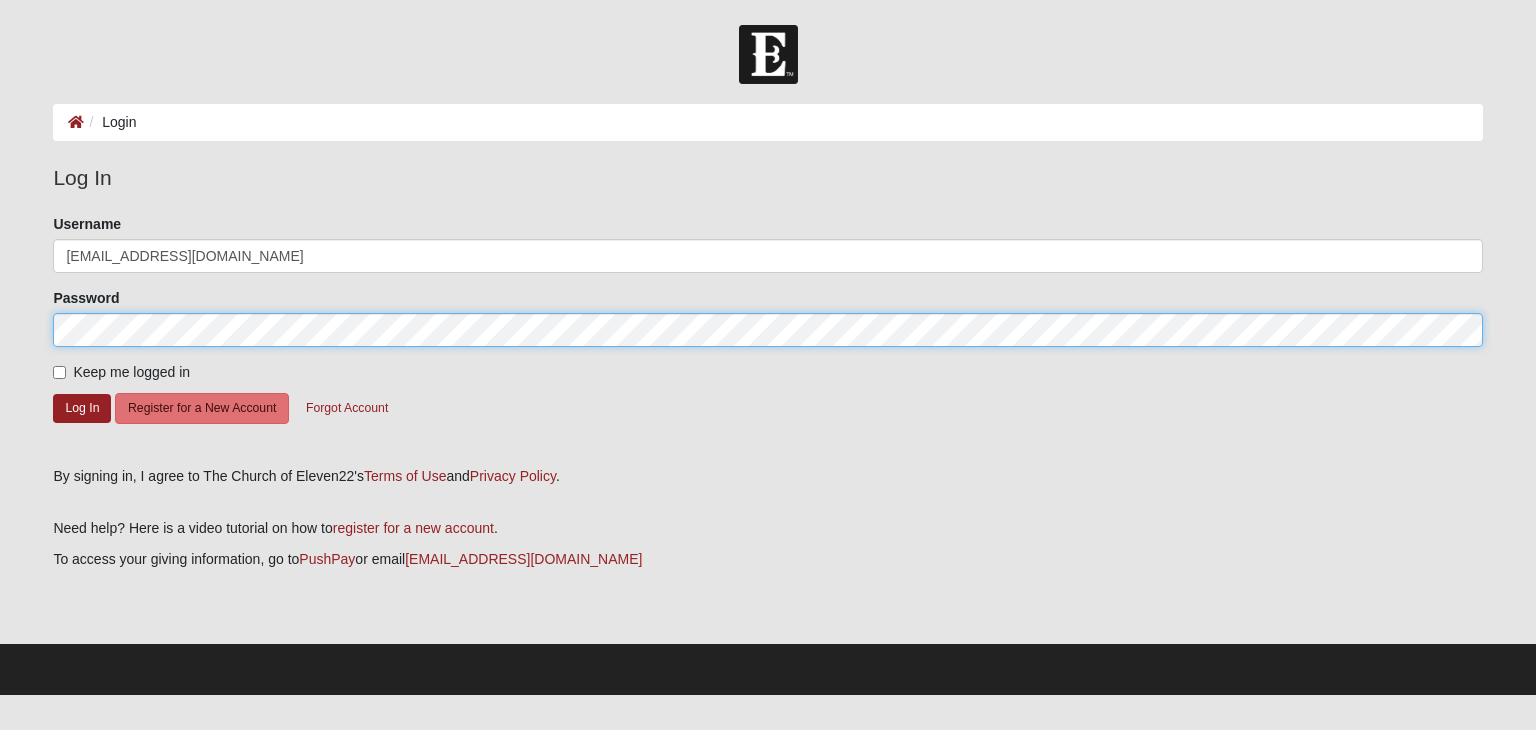 click on "Log In" 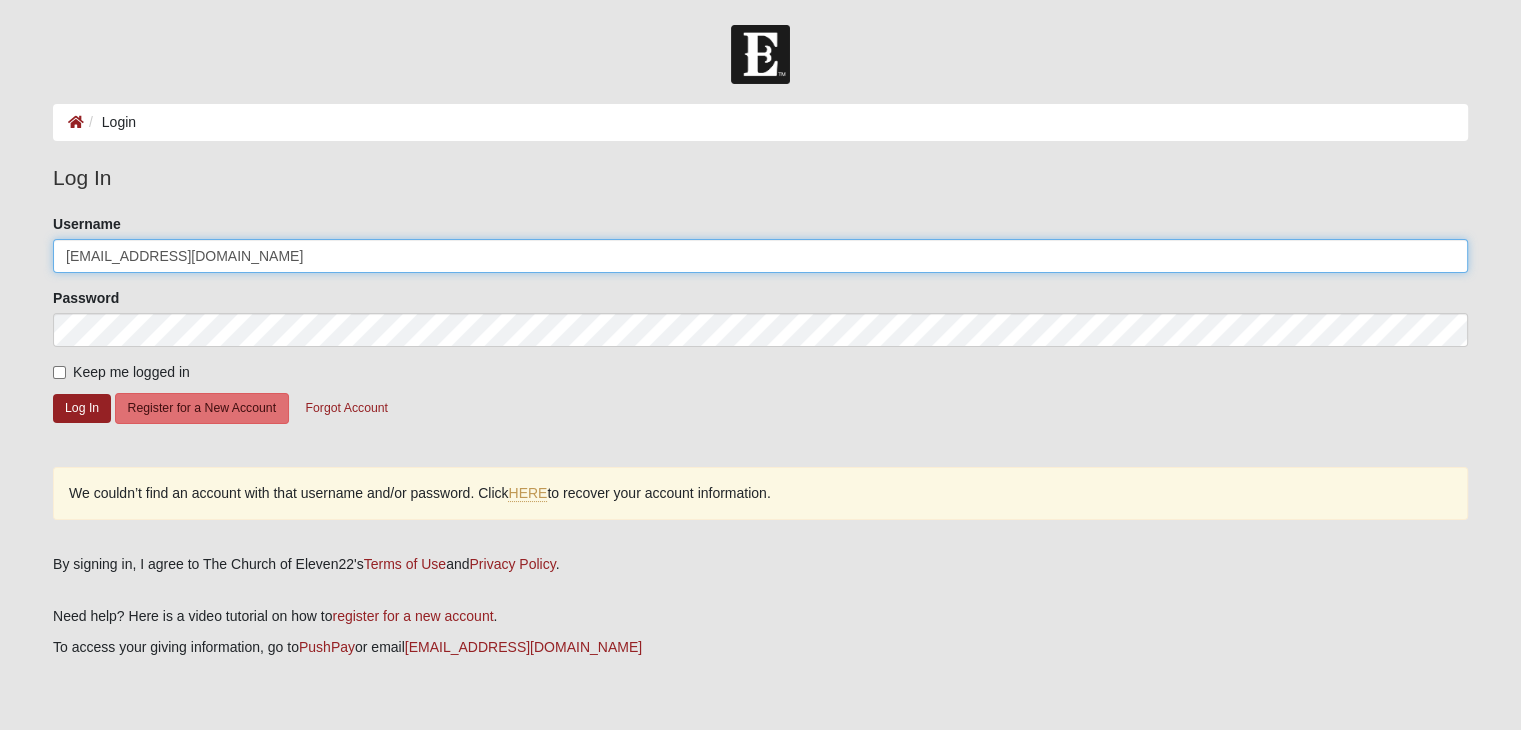 drag, startPoint x: 241, startPoint y: 260, endPoint x: 25, endPoint y: 247, distance: 216.39085 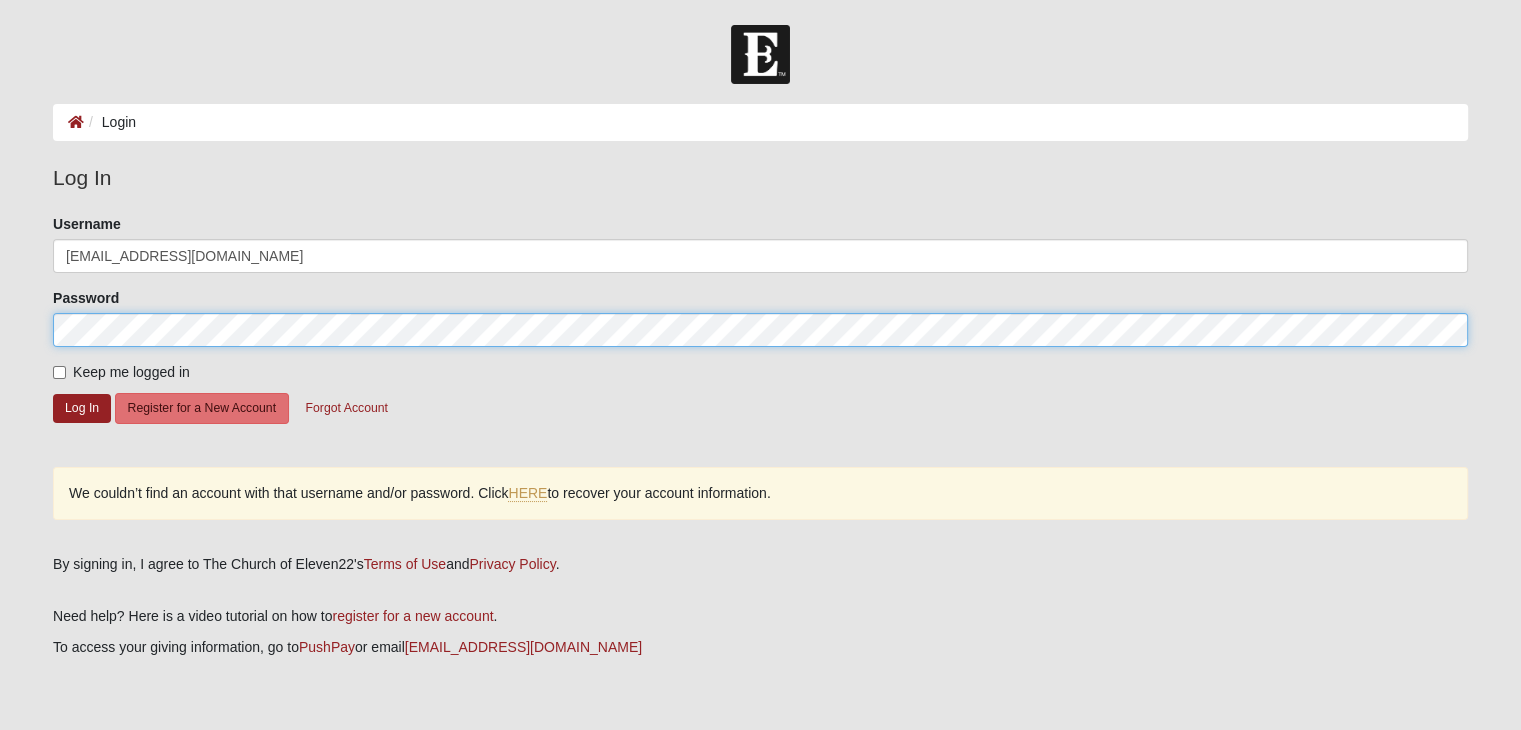 click on "Log In
Login
Login
Error
Log In  Please correct the following:    Username    pattenpromos@gmail.com     Password      Keep me logged in Log In Register for a New Account Forgot Account We couldn’t find an account with that username and/or password. Click  ." at bounding box center [760, 404] 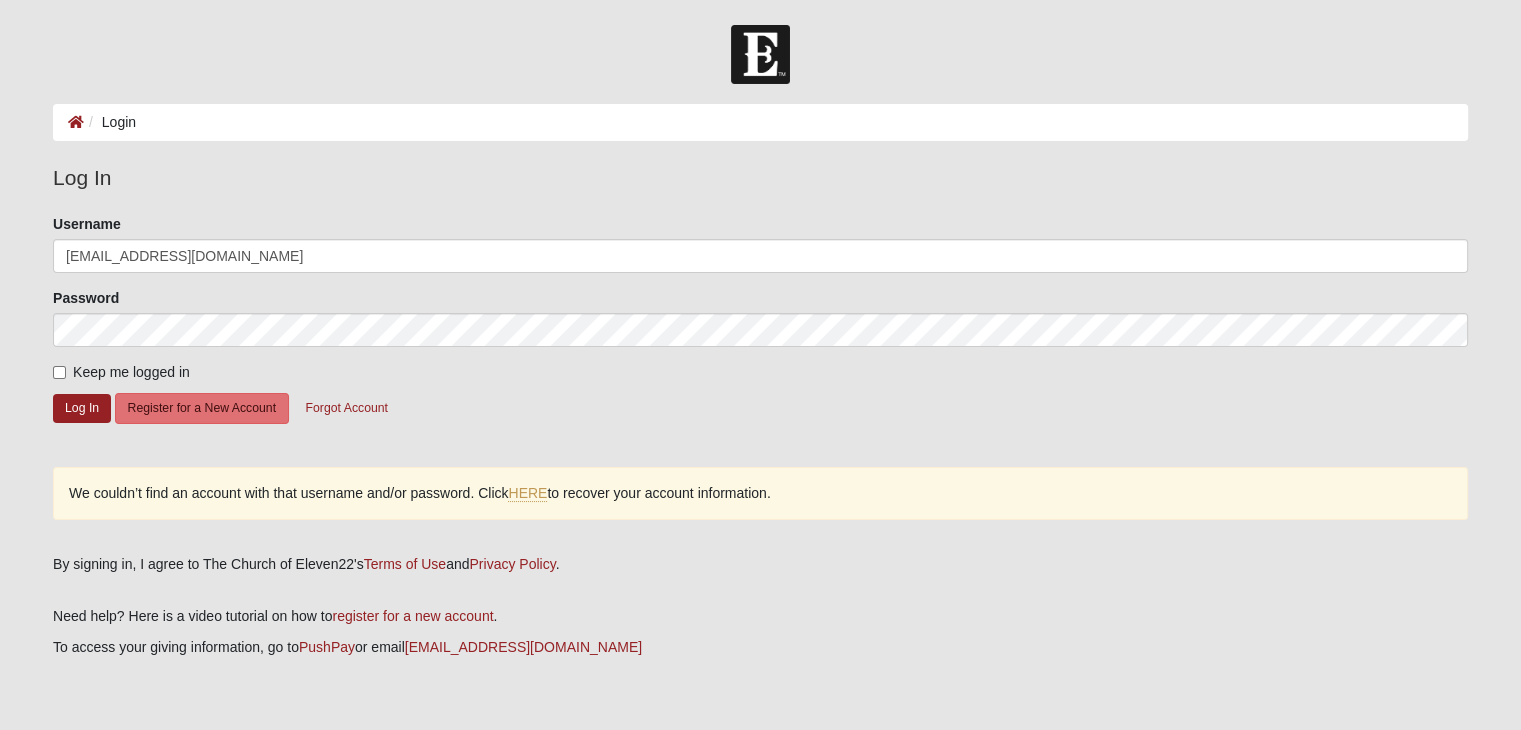 click on "Keep me logged in" 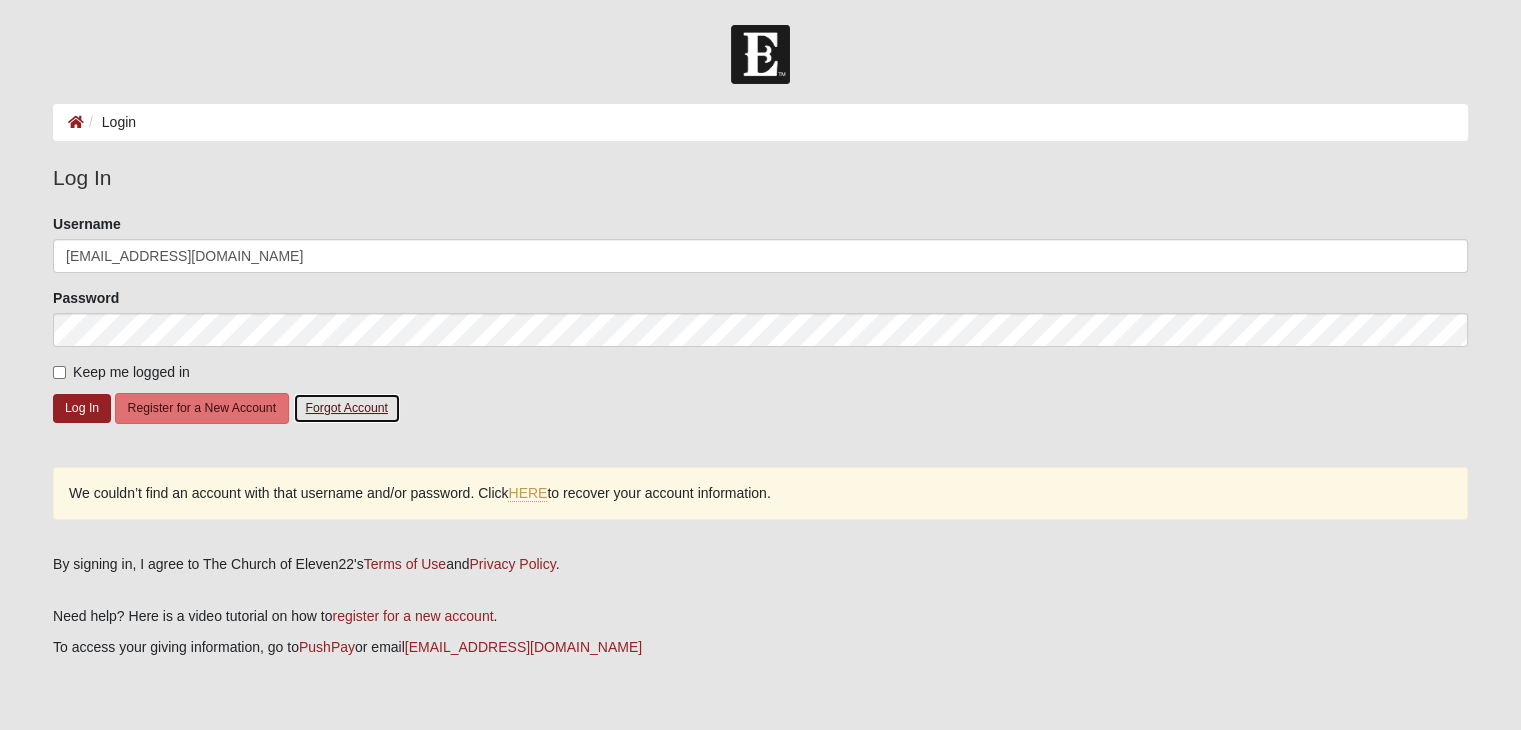 drag, startPoint x: 360, startPoint y: 406, endPoint x: 185, endPoint y: 436, distance: 177.55281 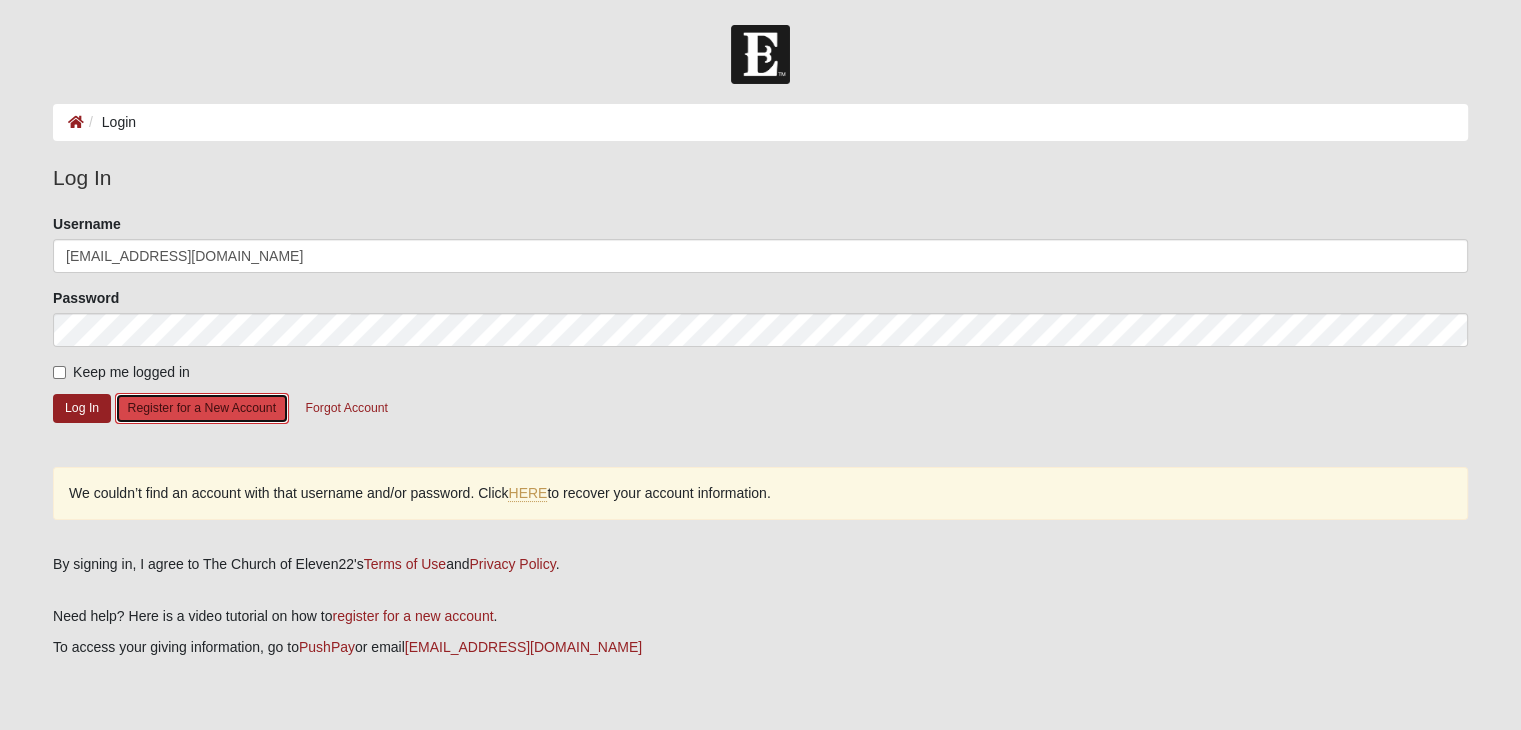 click on "Register for a New Account" 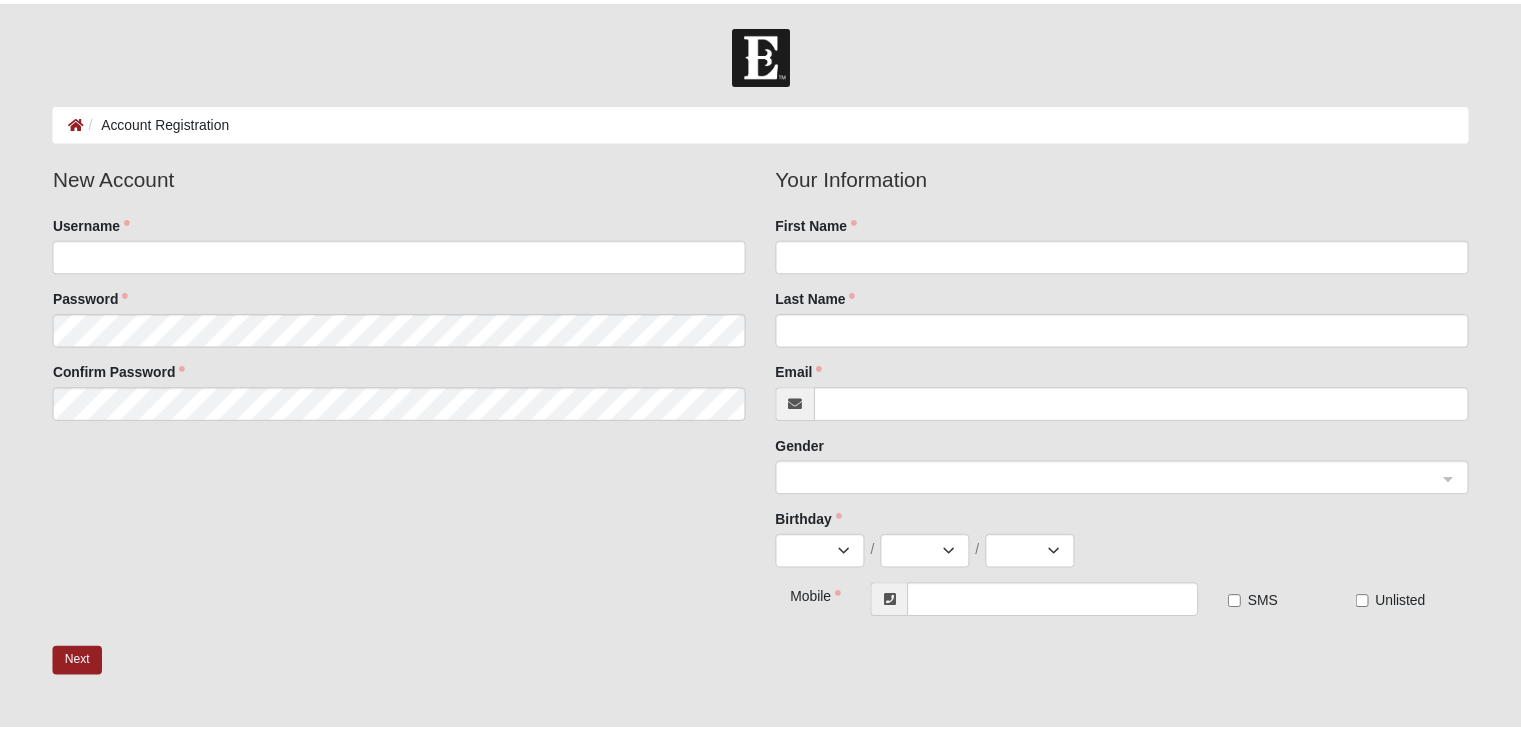 scroll, scrollTop: 0, scrollLeft: 0, axis: both 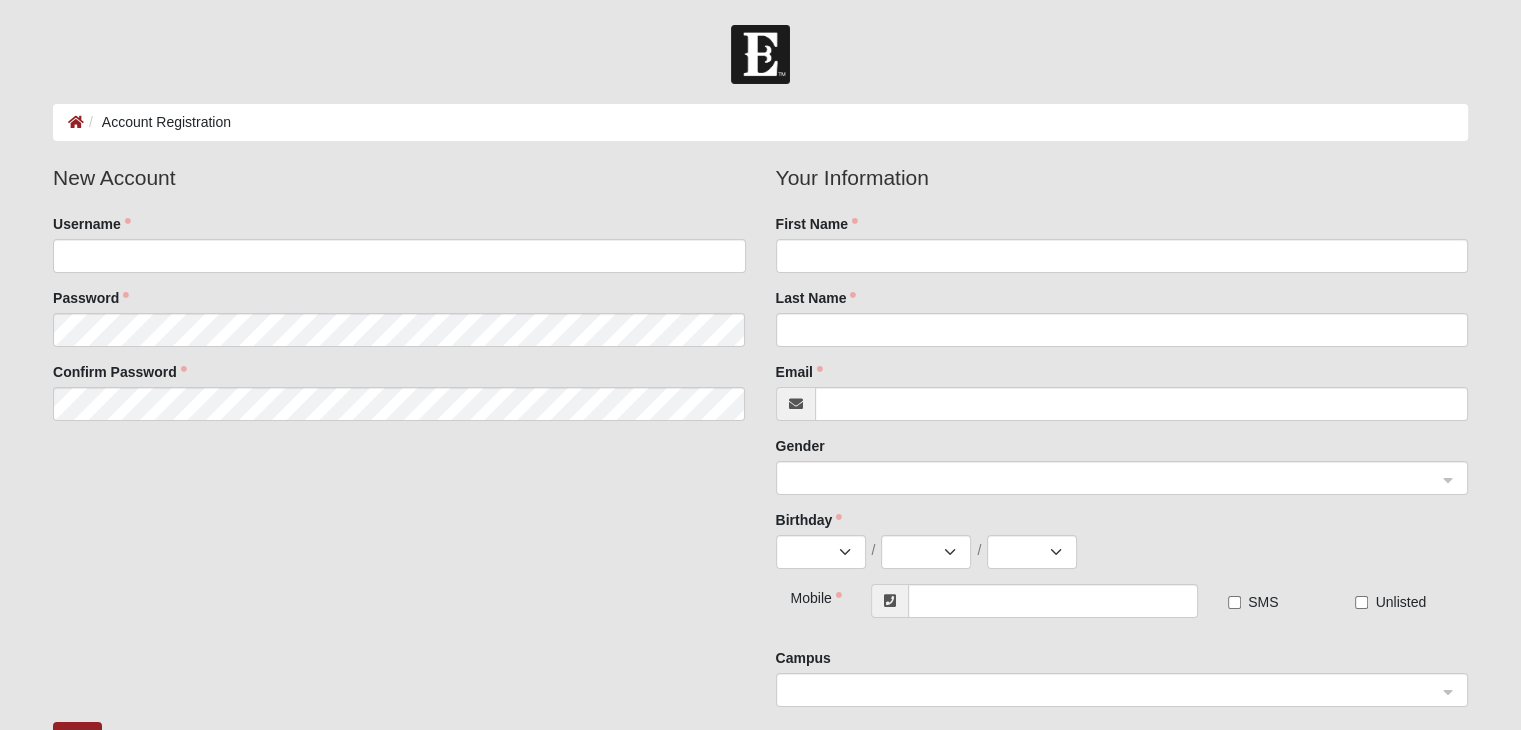 click on "Username" 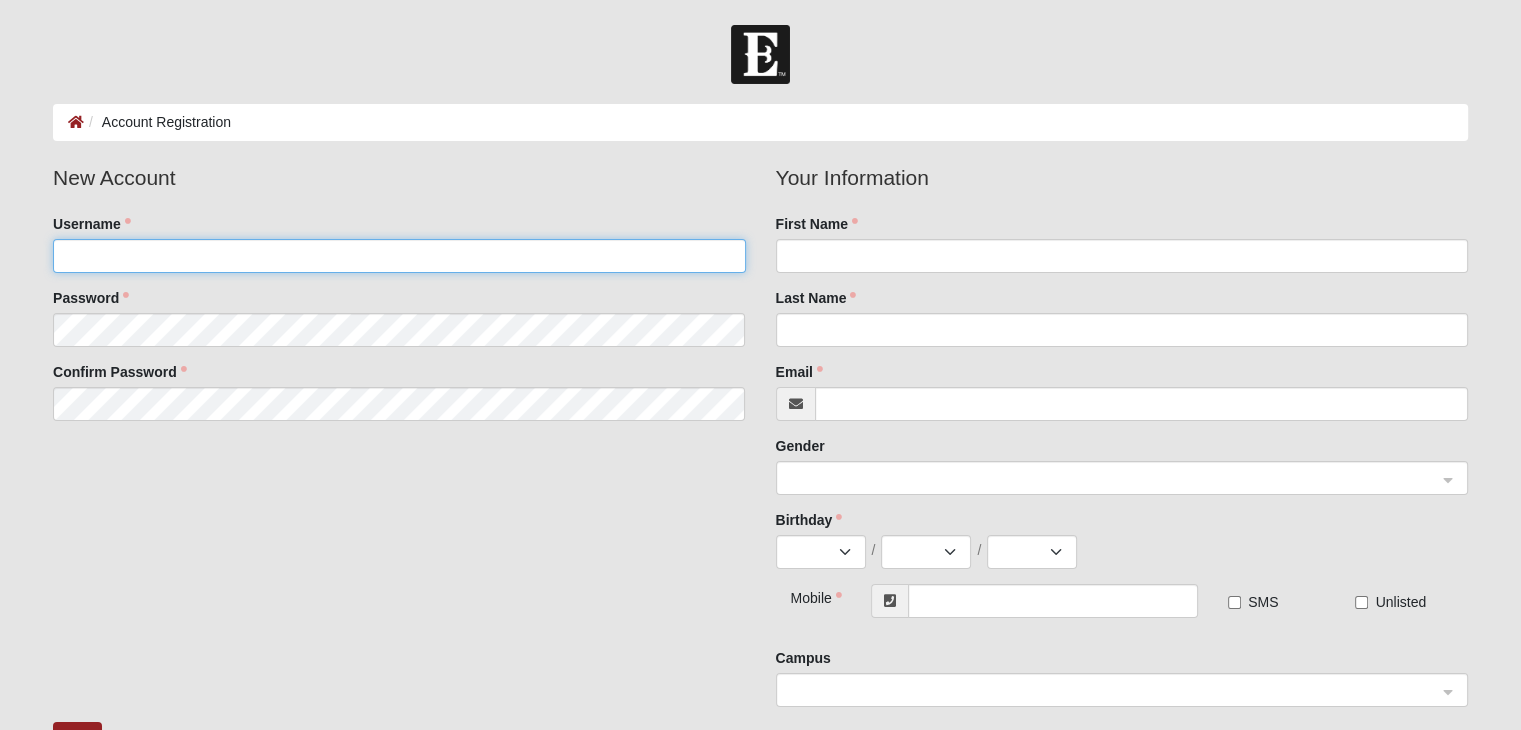 click on "Username" 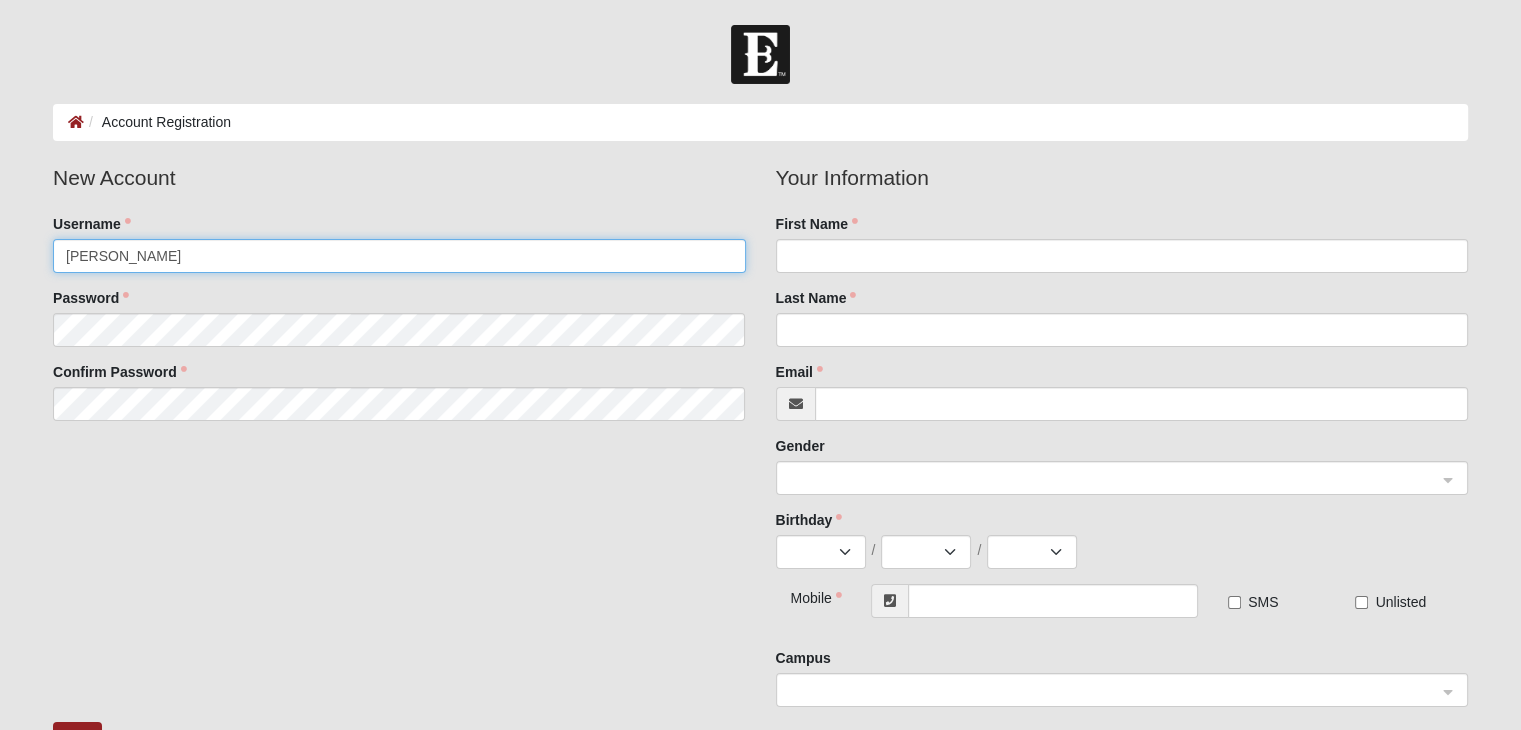 type on "[PERSON_NAME]" 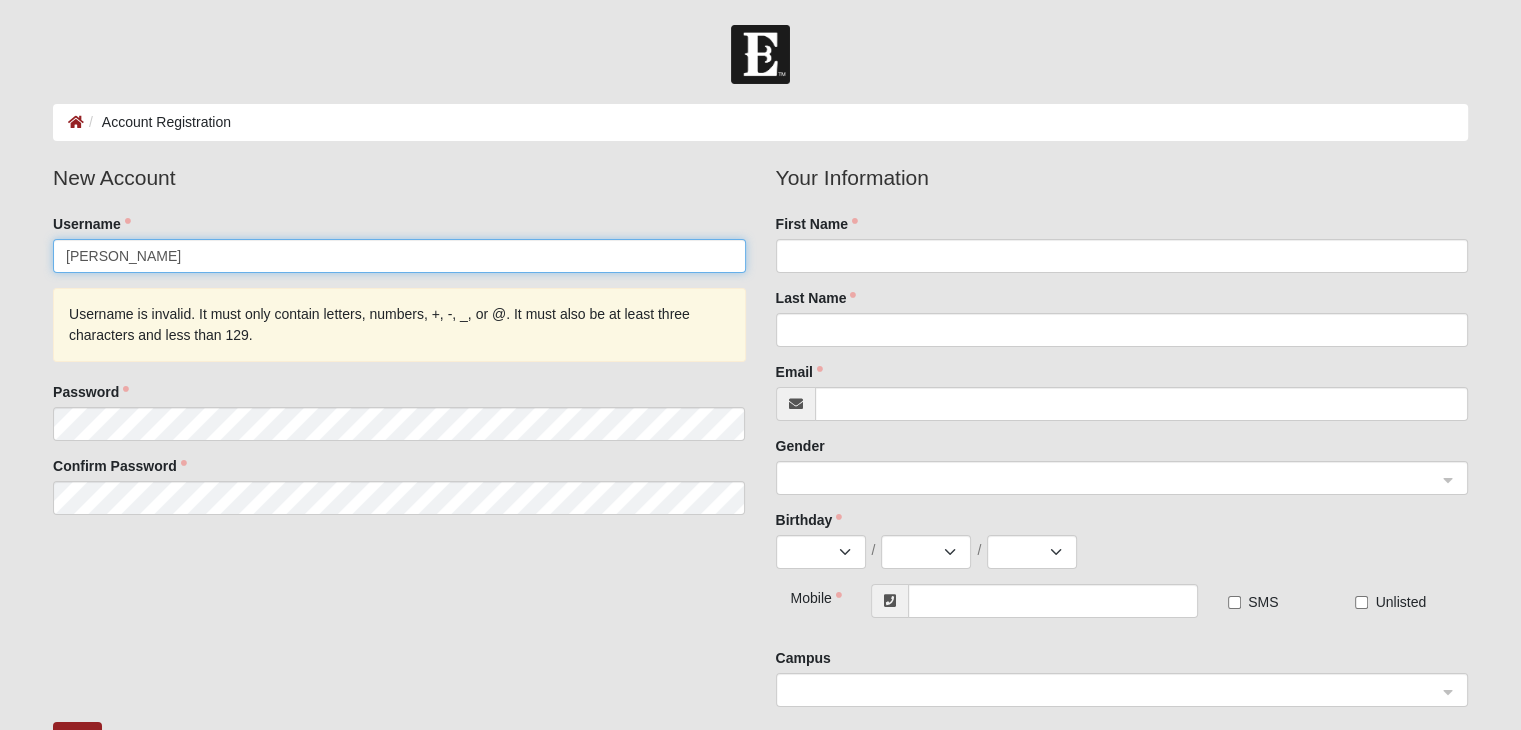 drag, startPoint x: 153, startPoint y: 262, endPoint x: 0, endPoint y: 225, distance: 157.4103 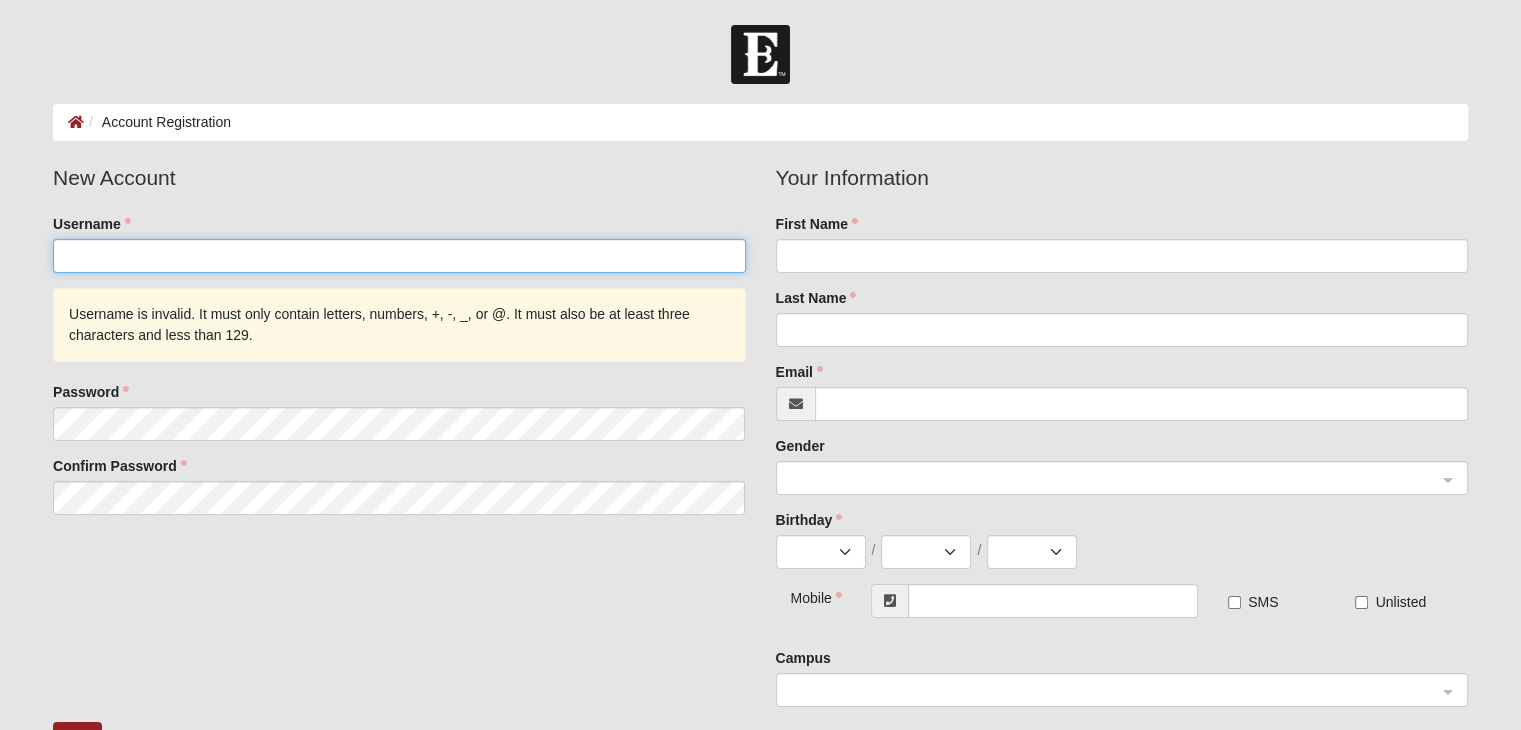 type 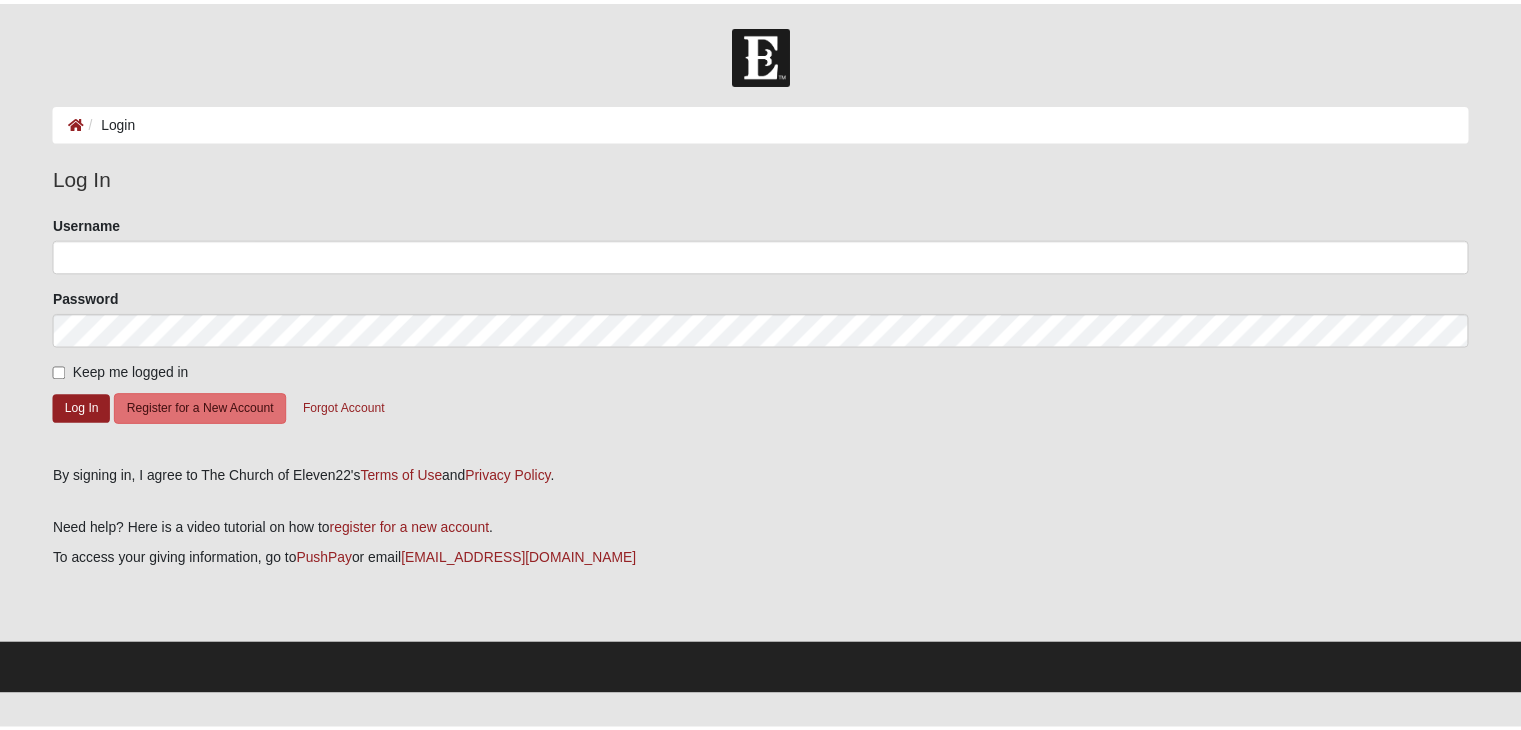 scroll, scrollTop: 0, scrollLeft: 0, axis: both 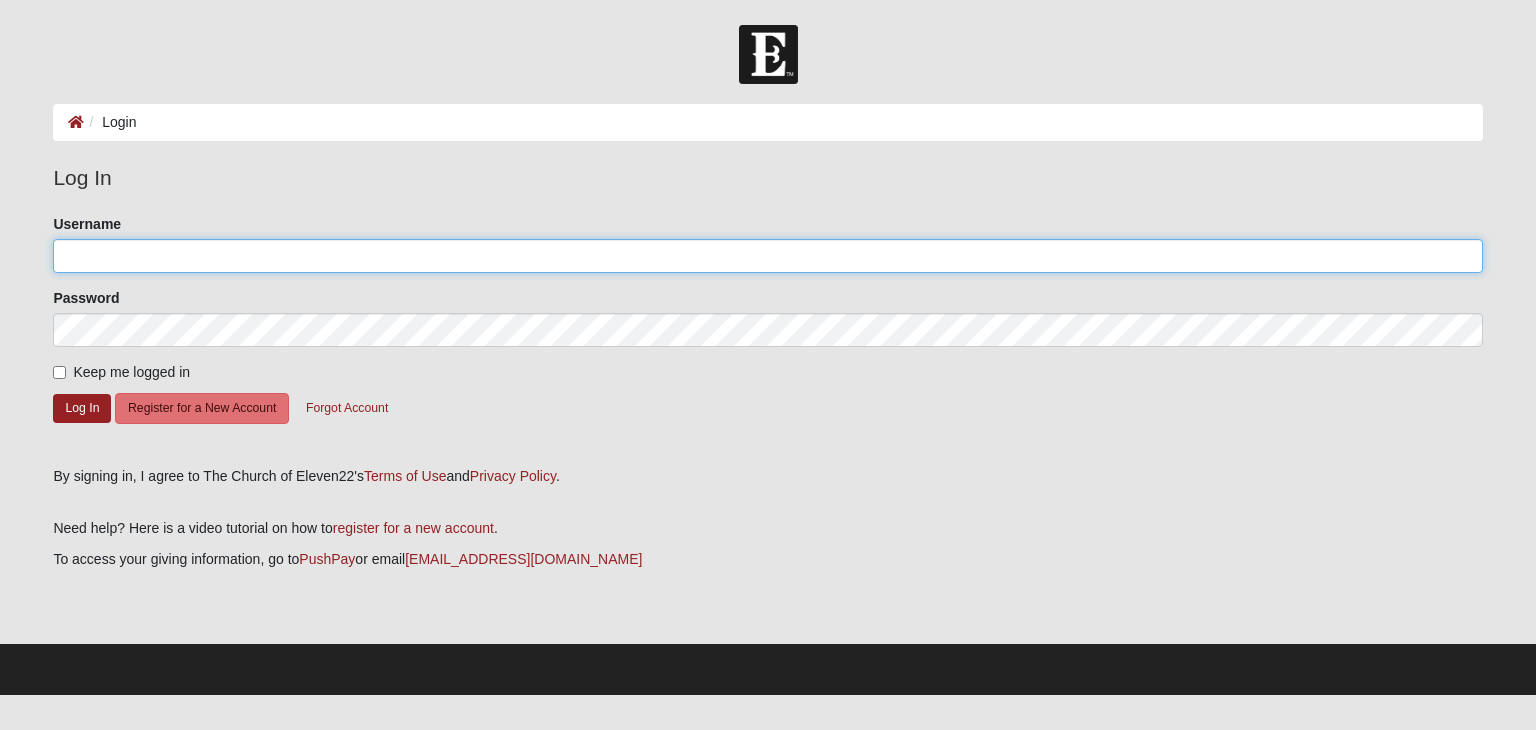 click on "Username" 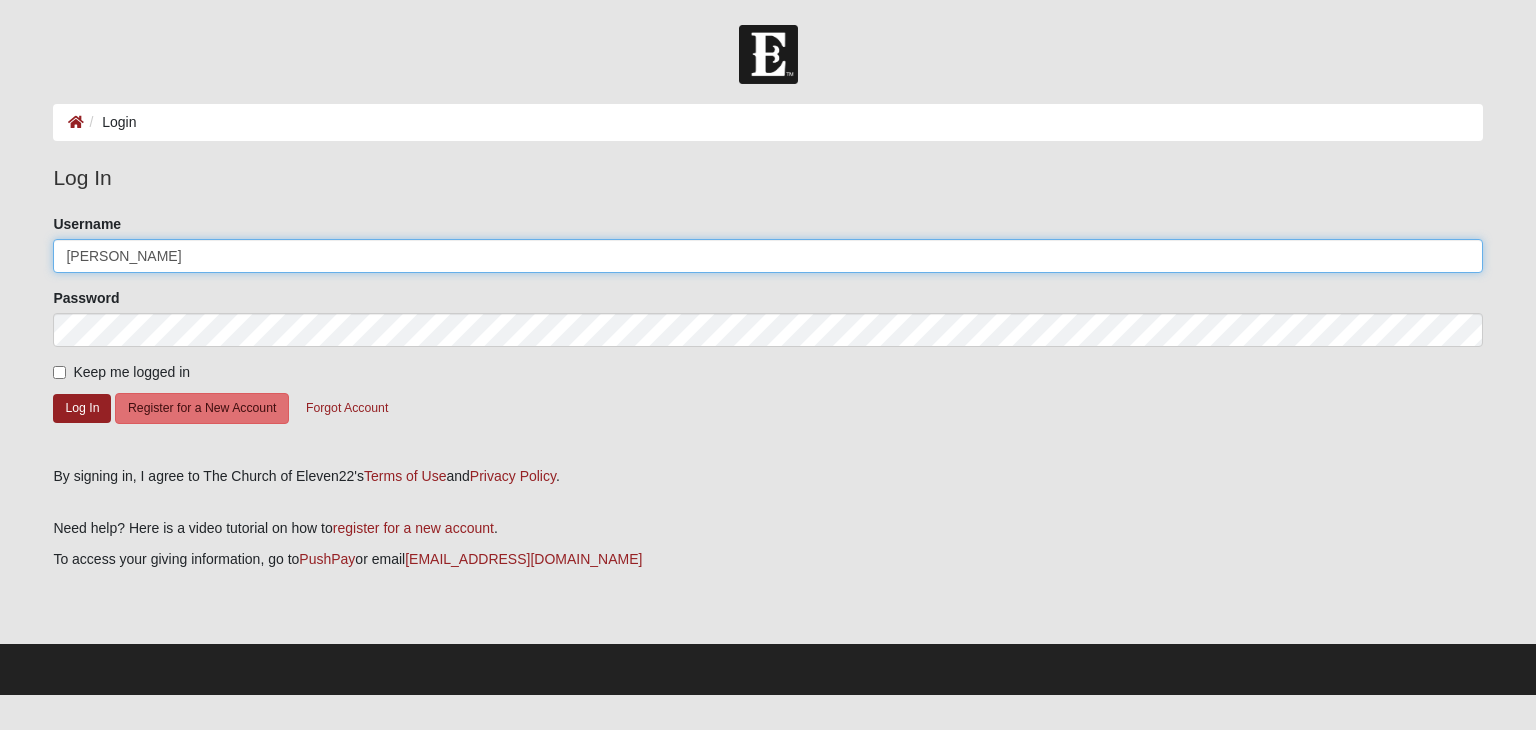 type on "[PERSON_NAME]" 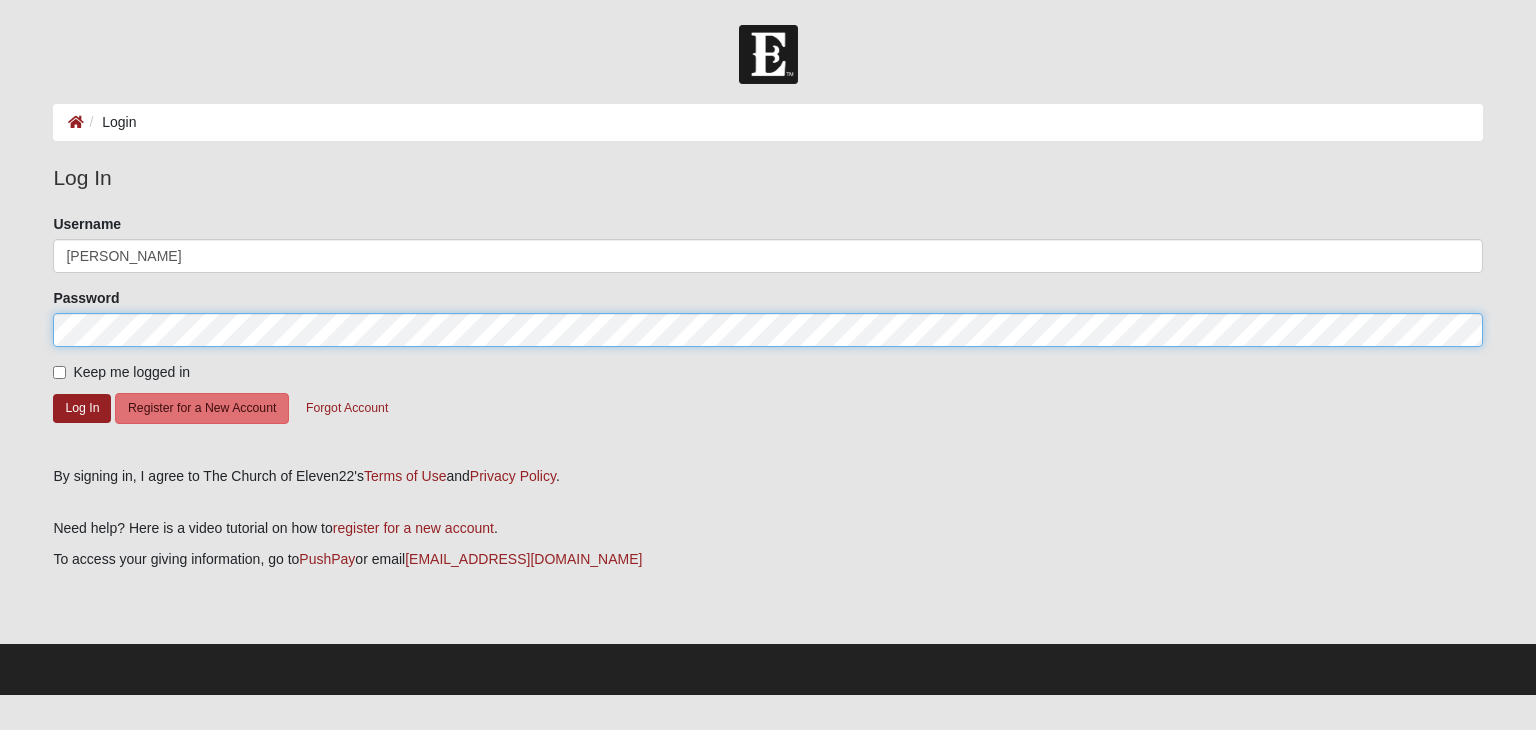 click on "Log In" 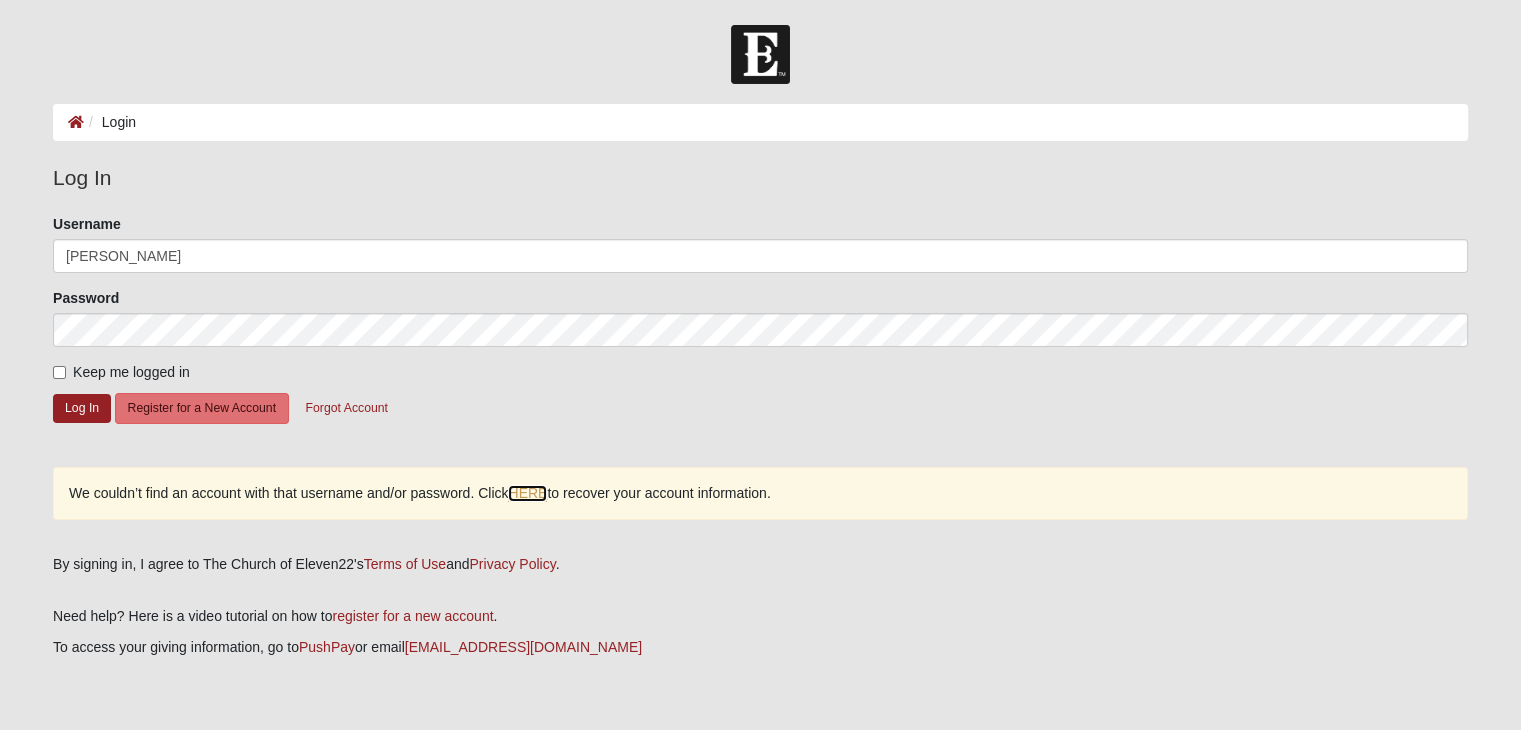 click on "HERE" at bounding box center (527, 493) 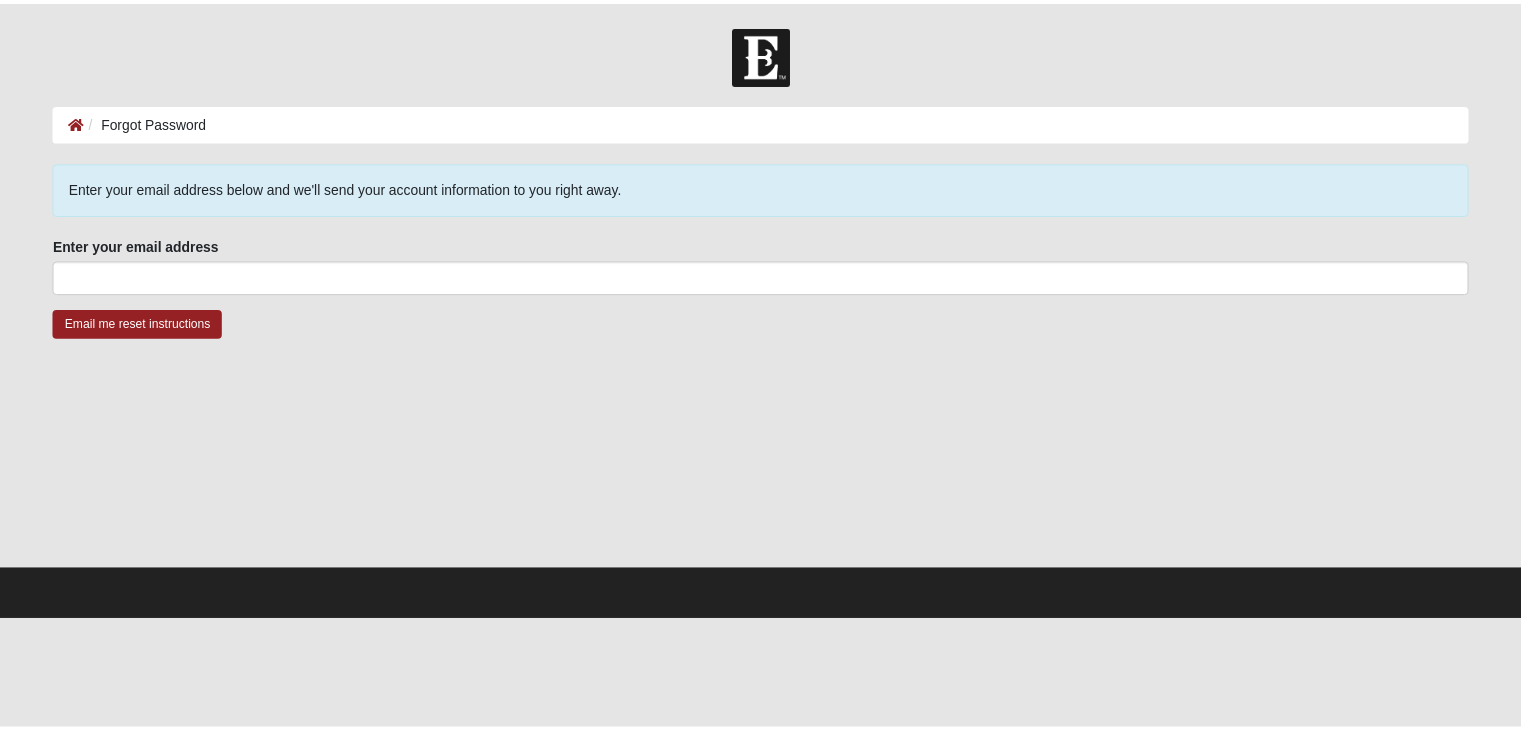 scroll, scrollTop: 0, scrollLeft: 0, axis: both 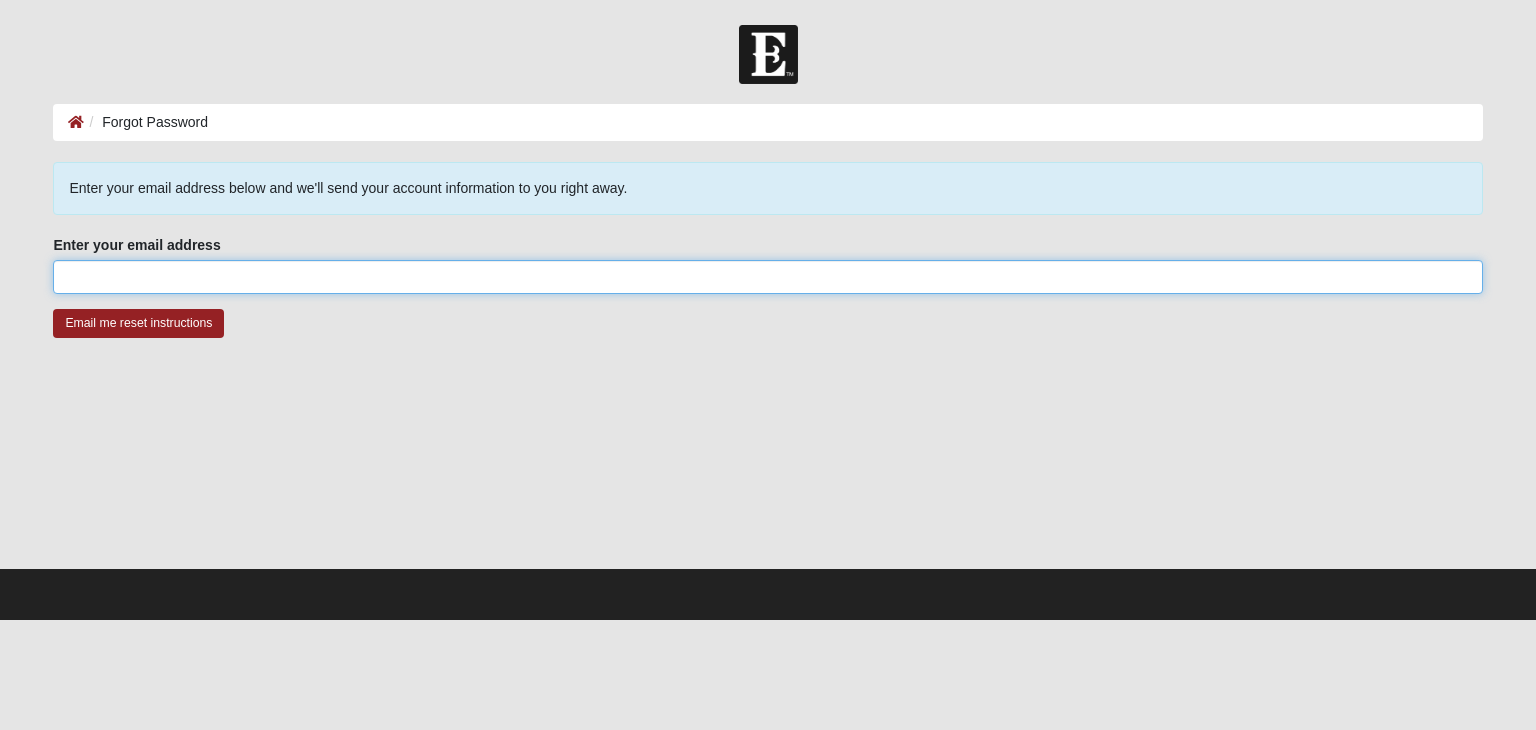 click on "Enter your email address" at bounding box center (767, 277) 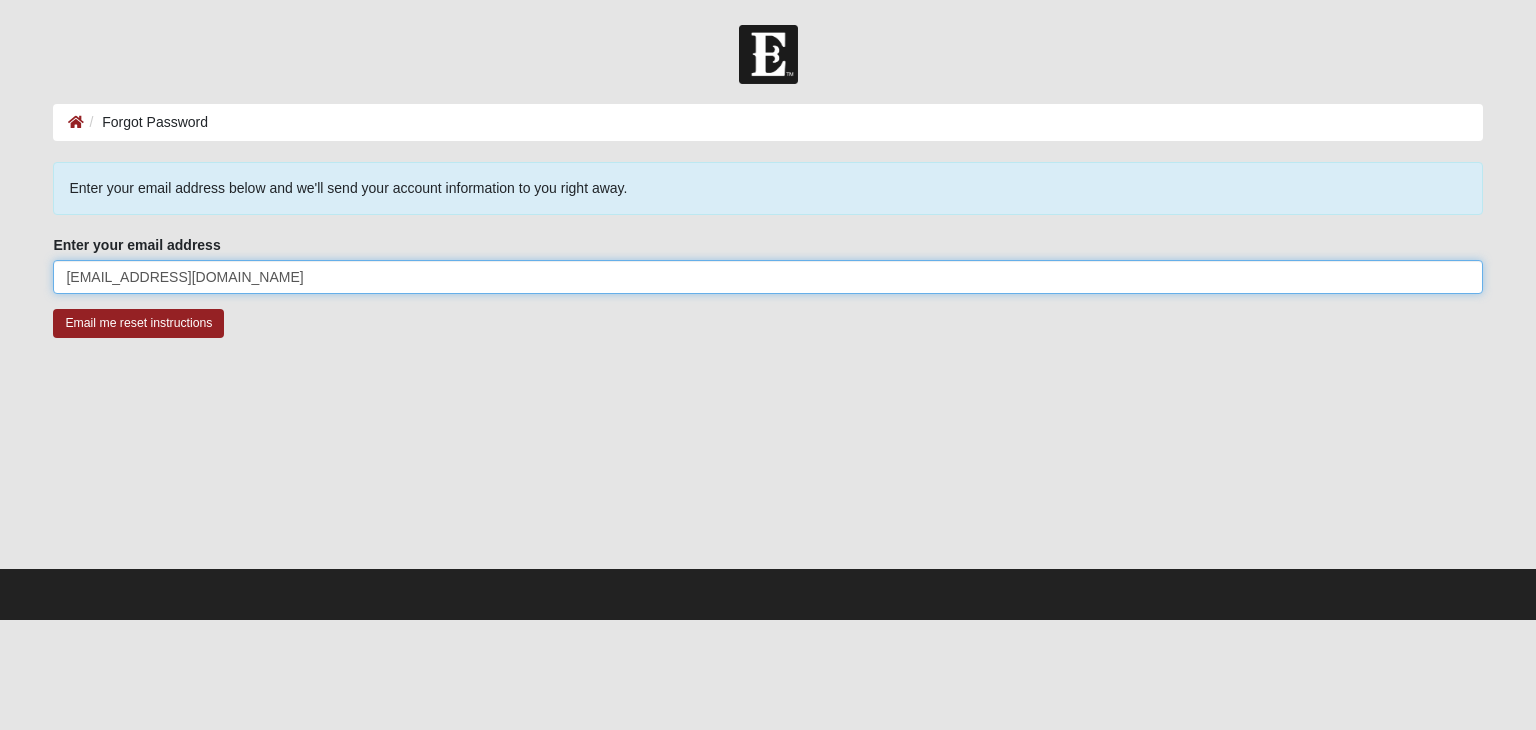 type on "[EMAIL_ADDRESS][DOMAIN_NAME]" 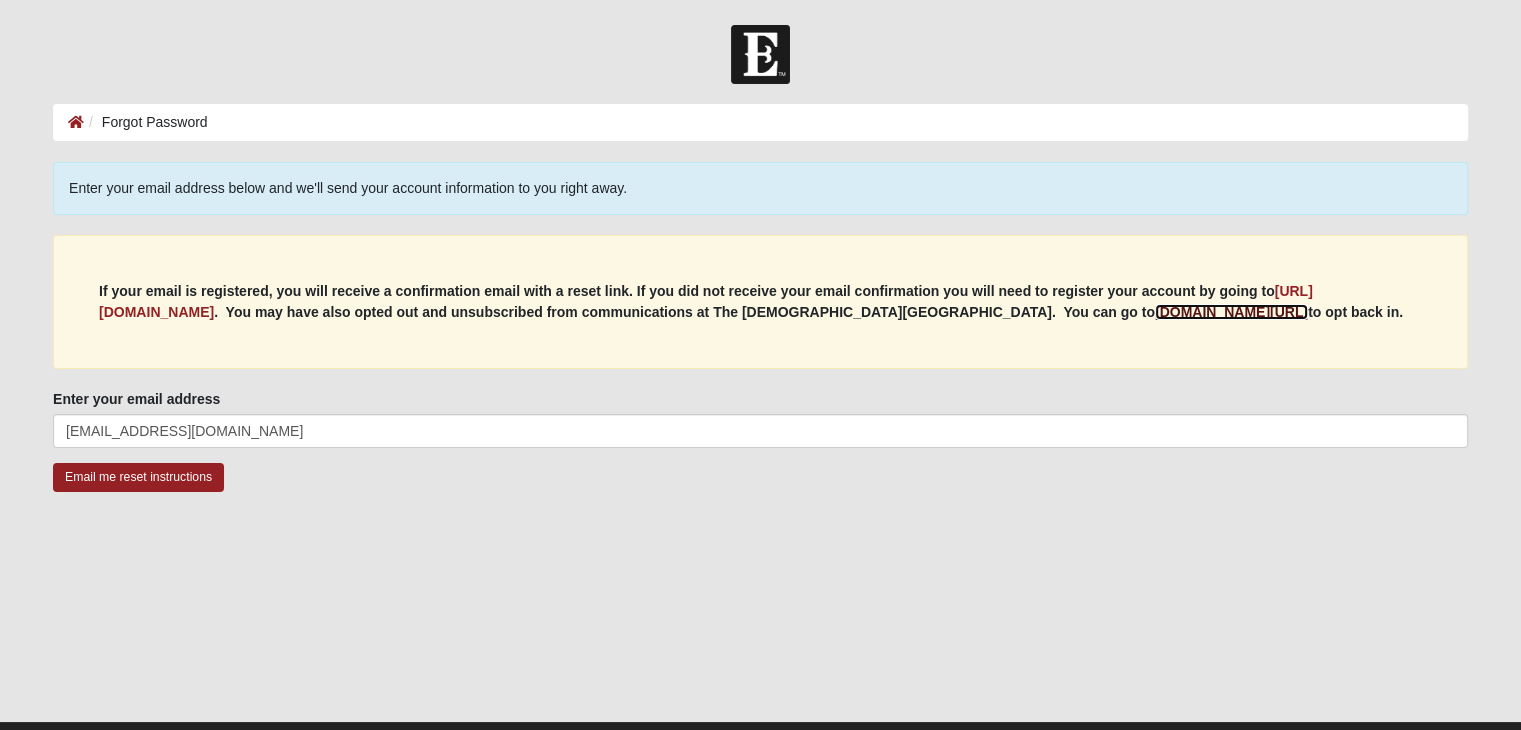 click on "my.coe22.com/resubscribe" at bounding box center (1231, 312) 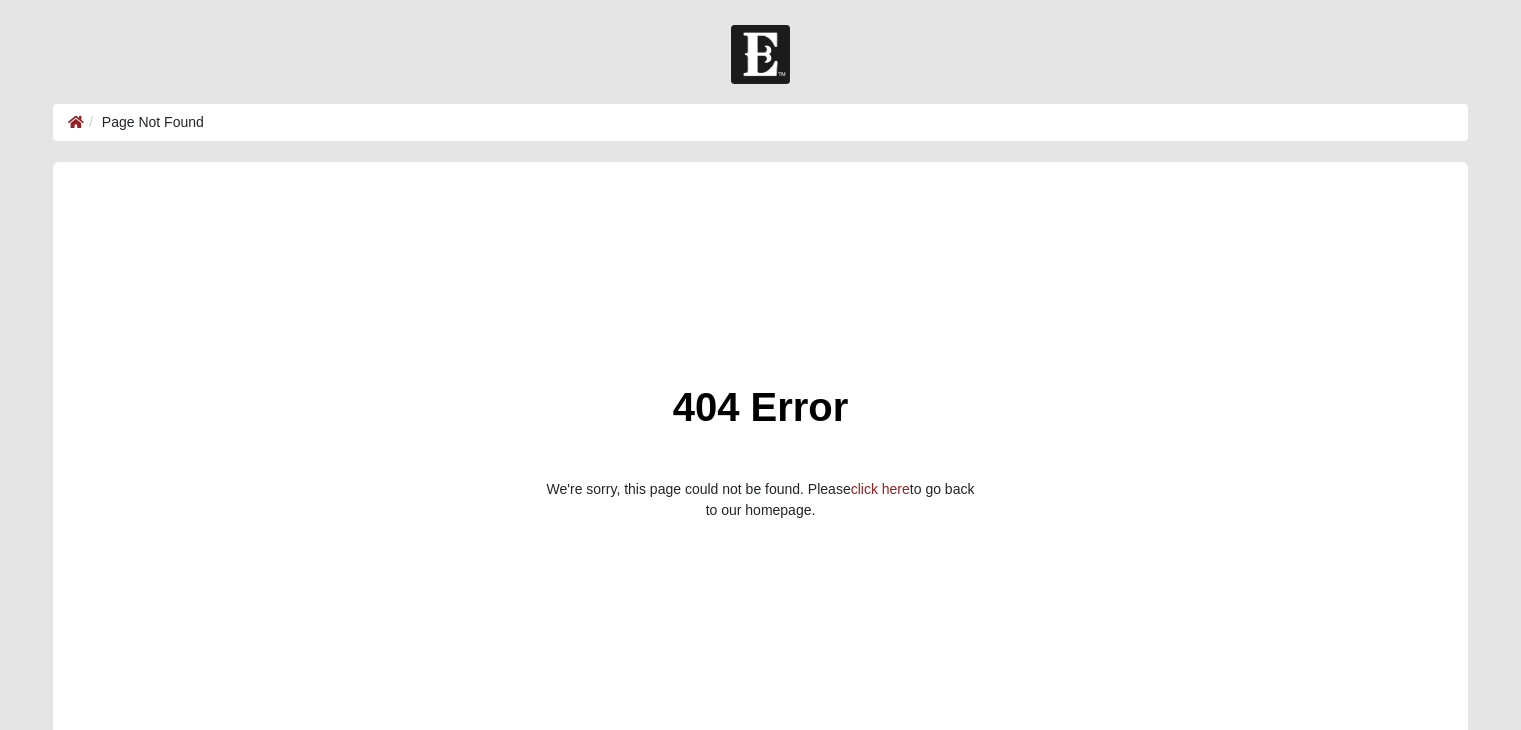 scroll, scrollTop: 0, scrollLeft: 0, axis: both 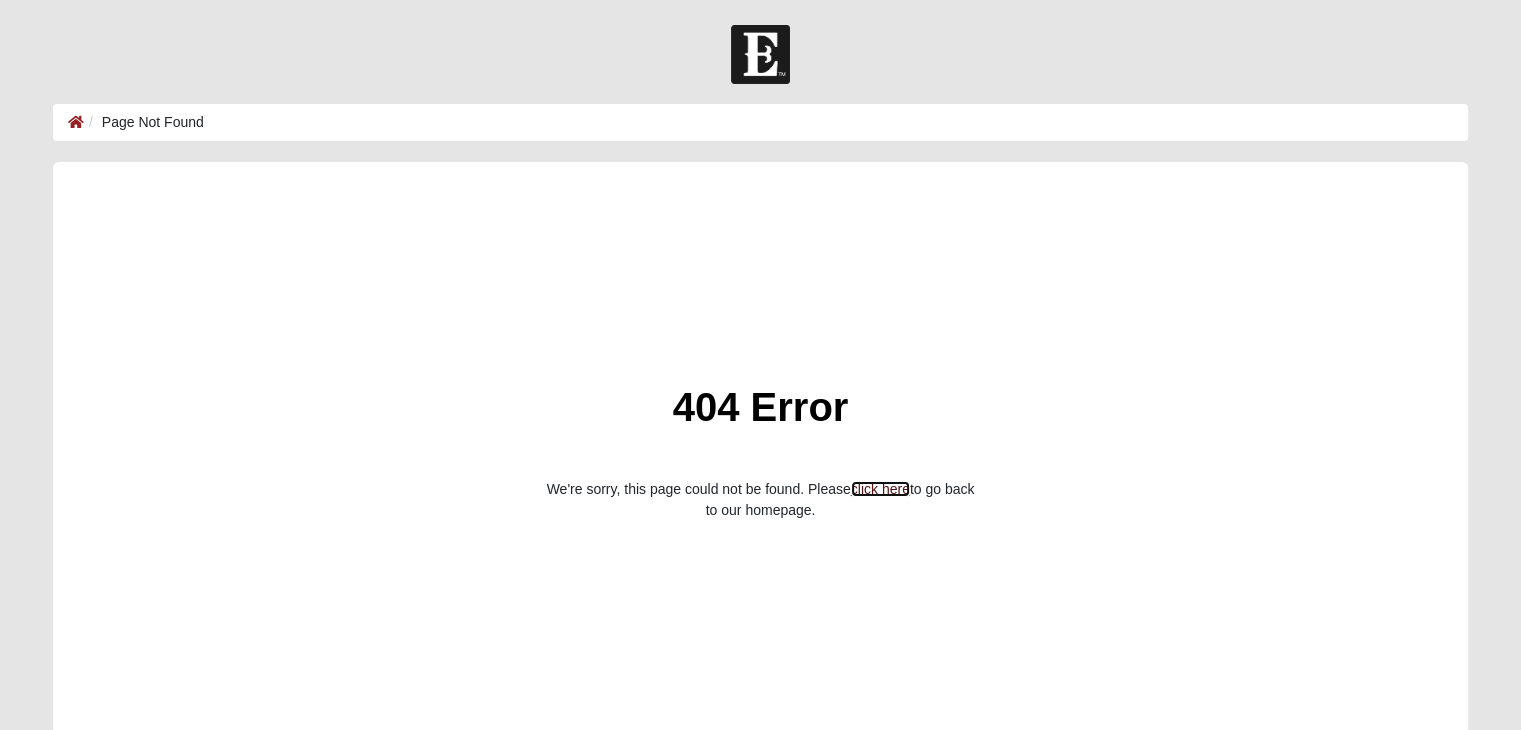 click on "click here" at bounding box center [880, 489] 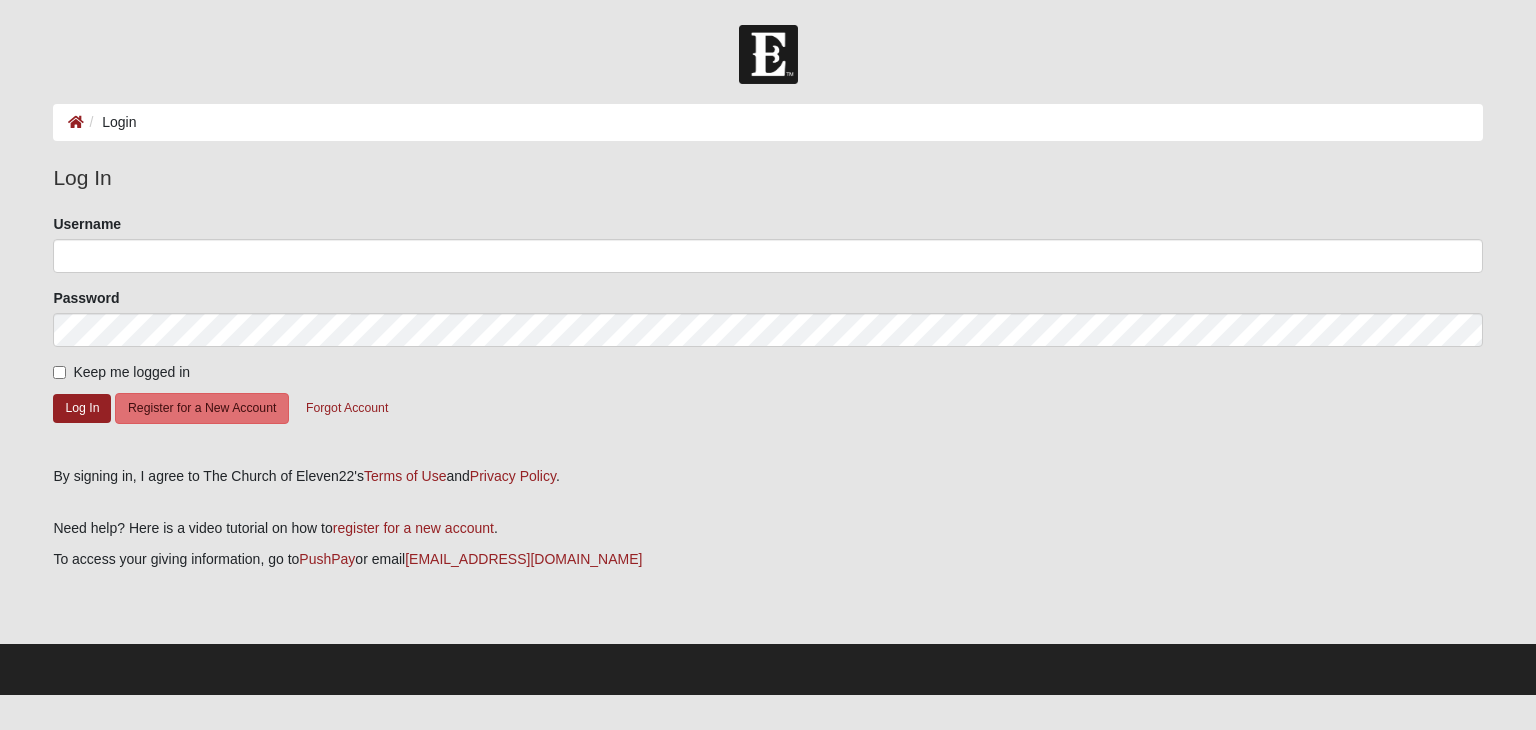 scroll, scrollTop: 0, scrollLeft: 0, axis: both 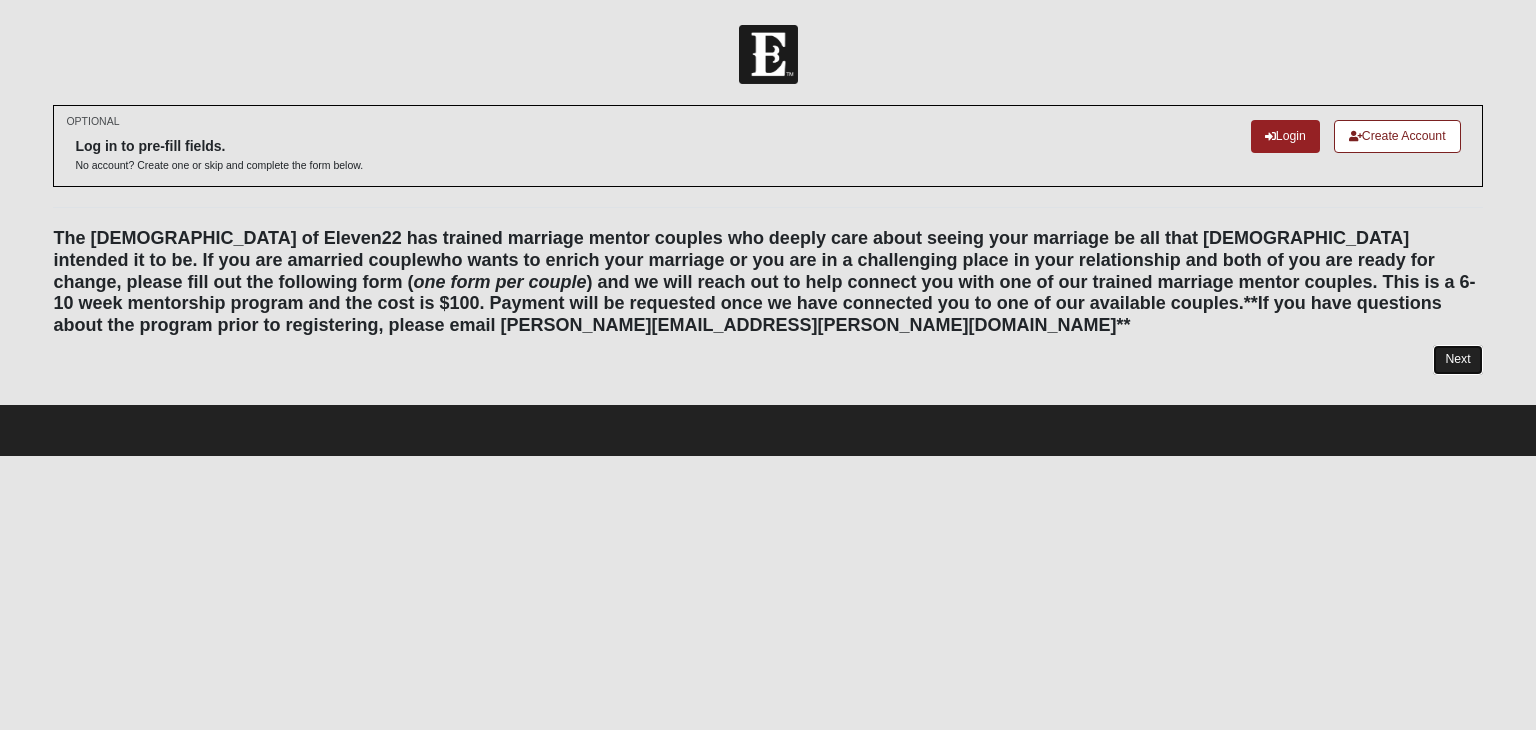 click on "Next" at bounding box center [1457, 359] 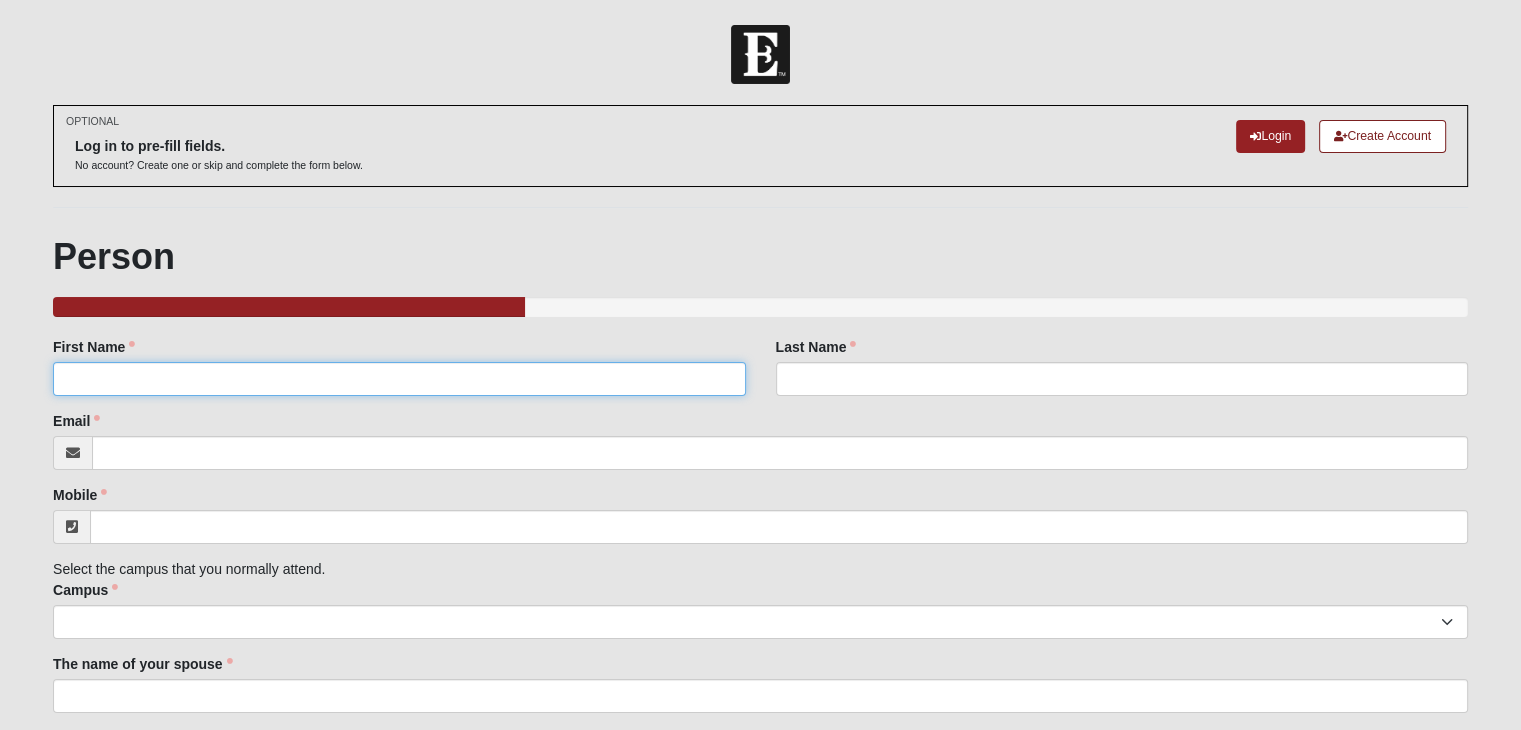 click on "First Name" at bounding box center [399, 379] 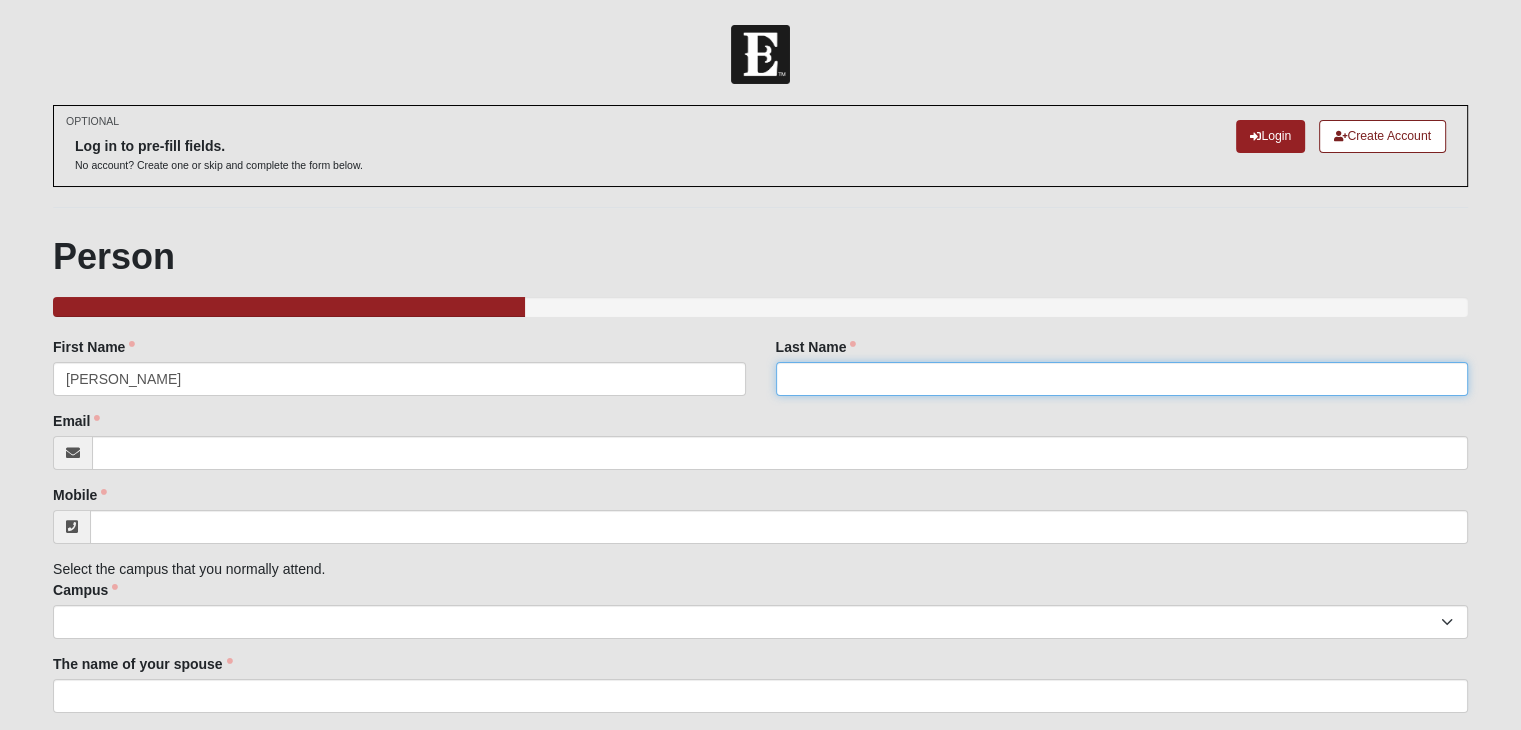 type on "ADS" 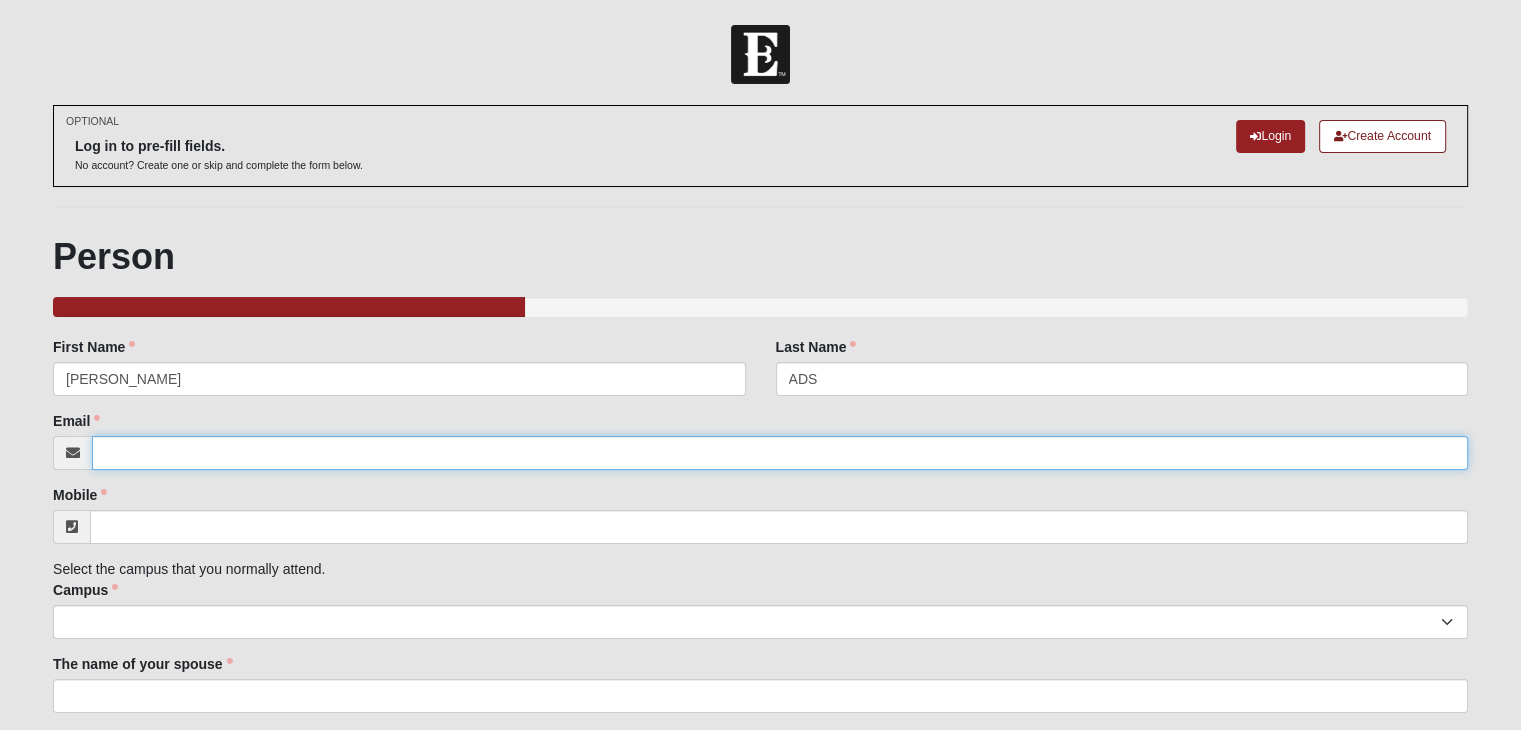 type on "[EMAIL_ADDRESS][DOMAIN_NAME]" 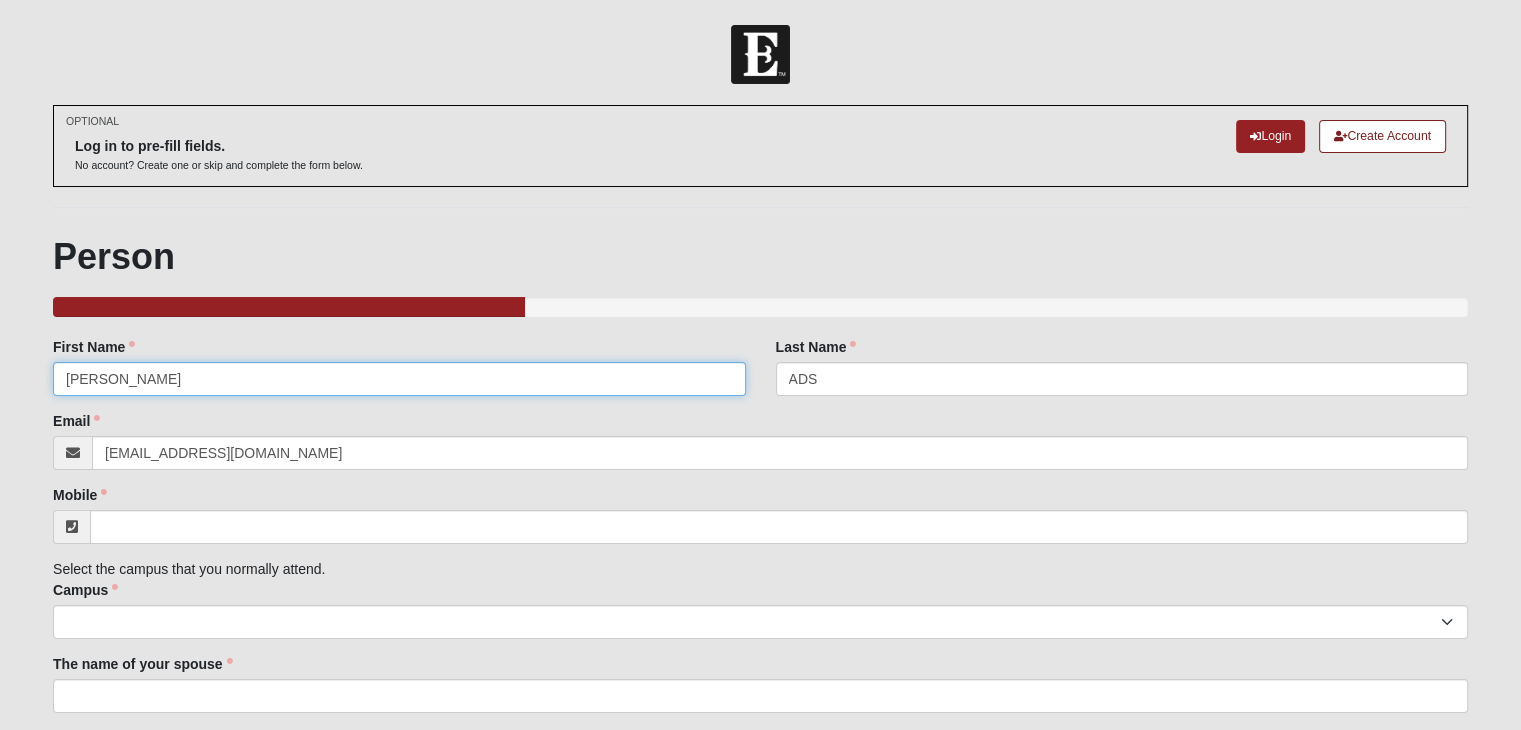 drag, startPoint x: 202, startPoint y: 388, endPoint x: 28, endPoint y: 379, distance: 174.2326 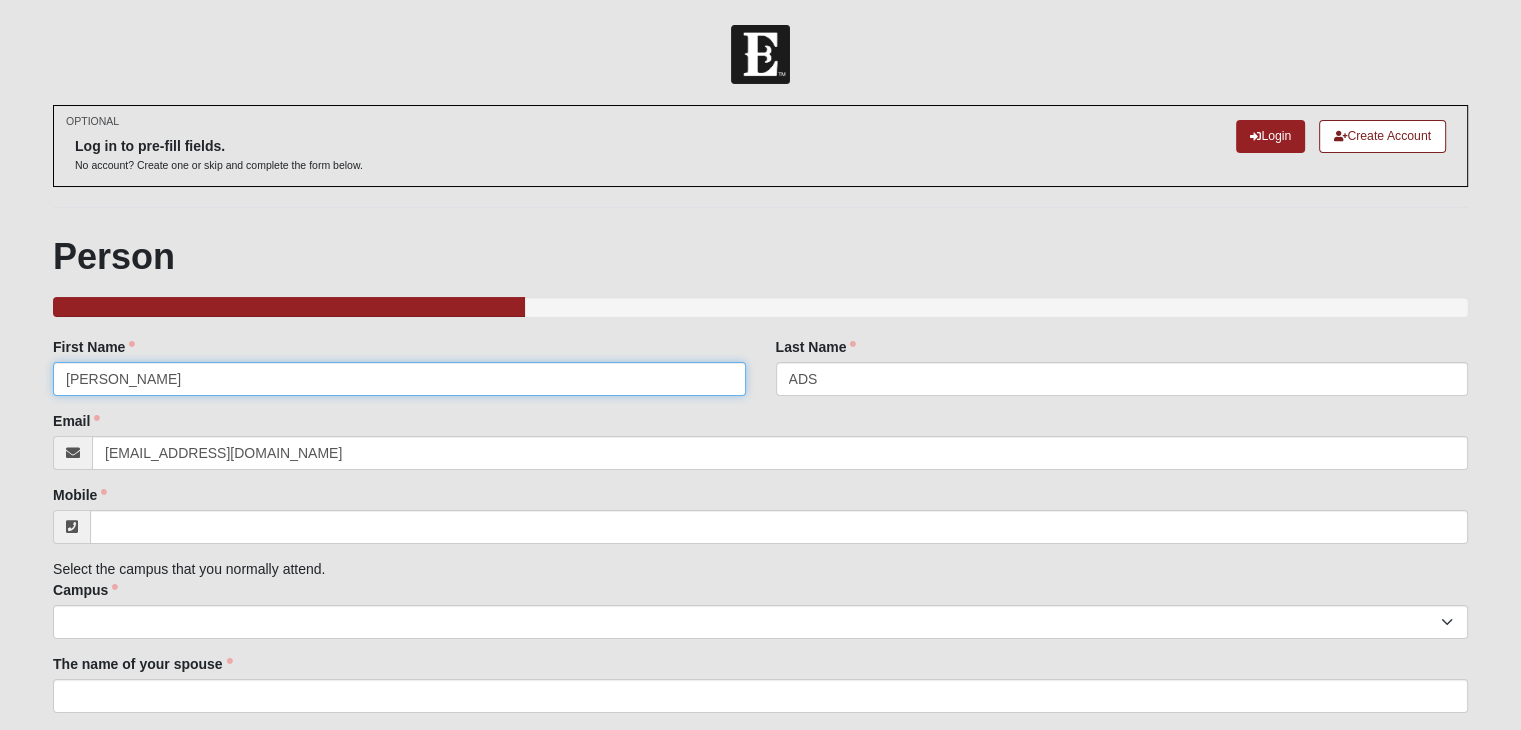 click on "Log In
Marriage Mentor Program
Events Marriage Mentor Program
Error
OPTIONAL" at bounding box center [760, 1003] 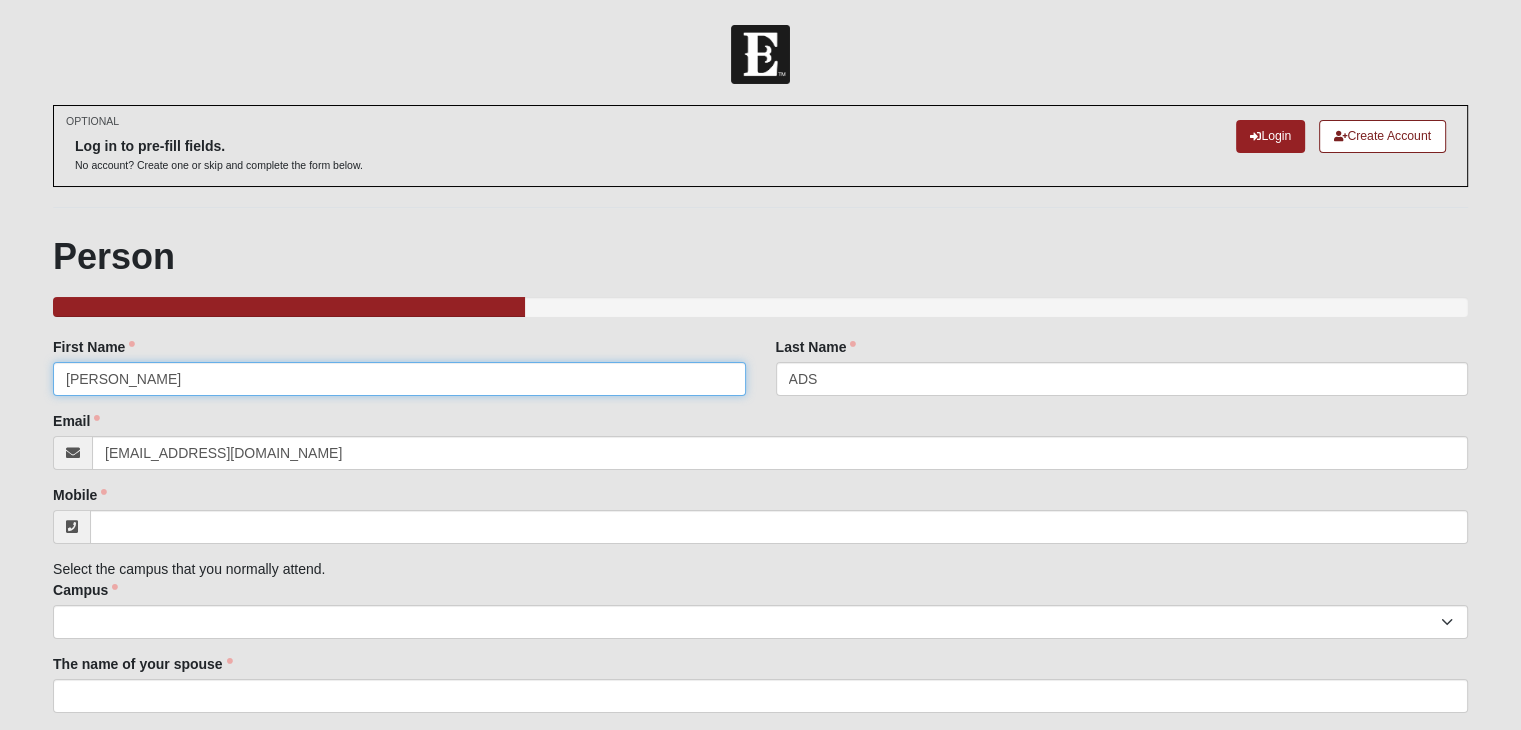 type on "[PERSON_NAME]" 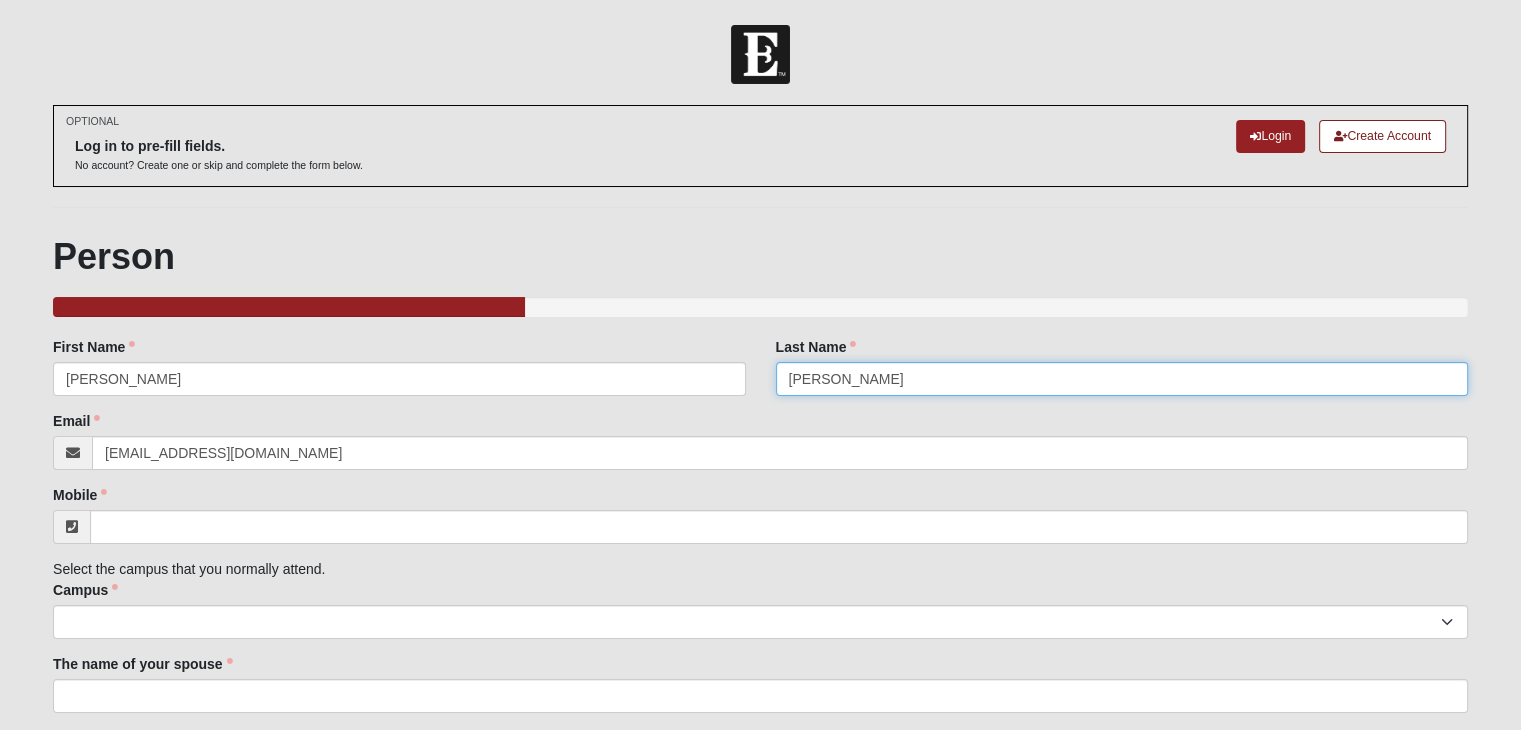 type on "[PERSON_NAME]" 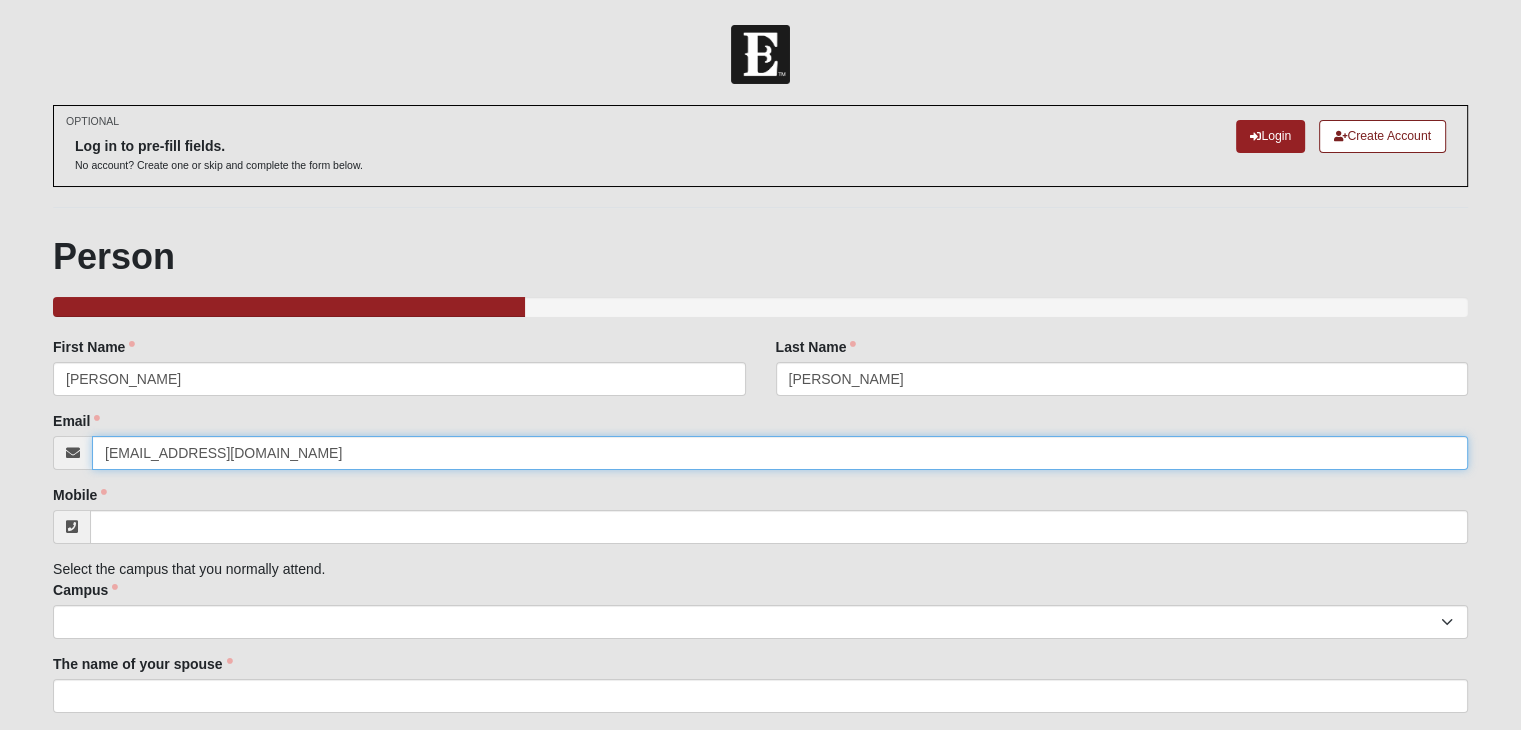 drag, startPoint x: 175, startPoint y: 453, endPoint x: 75, endPoint y: 443, distance: 100.49876 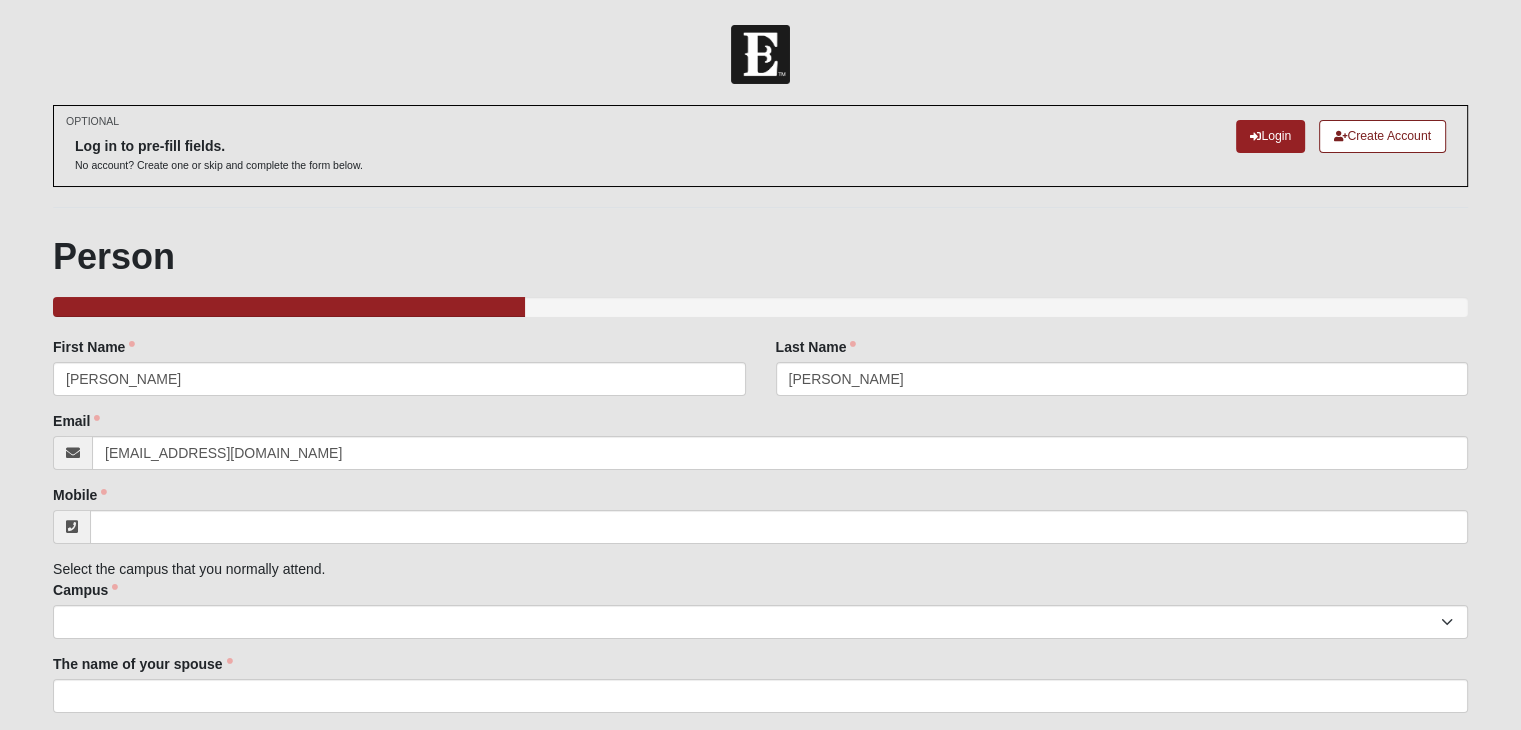 click on "Mobile
Mobile is required." at bounding box center (760, 514) 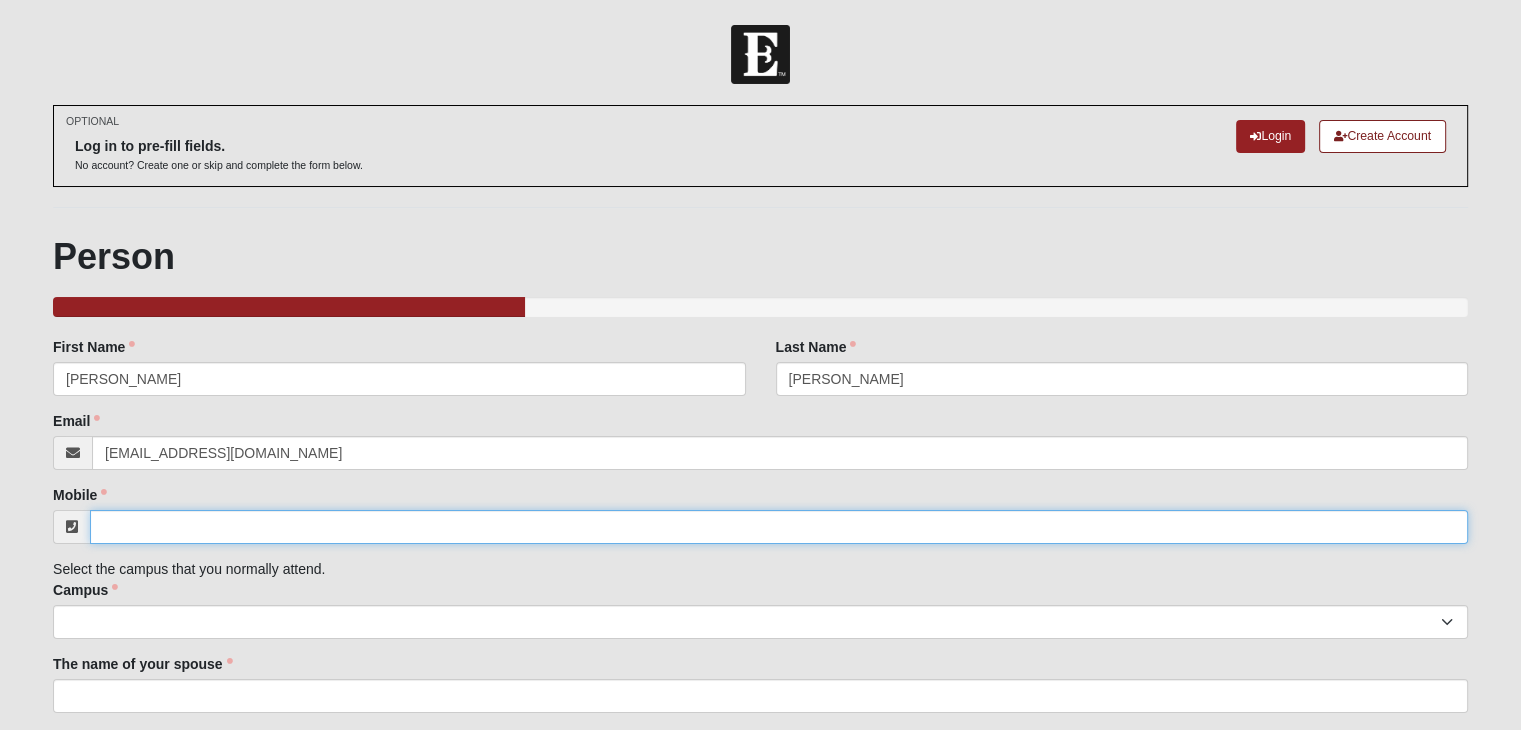click on "Mobile" at bounding box center (779, 527) 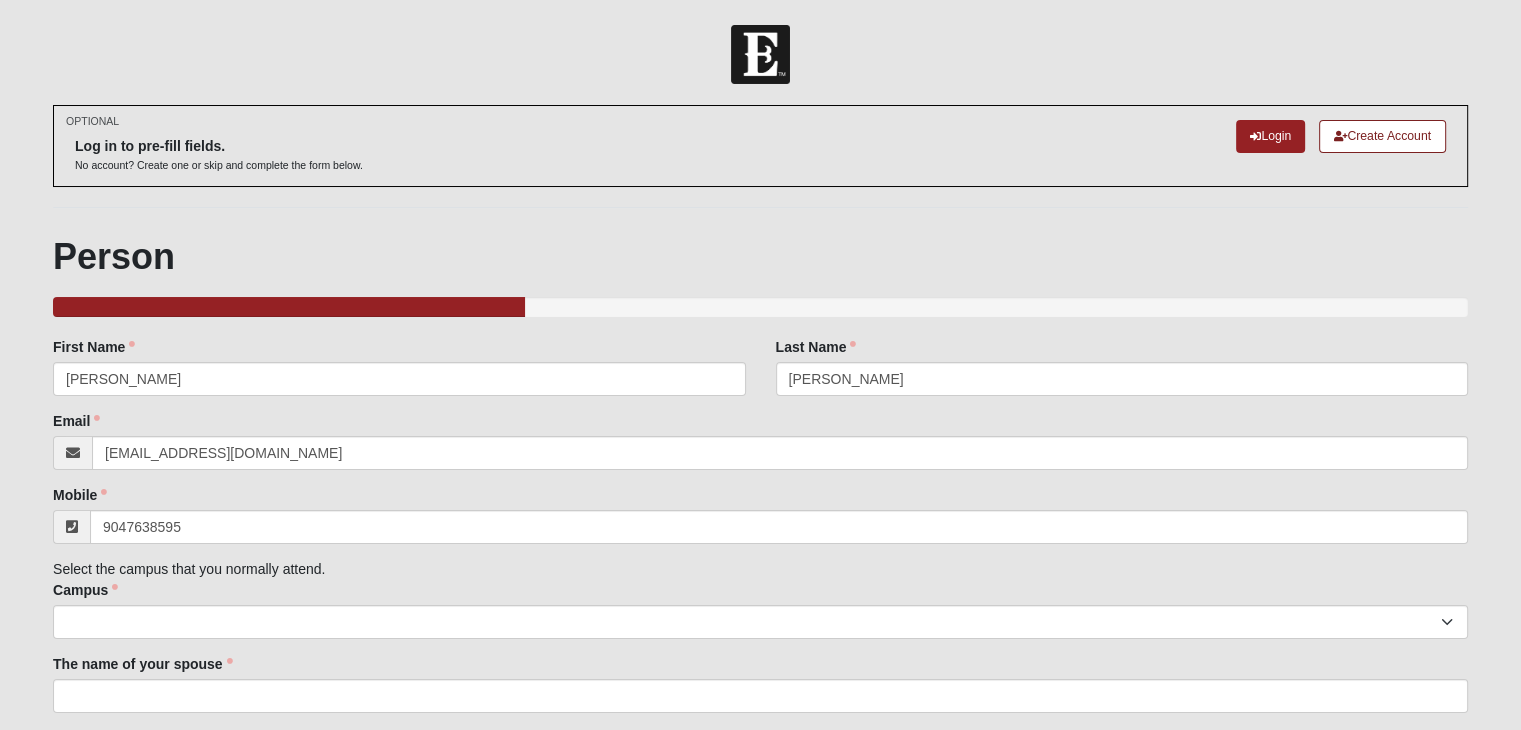 type on "[PHONE_NUMBER]" 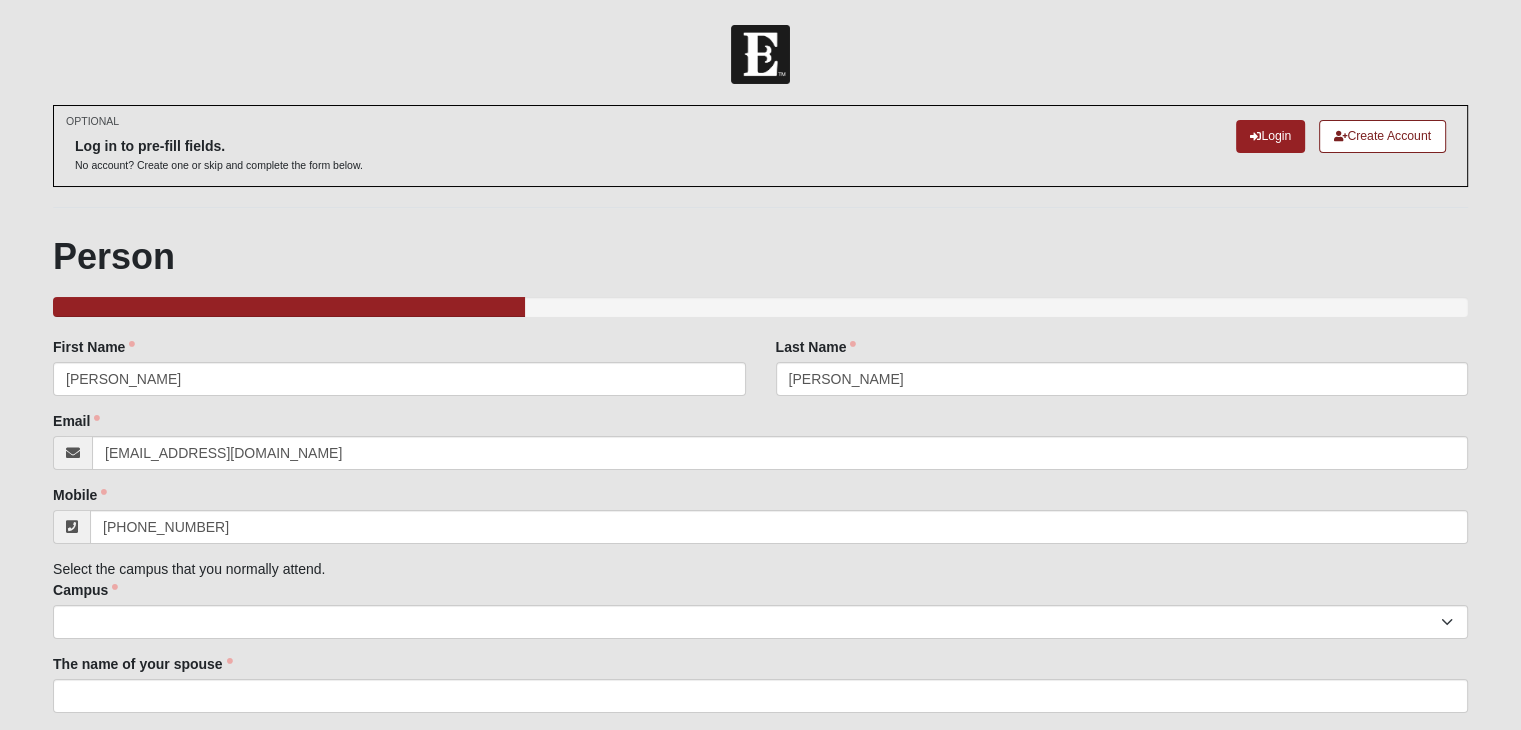 click on "Family Member to Register
First Name
[PERSON_NAME]
First Name is required.
Last Name
[PERSON_NAME]
Last Name is required.
Email
[EMAIL_ADDRESS][DOMAIN_NAME]
Email address is not valid
Email is required.
Mobile
[PHONE_NUMBER]
Mobile is required.
Select the campus that you normally attend.
Campus
[GEOGRAPHIC_DATA]
Eleven22 Online
[PERSON_NAME][GEOGRAPHIC_DATA]
Jesup
Mandarin
[GEOGRAPHIC_DATA]
Outpost
[GEOGRAPHIC_DATA] (Coming Soon)
[GEOGRAPHIC_DATA][PERSON_NAME][PERSON_NAME] (Coming Soon)
Wildlight
NONE
Campus is required.
The name of your spouse
The name of your spouse is required." at bounding box center (760, 1096) 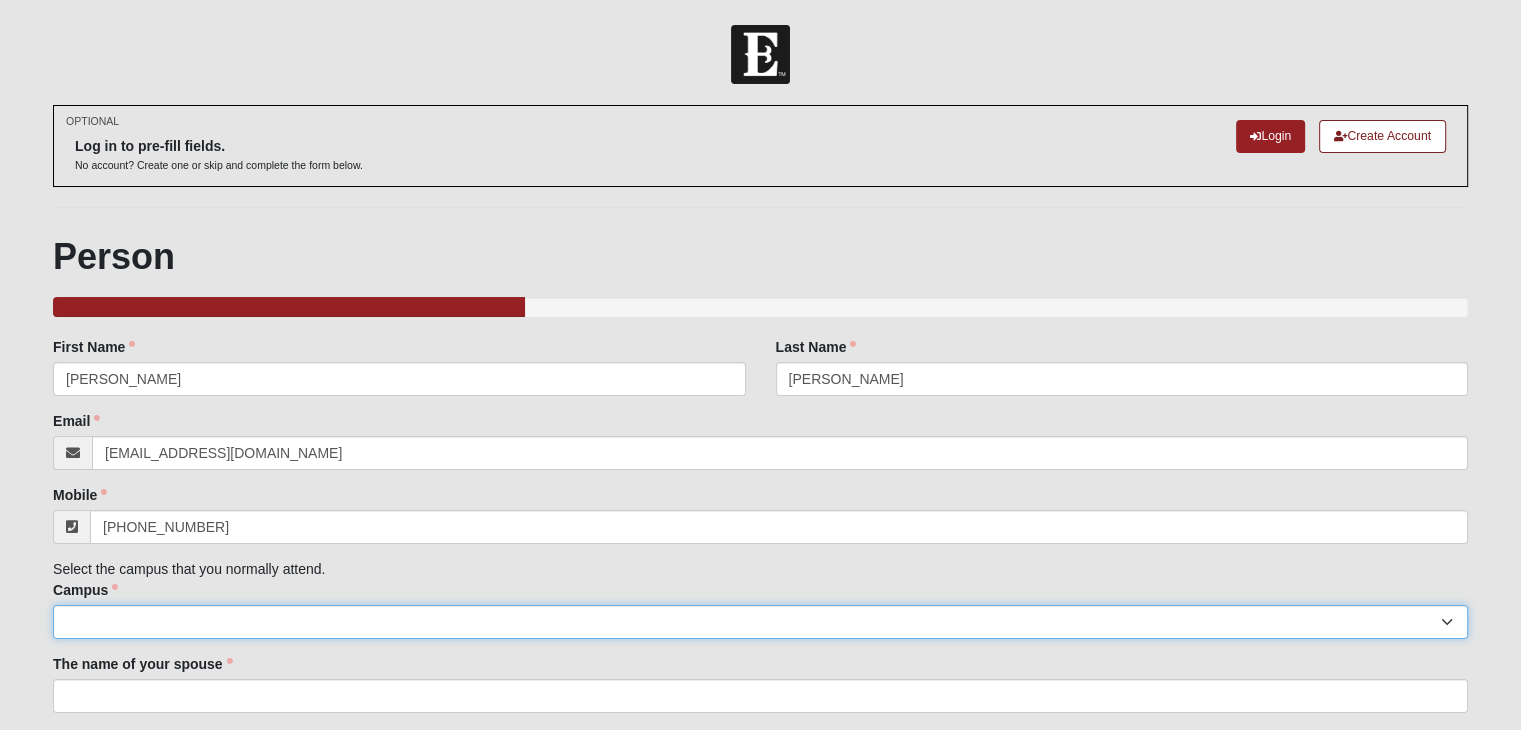 click on "Arlington
Baymeadows
Eleven22 Online
[PERSON_NAME][GEOGRAPHIC_DATA]
Jesup
[GEOGRAPHIC_DATA]
Outpost
[GEOGRAPHIC_DATA] (Coming Soon)
[GEOGRAPHIC_DATA][PERSON_NAME][PERSON_NAME] (Coming Soon)
Wildlight
NONE" at bounding box center (760, 622) 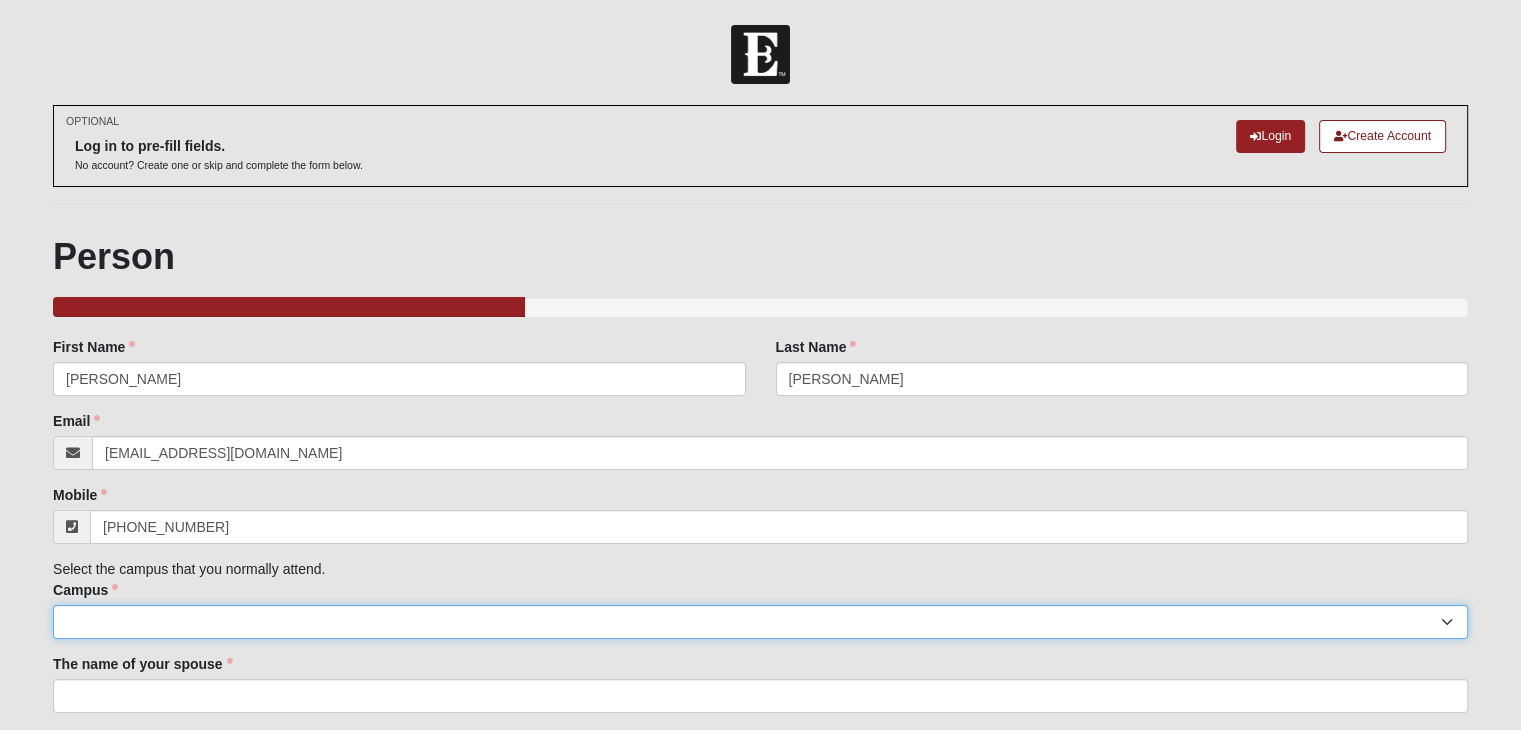 select on "3" 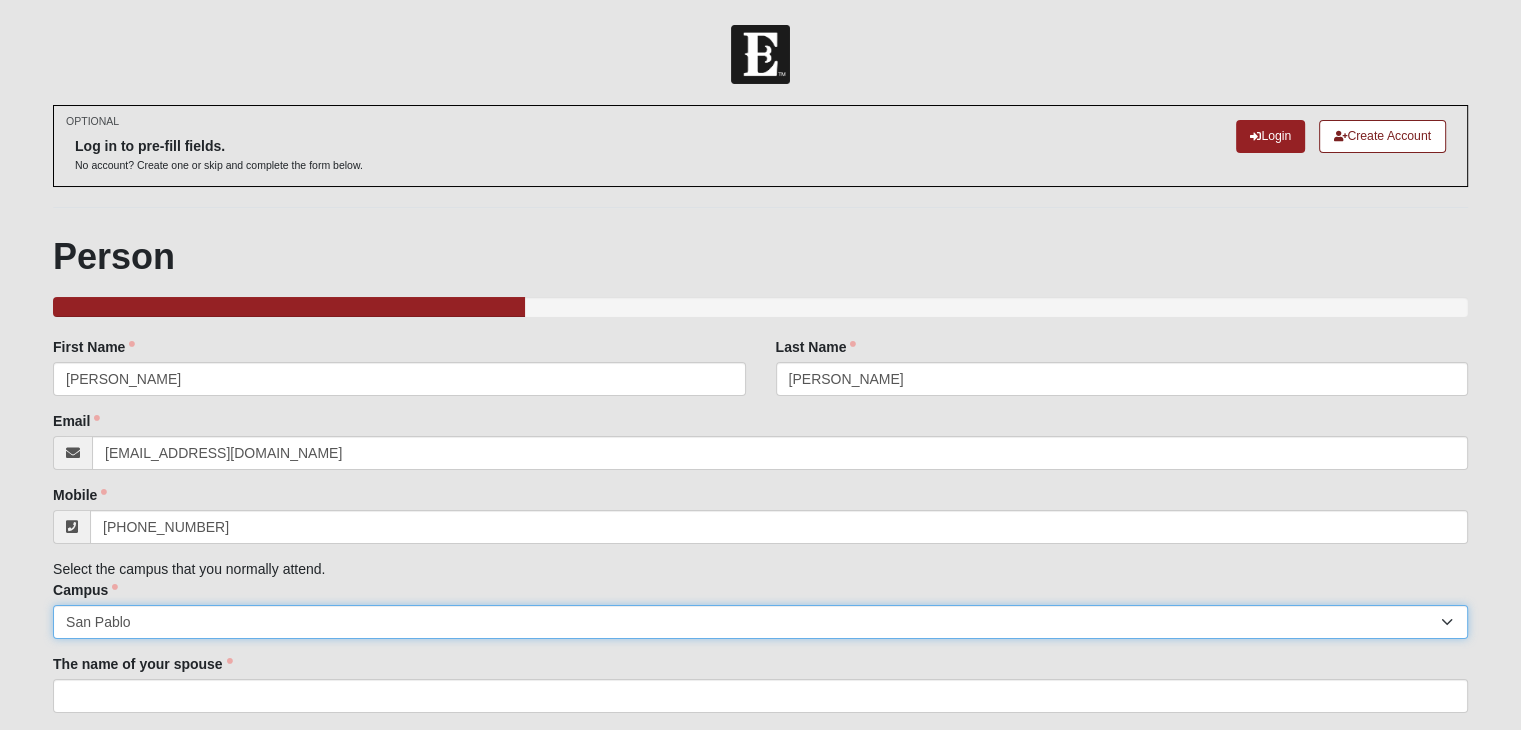 click on "Arlington
Baymeadows
Eleven22 Online
[PERSON_NAME][GEOGRAPHIC_DATA]
Jesup
[GEOGRAPHIC_DATA]
Outpost
[GEOGRAPHIC_DATA] (Coming Soon)
[GEOGRAPHIC_DATA][PERSON_NAME][PERSON_NAME] (Coming Soon)
Wildlight
NONE" at bounding box center [760, 622] 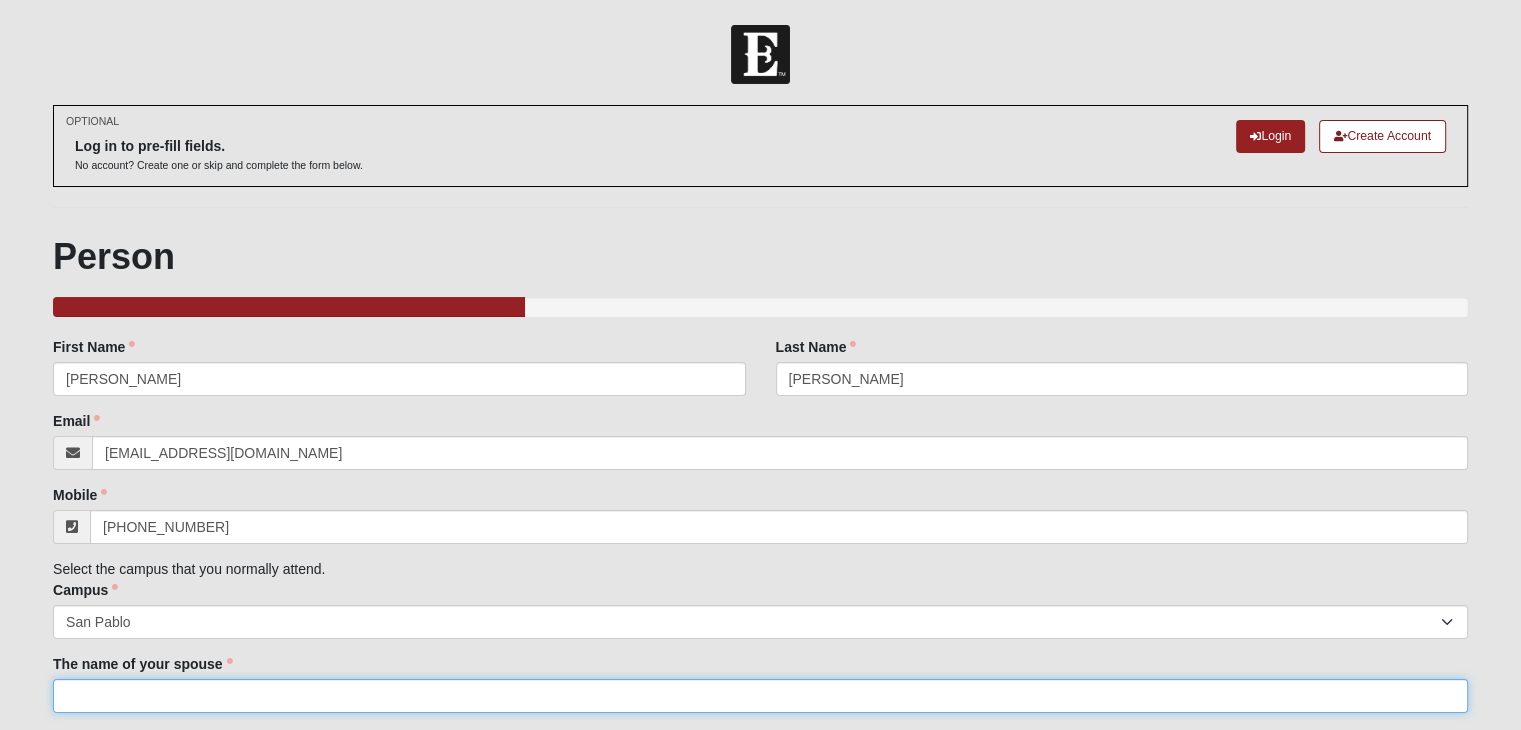 click on "The name of your spouse" at bounding box center [760, 696] 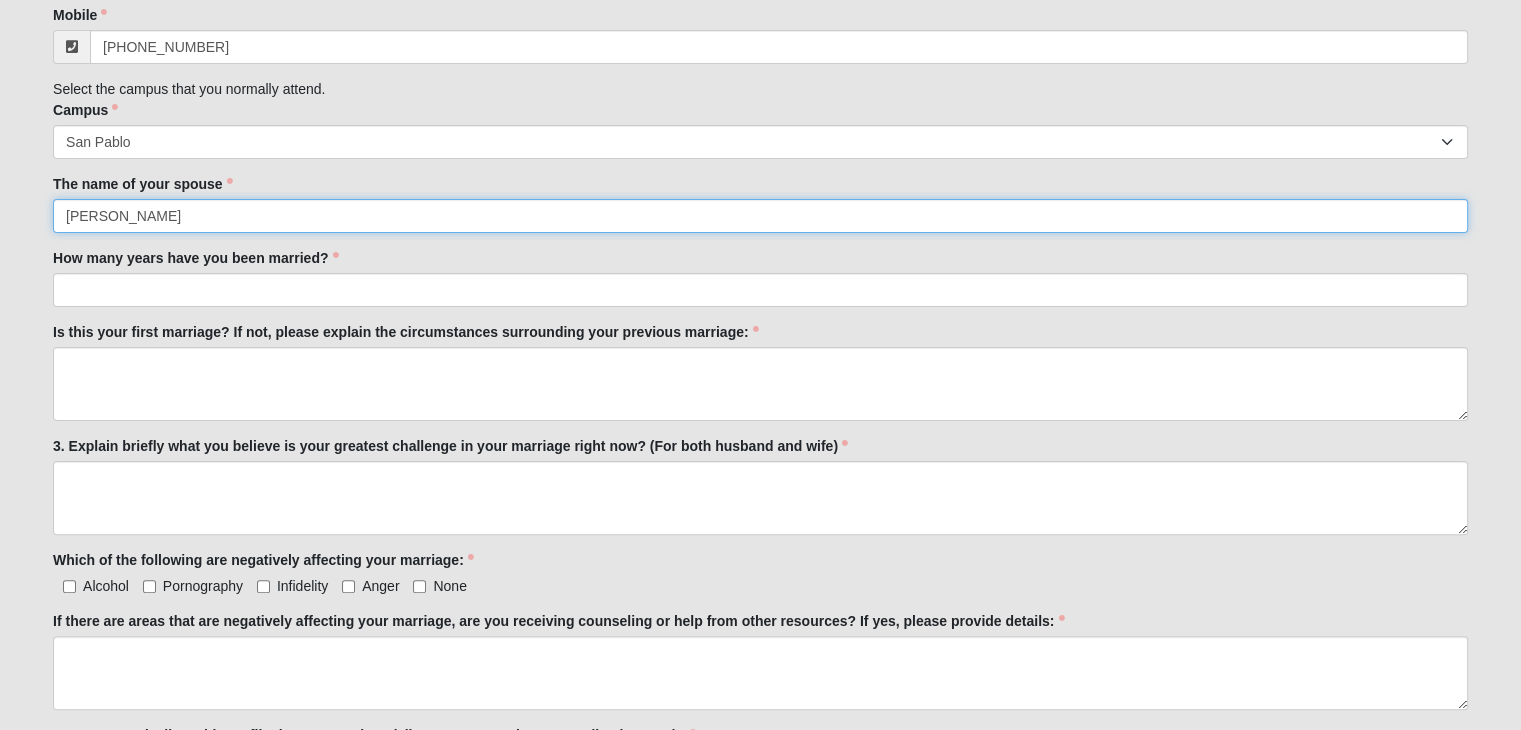 scroll, scrollTop: 483, scrollLeft: 0, axis: vertical 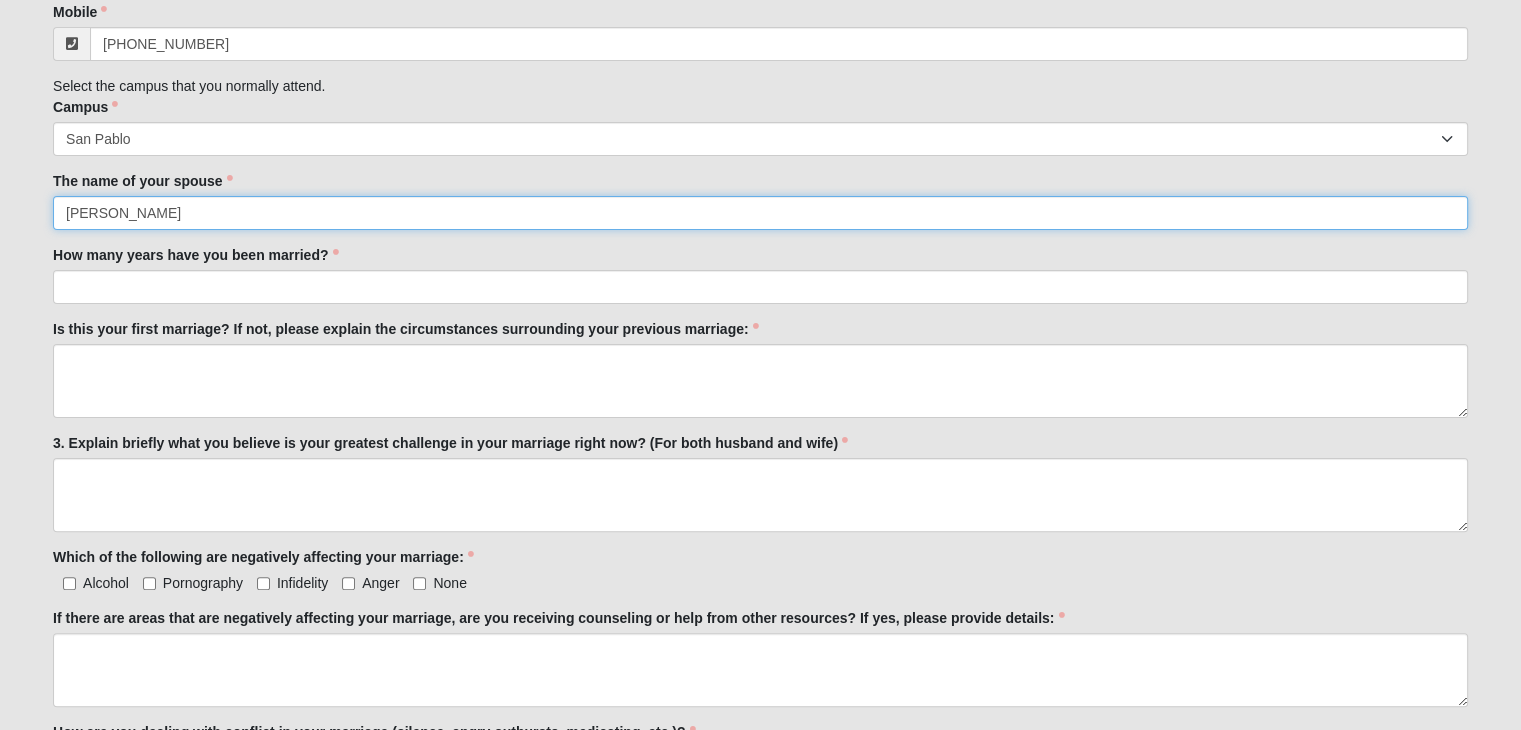type on "[PERSON_NAME]" 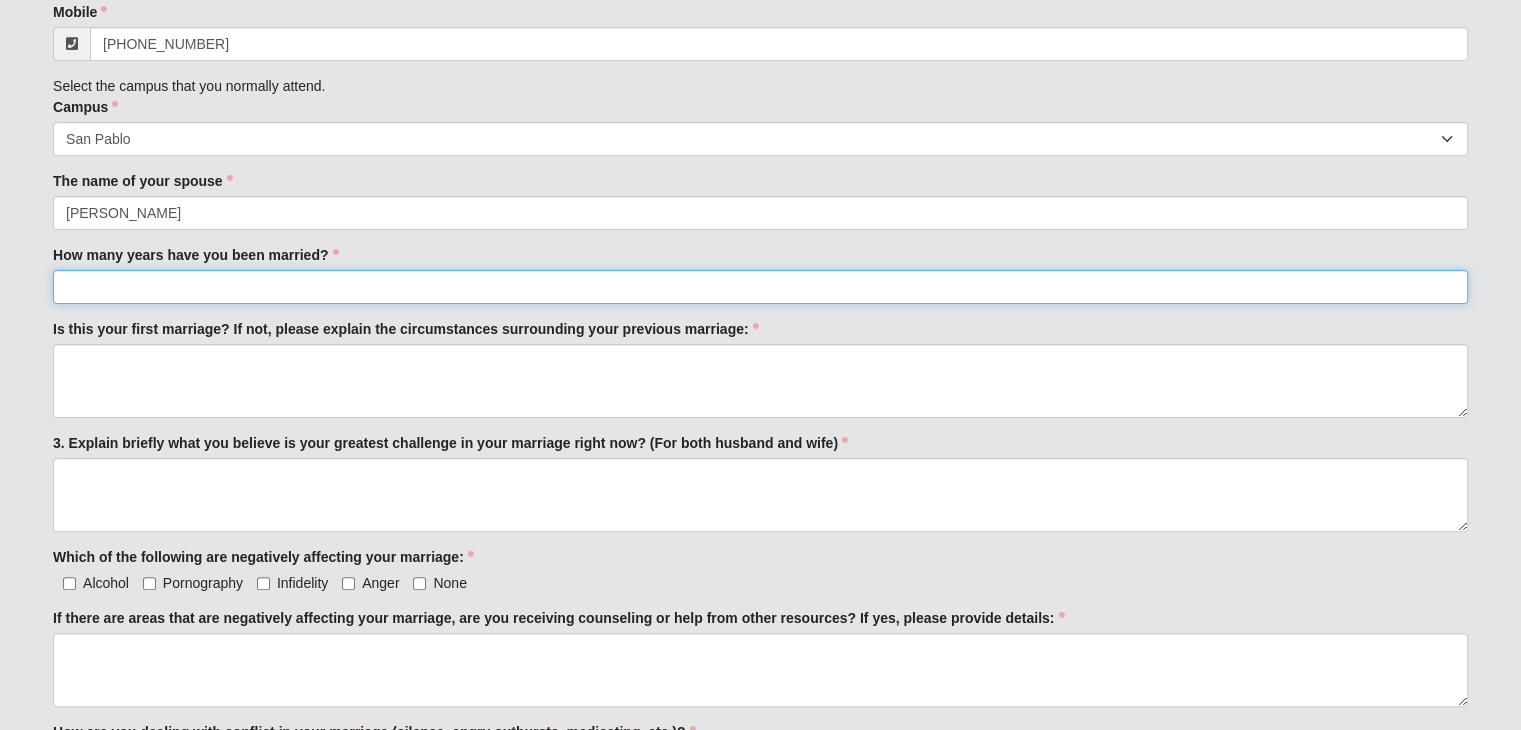click on "How many years have you been married?" at bounding box center (760, 287) 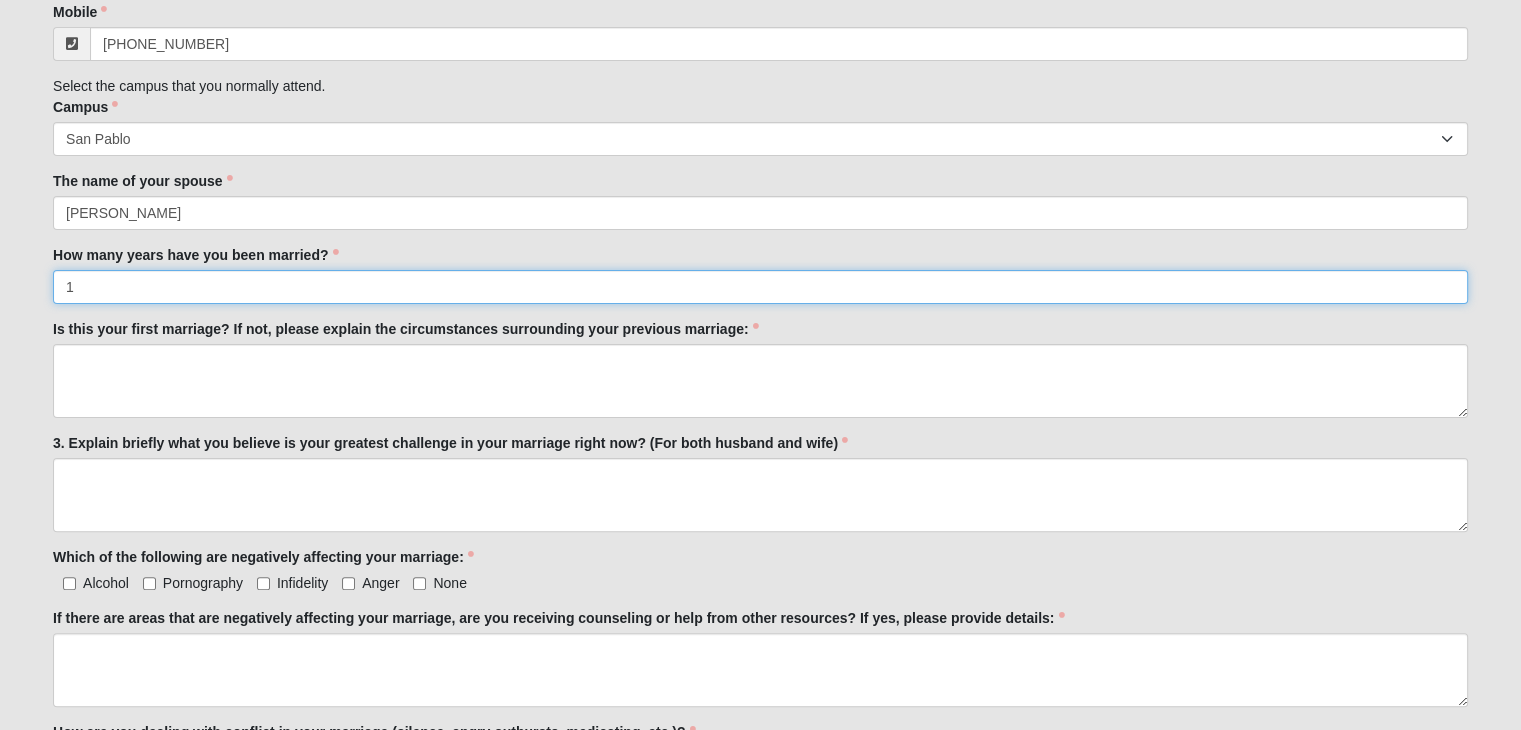 type on "1" 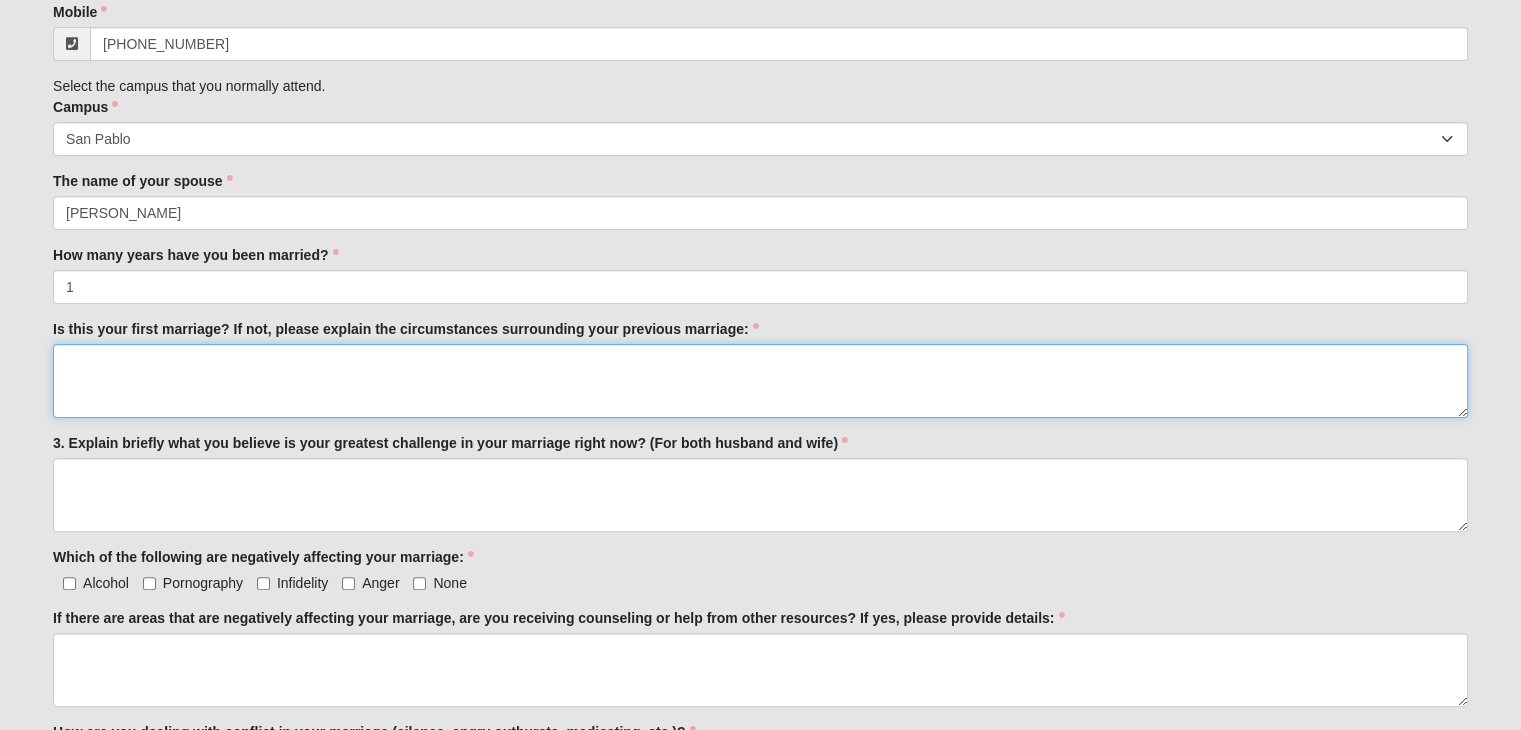 click on "Is this your first marriage? If not, please explain the circumstances surrounding your previous marriage:" at bounding box center [760, 381] 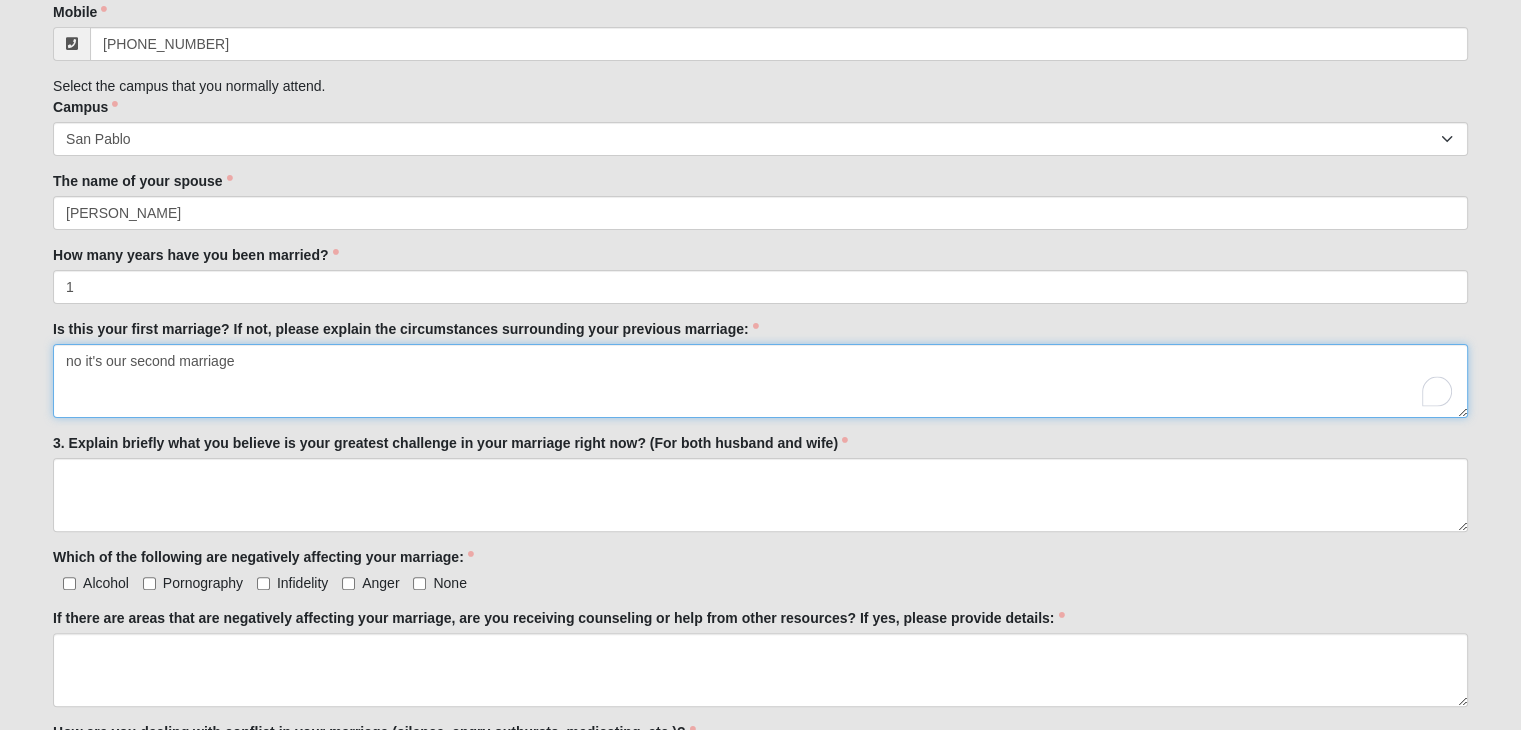 click on "no it's our second marriage" at bounding box center (760, 381) 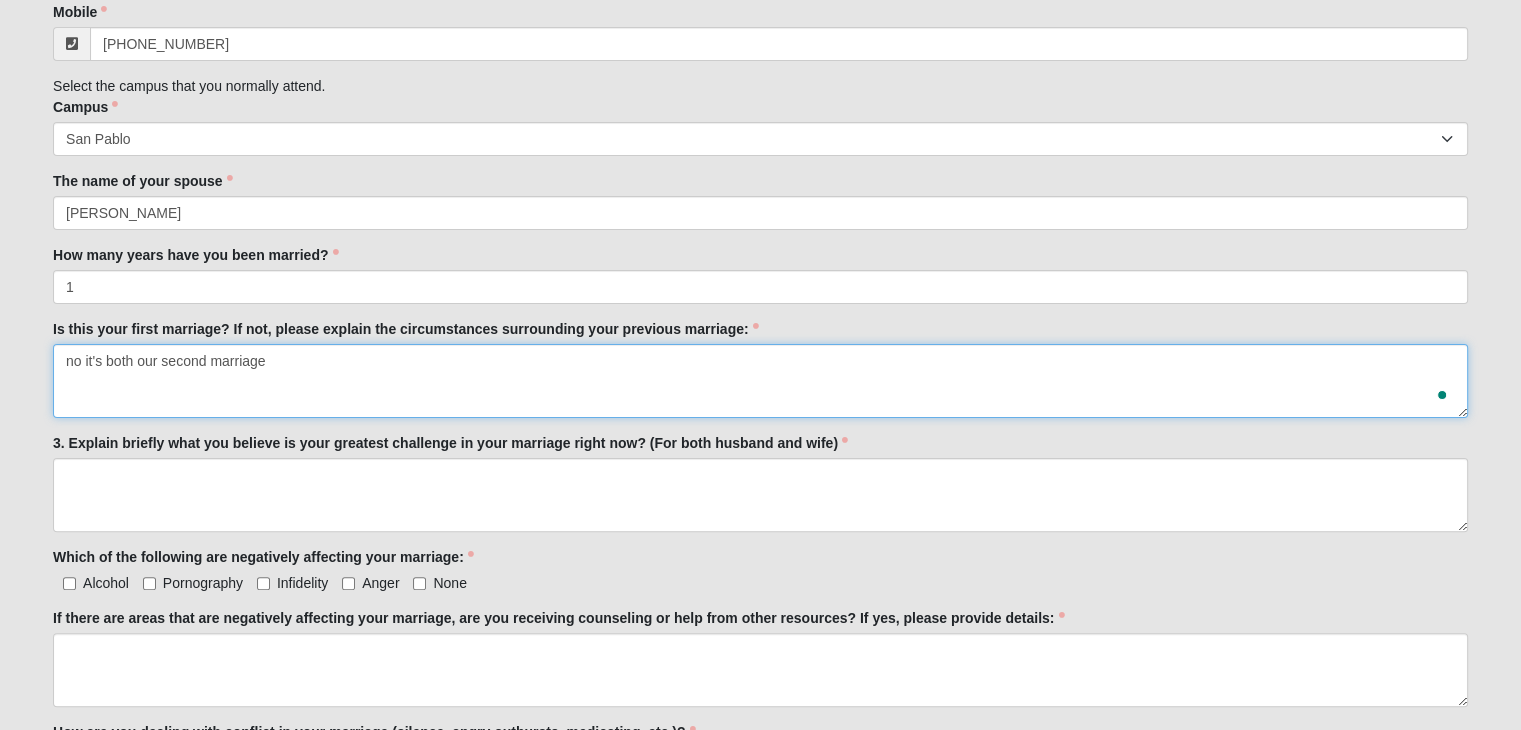 click on "no it's both our second marriage" at bounding box center [760, 381] 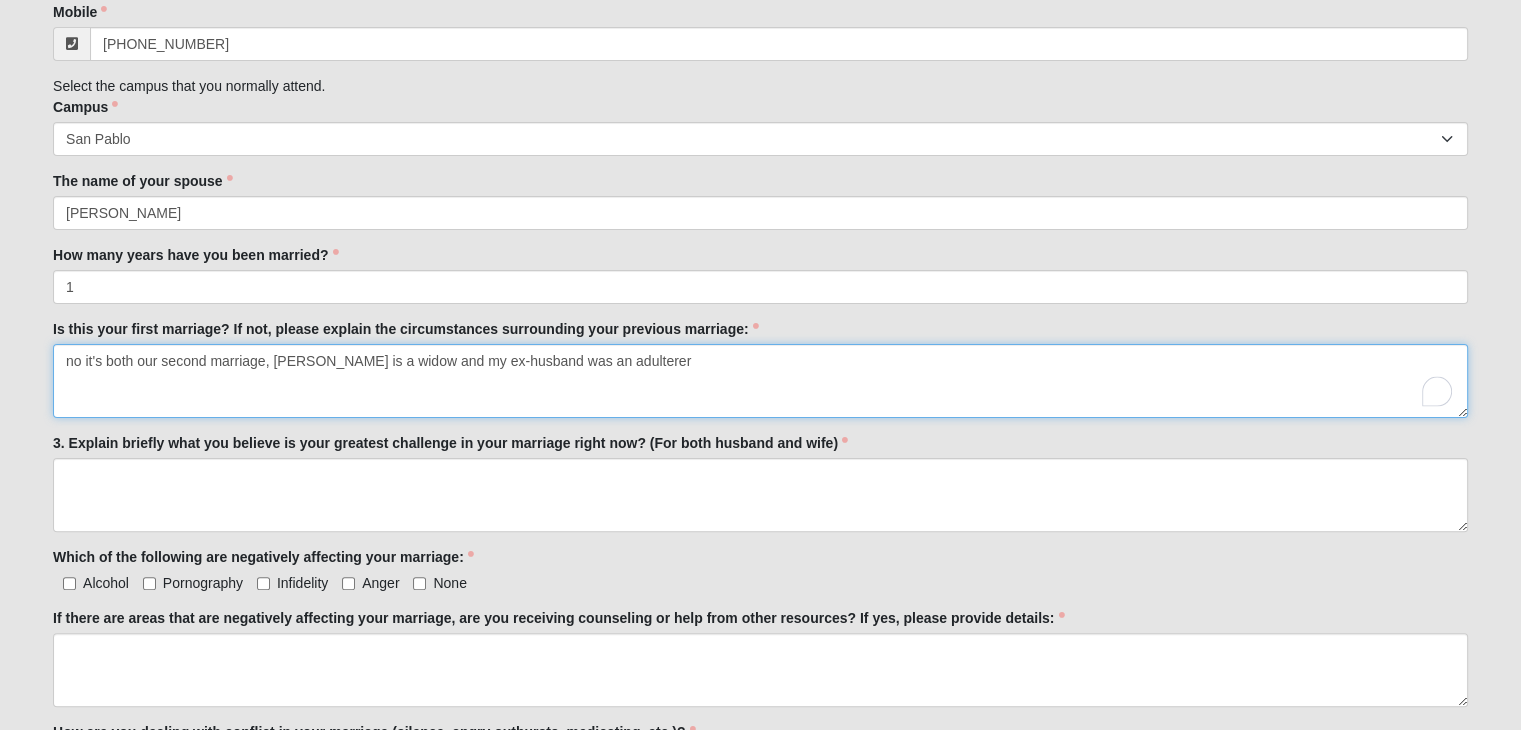 type on "no it's both our second marriage, [PERSON_NAME] is a widow and my ex-husband was an adulterer" 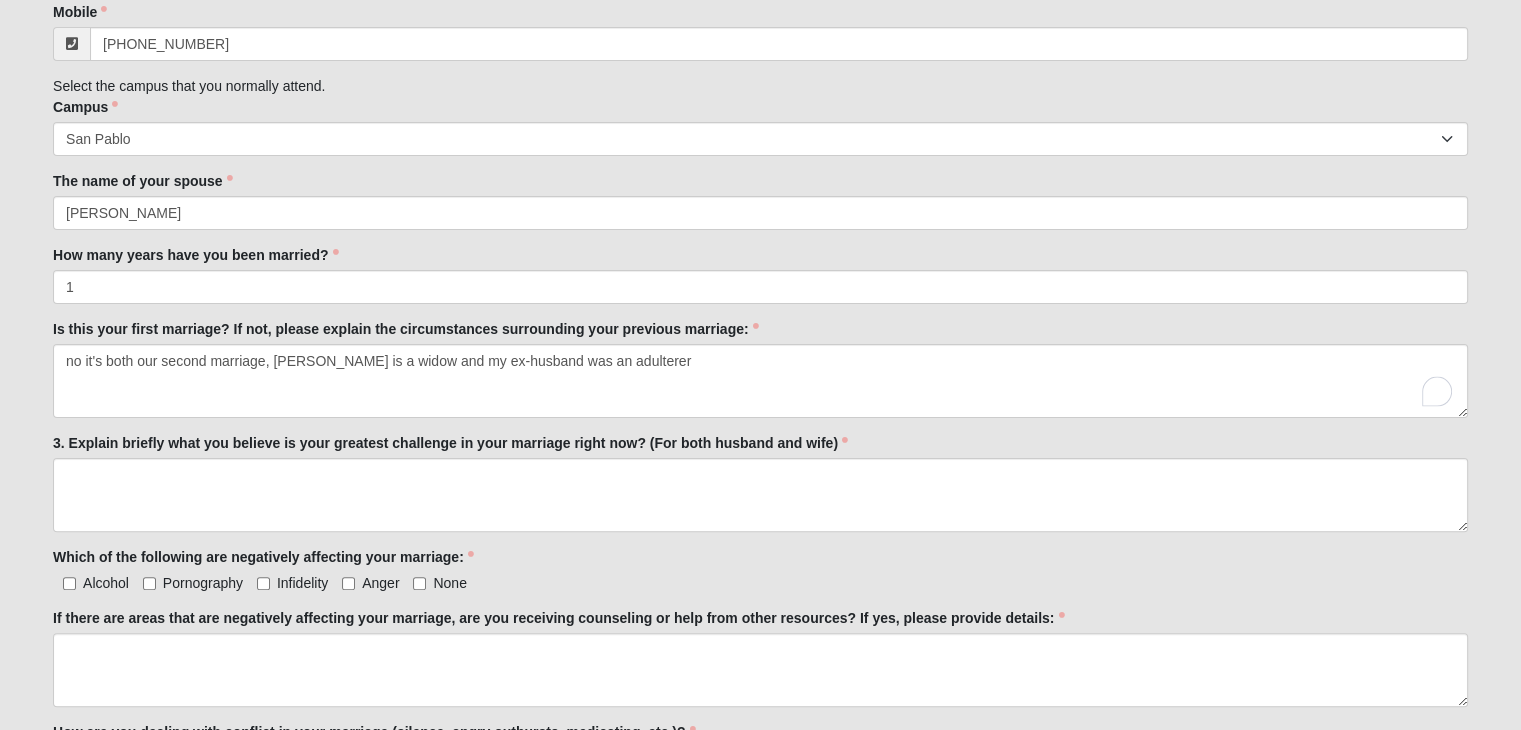 click on "3.	Explain briefly what you believe is your greatest challenge in your marriage right now? (For both husband and wife)
3.	Explain briefly what you believe is your greatest challenge in your marriage right now? (For both husband and wife) is required." at bounding box center [760, 482] 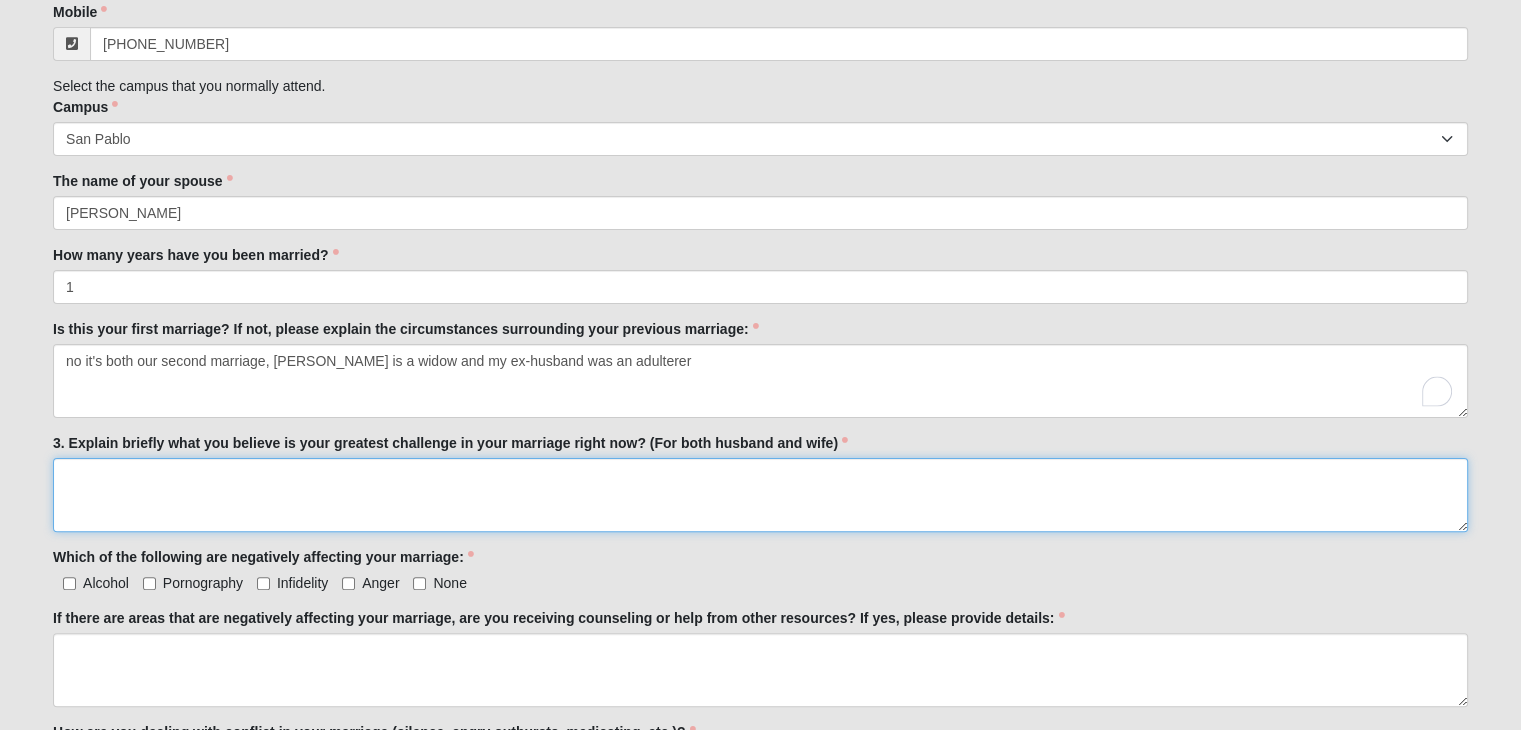 click on "3.	Explain briefly what you believe is your greatest challenge in your marriage right now? (For both husband and wife)" at bounding box center (760, 495) 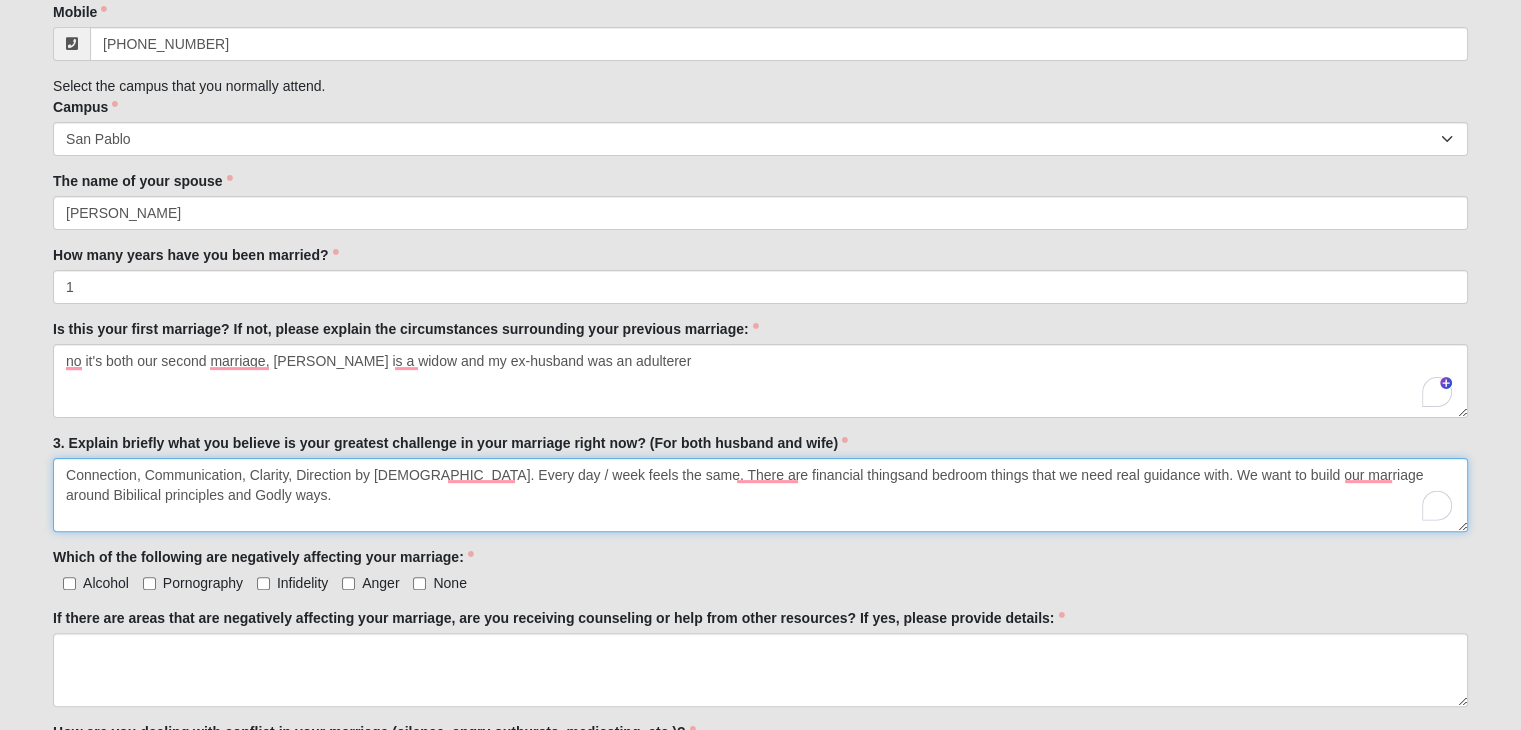 type on "Connection, Communication, Clarity, Direction by [DEMOGRAPHIC_DATA]. Every day / week feels the same. There are financial thingsand bedroom things that we need real guidance with. We want to build our marriage around Bibilical principles and Godly ways." 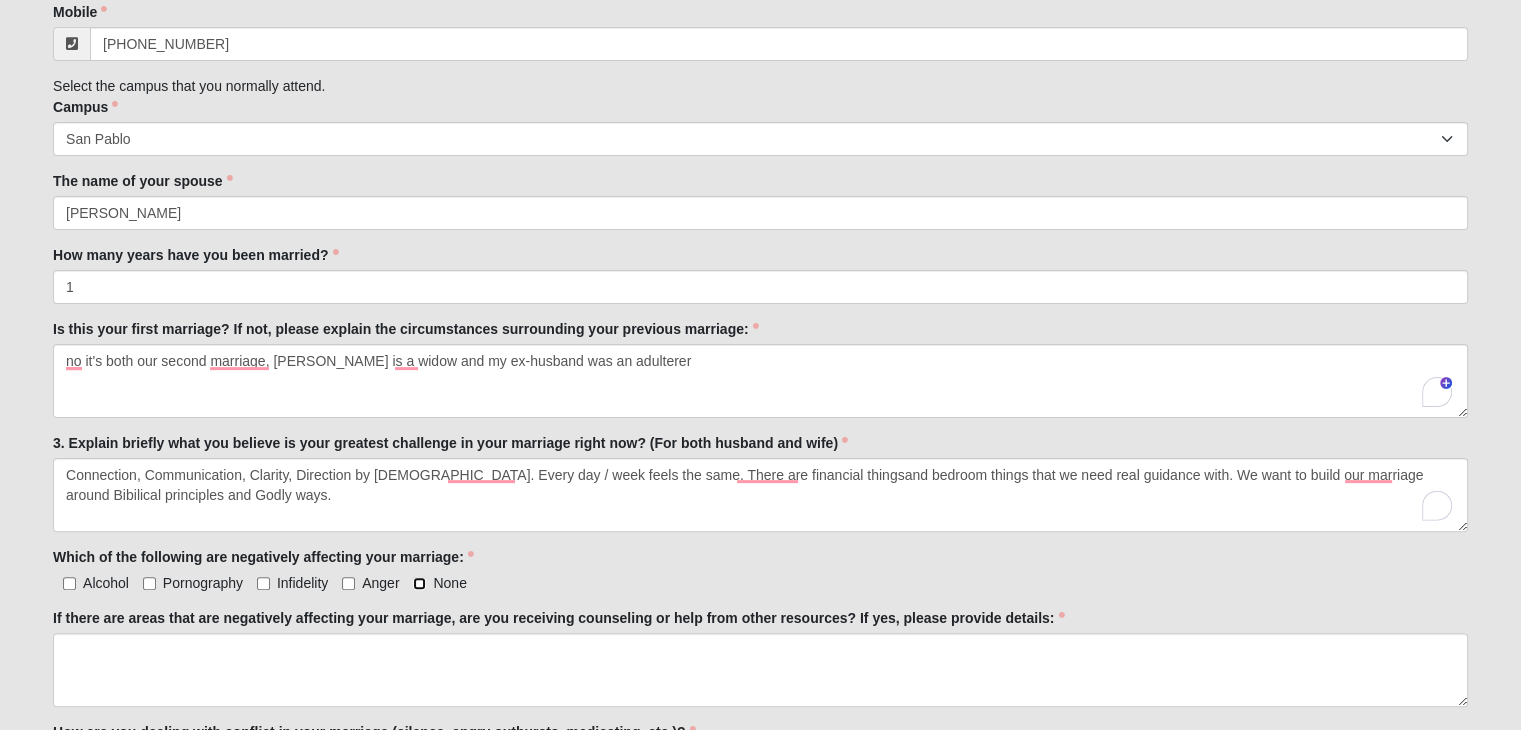 click on "None" at bounding box center (419, 583) 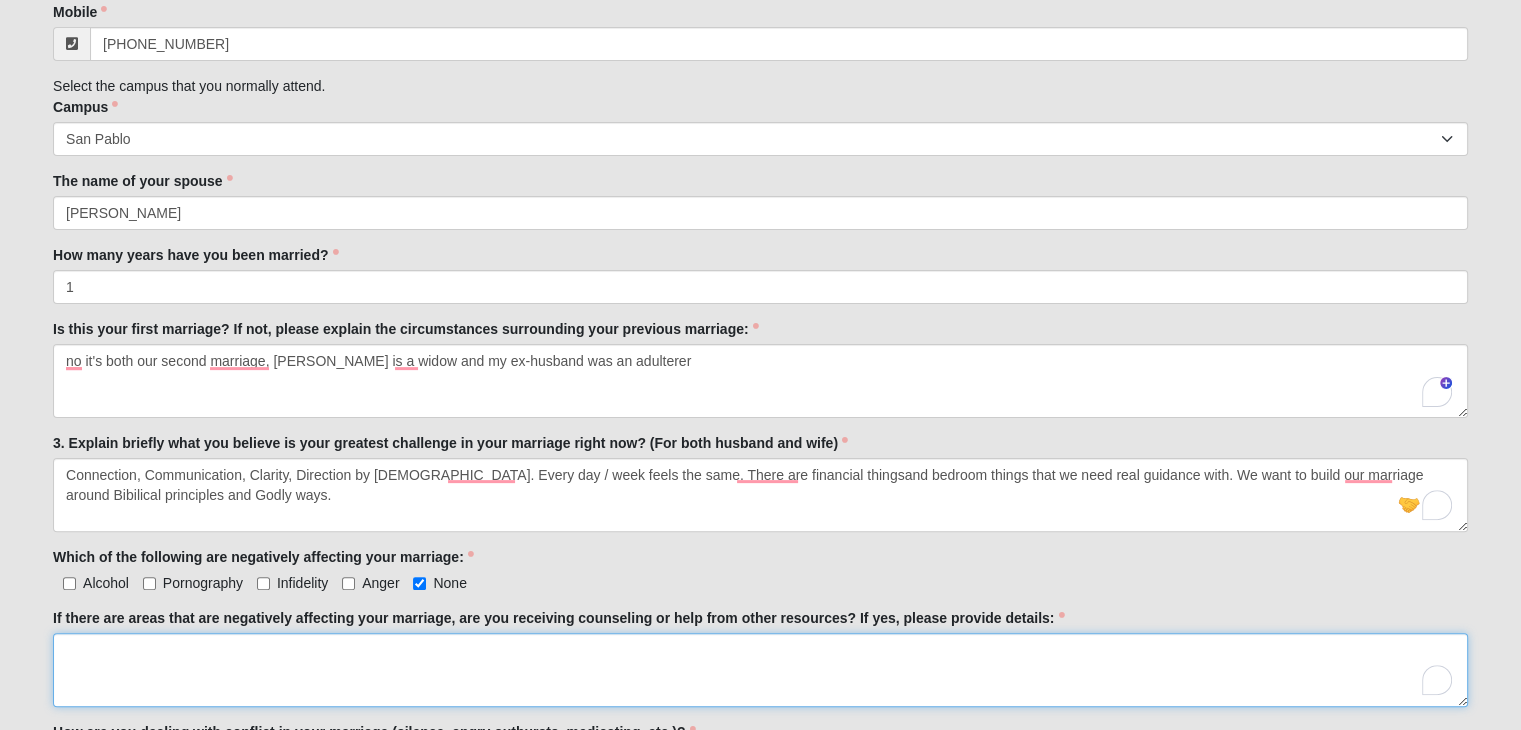 click on "If there are areas that are negatively affecting your marriage, are you receiving counseling or help from other resources? If yes, please provide details:" at bounding box center [760, 670] 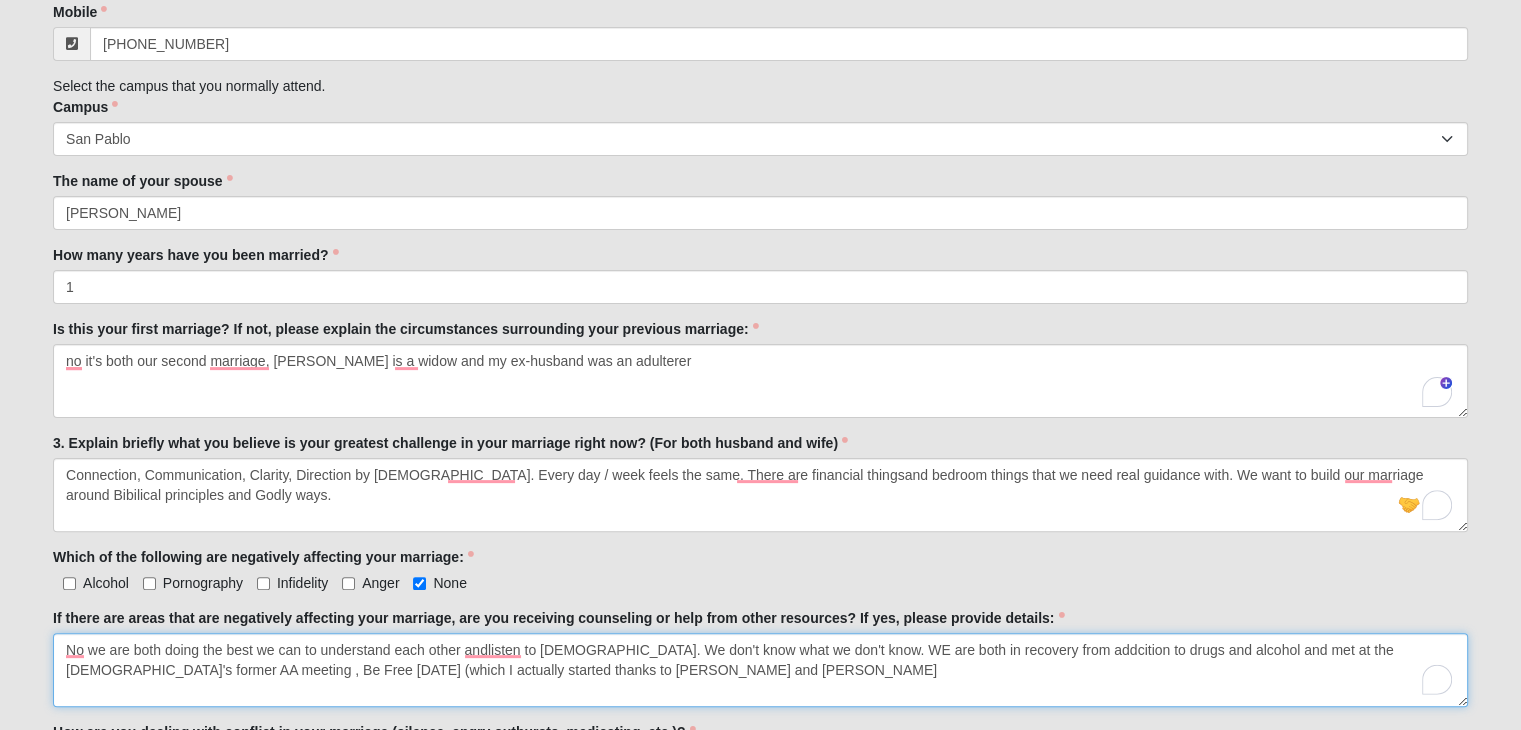 click on "No we are both doing the best we can to understand each other andlisten to [DEMOGRAPHIC_DATA]. We don't know what we don't know. WE are both in recovery from addcition to drugs and alcohol and met at the [DEMOGRAPHIC_DATA]'s former AA meeting , Be Free [DATE] (which I actually started thanks to [PERSON_NAME] and [PERSON_NAME]" at bounding box center (760, 670) 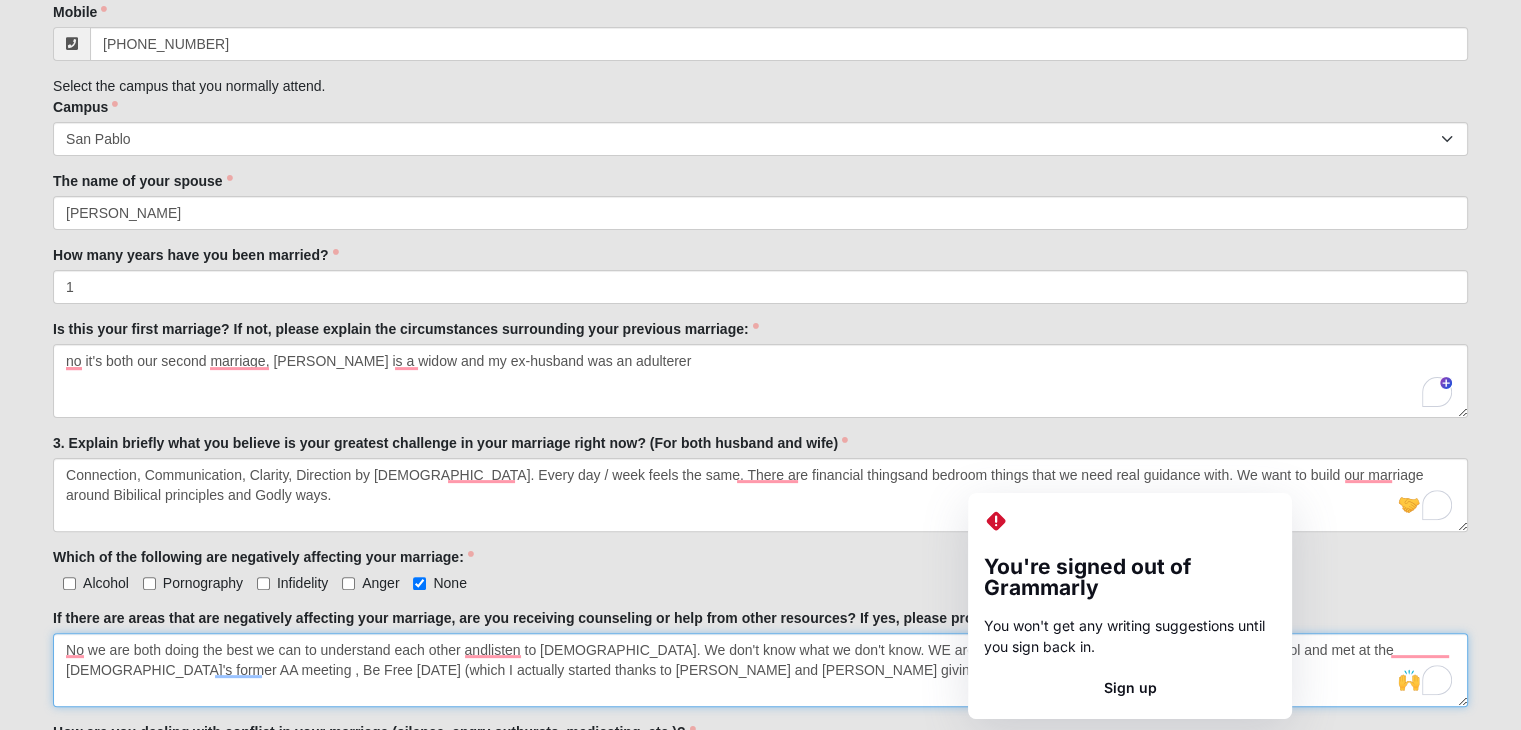drag, startPoint x: 1001, startPoint y: 646, endPoint x: 999, endPoint y: 667, distance: 21.095022 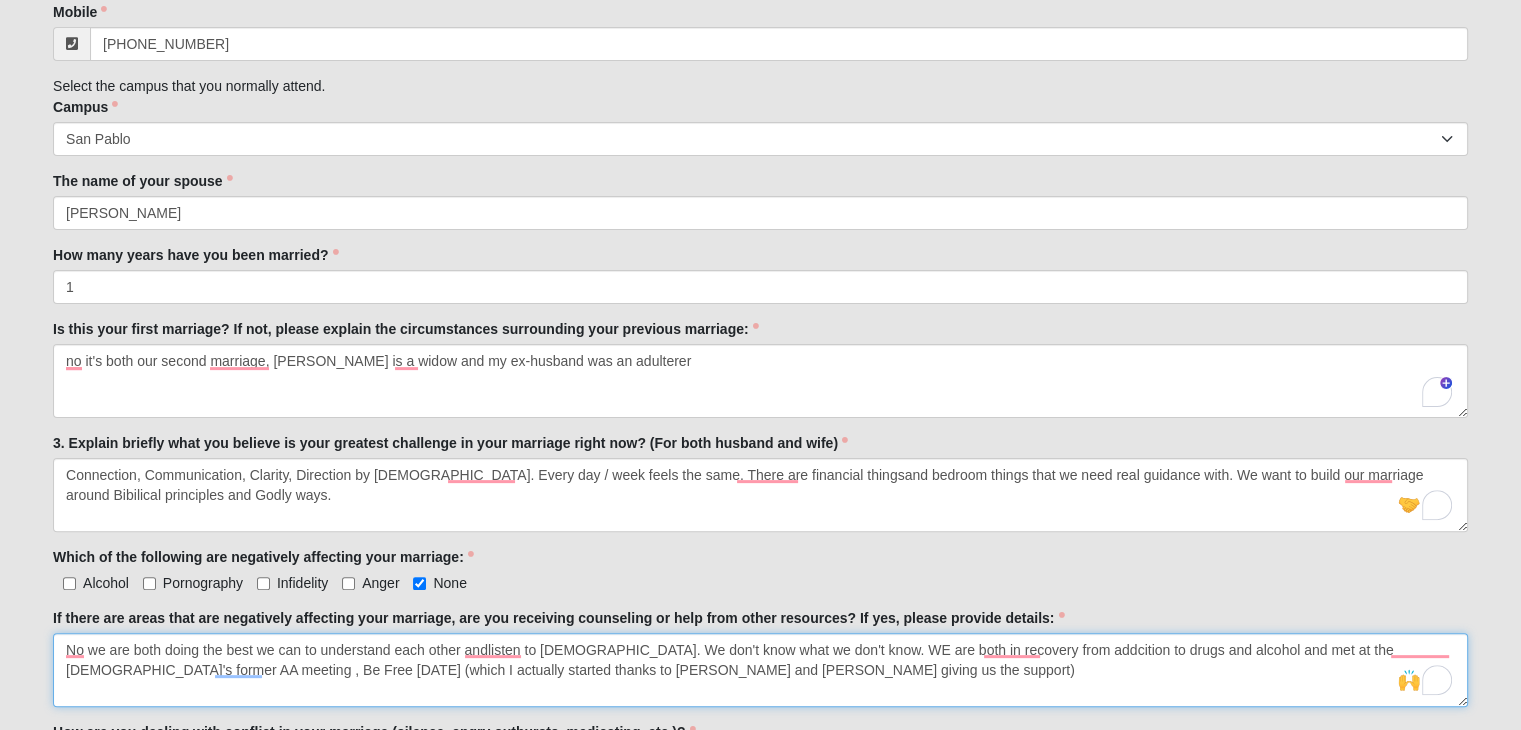 click on "No we are both doing the best we can to understand each other andlisten to [DEMOGRAPHIC_DATA]. We don't know what we don't know. WE are both in recovery from addcition to drugs and alcohol and met at the [DEMOGRAPHIC_DATA]'s former AA meeting , Be Free [DATE] (which I actually started thanks to [PERSON_NAME] and [PERSON_NAME] giving us the support)" at bounding box center [760, 670] 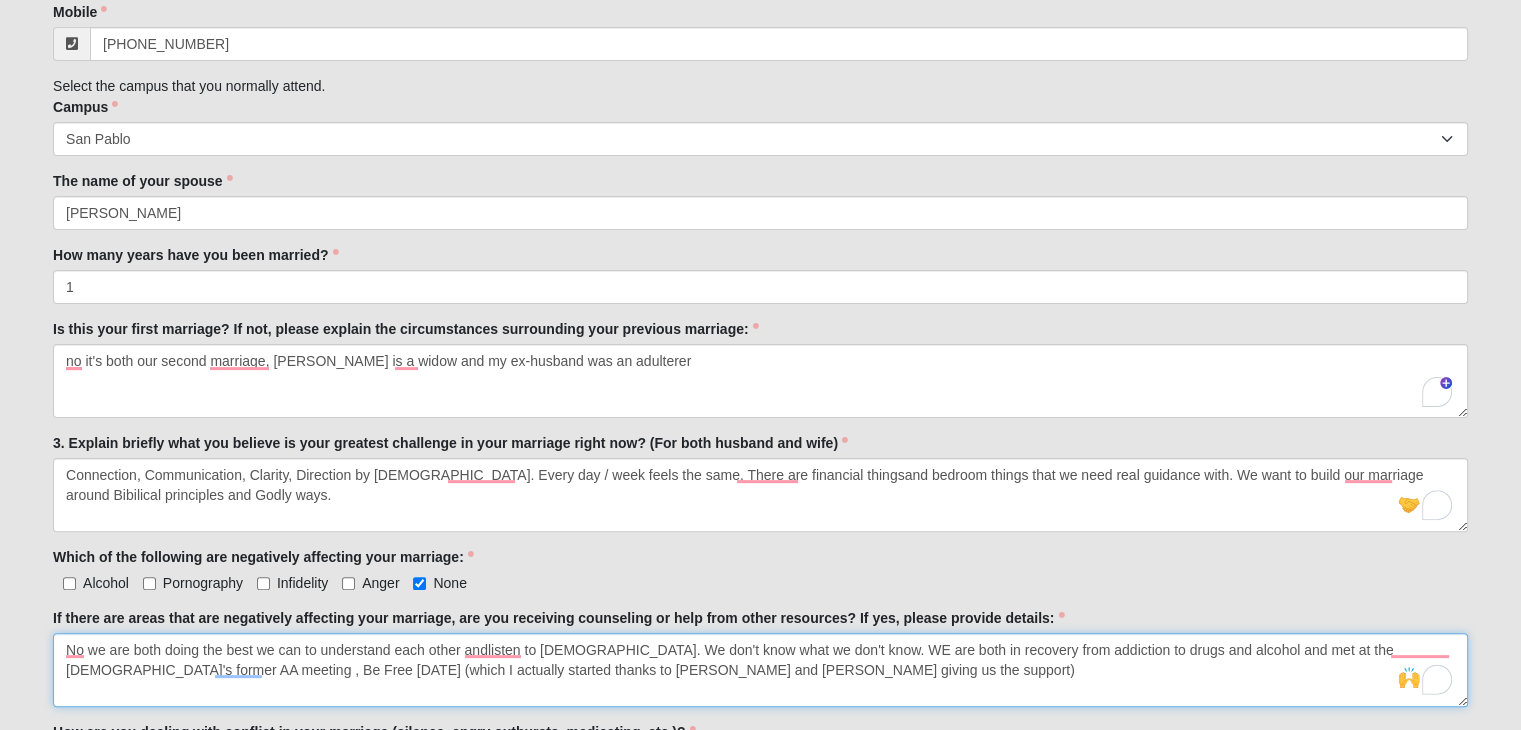 click on "No we are both doing the best we can to understand each other andlisten to [DEMOGRAPHIC_DATA]. We don't know what we don't know. WE are both in recovery from addiction to drugs and alcohol and met at the [DEMOGRAPHIC_DATA]'s former AA meeting , Be Free [DATE] (which I actually started thanks to [PERSON_NAME] and [PERSON_NAME] giving us the support)" at bounding box center (760, 670) 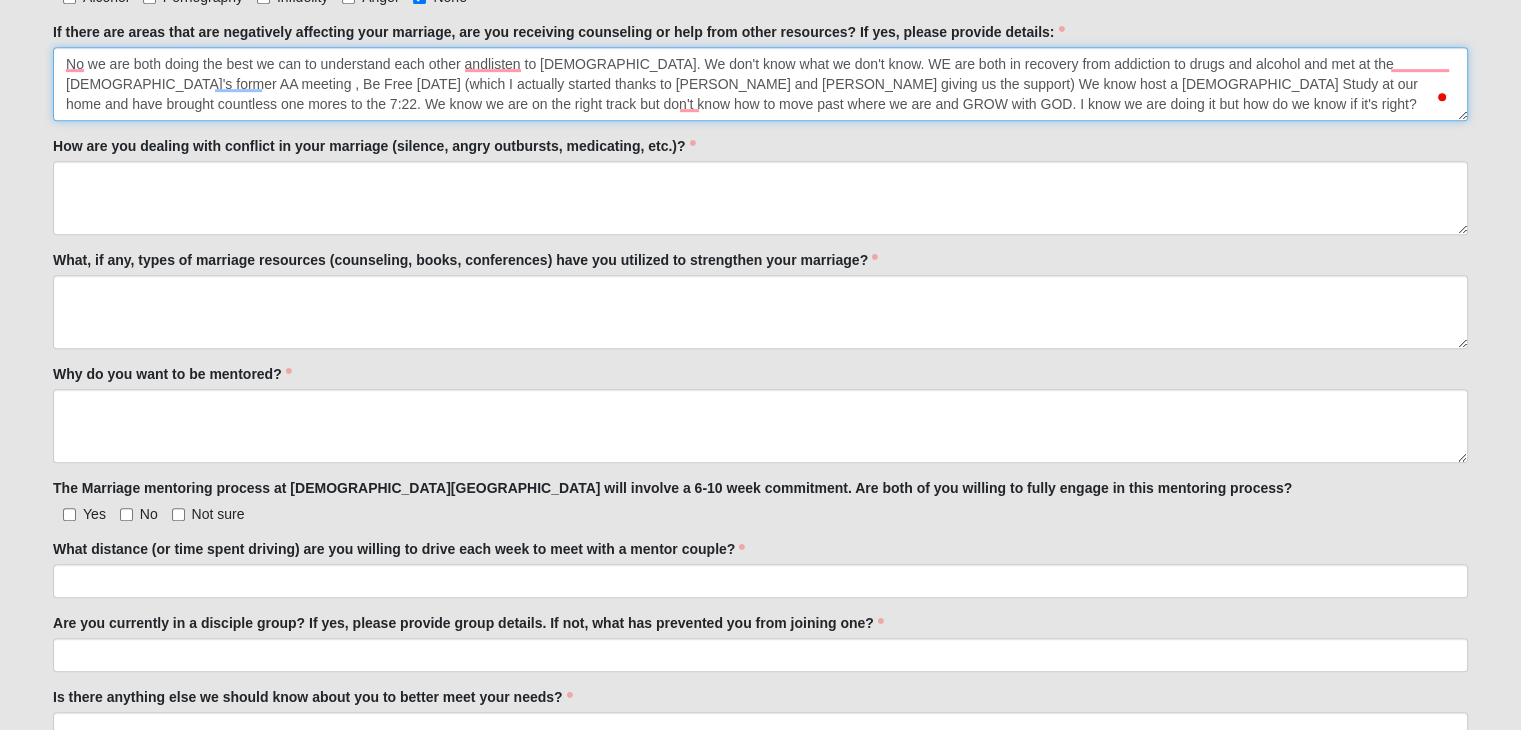 scroll, scrollTop: 1072, scrollLeft: 0, axis: vertical 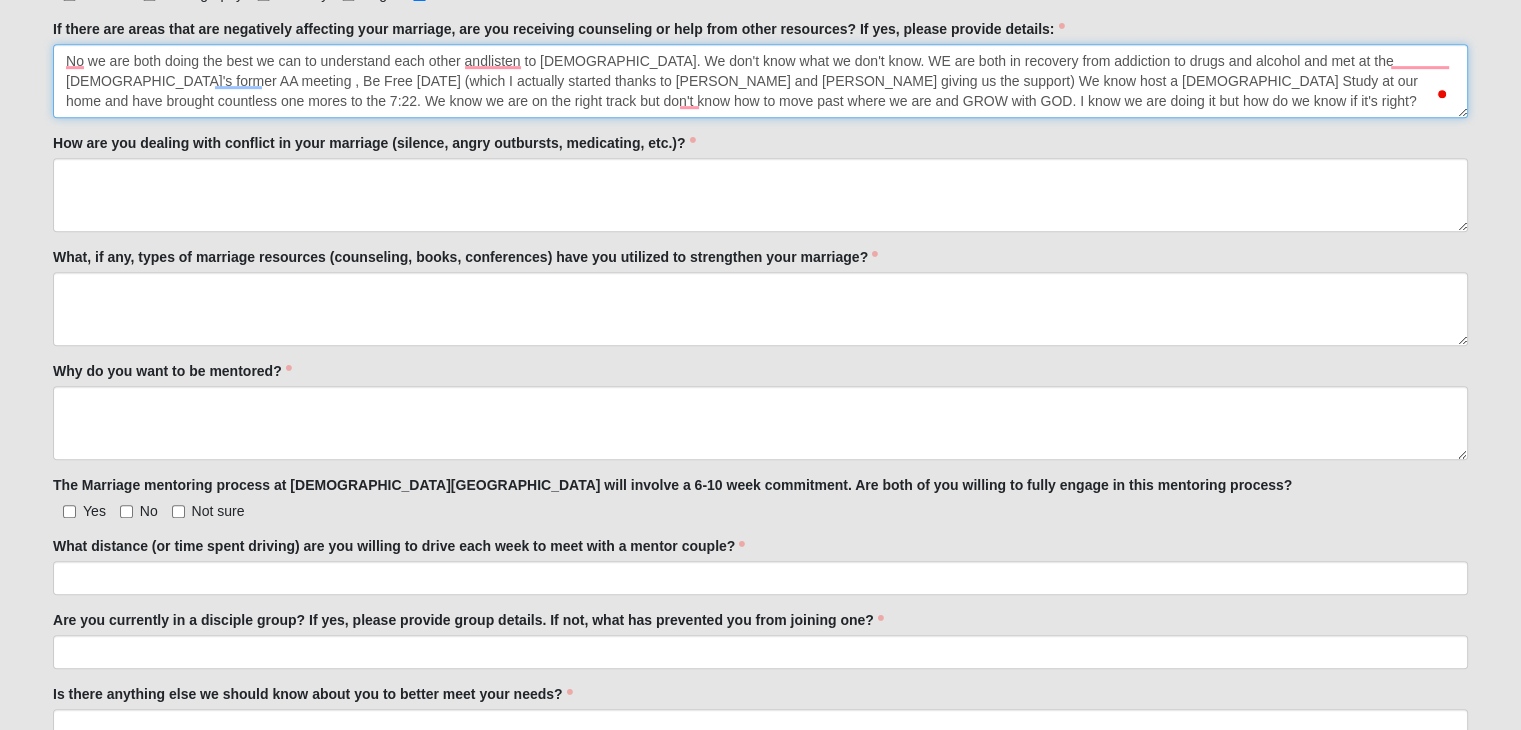 type on "No we are both doing the best we can to understand each other andlisten to [DEMOGRAPHIC_DATA]. We don't know what we don't know. WE are both in recovery from addiction to drugs and alcohol and met at the [DEMOGRAPHIC_DATA]'s former AA meeting , Be Free [DATE] (which I actually started thanks to [PERSON_NAME] and [PERSON_NAME] giving us the support) We know host a [DEMOGRAPHIC_DATA] Study at our home and have brought countless one mores to the 7:22. We know we are on the right track but don't know how to move past where we are and GROW with GOD. I know we are doing it but how do we know if it's right?" 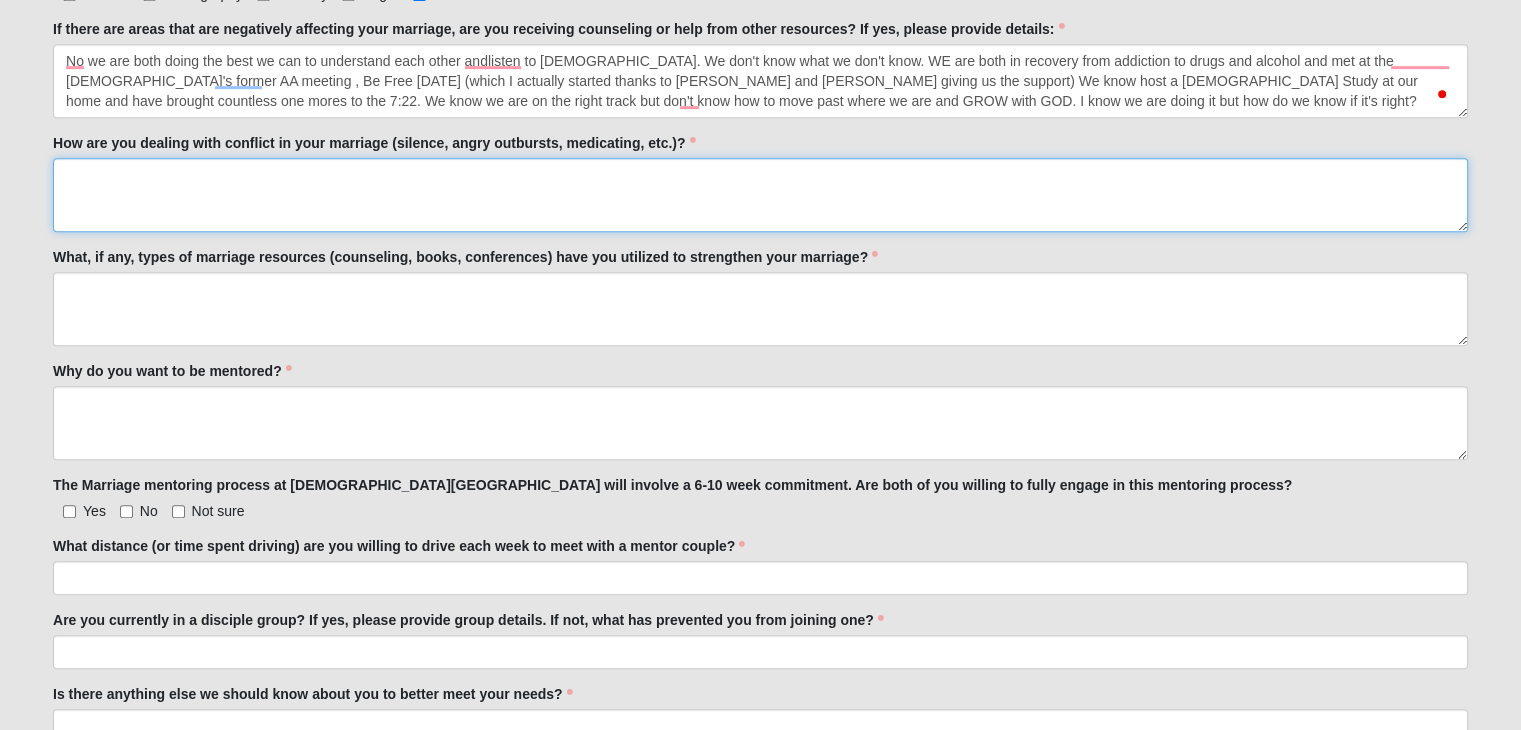 click on "How are you dealing with conflict in your marriage (silence, angry outbursts, medicating, etc.)?" at bounding box center (760, 195) 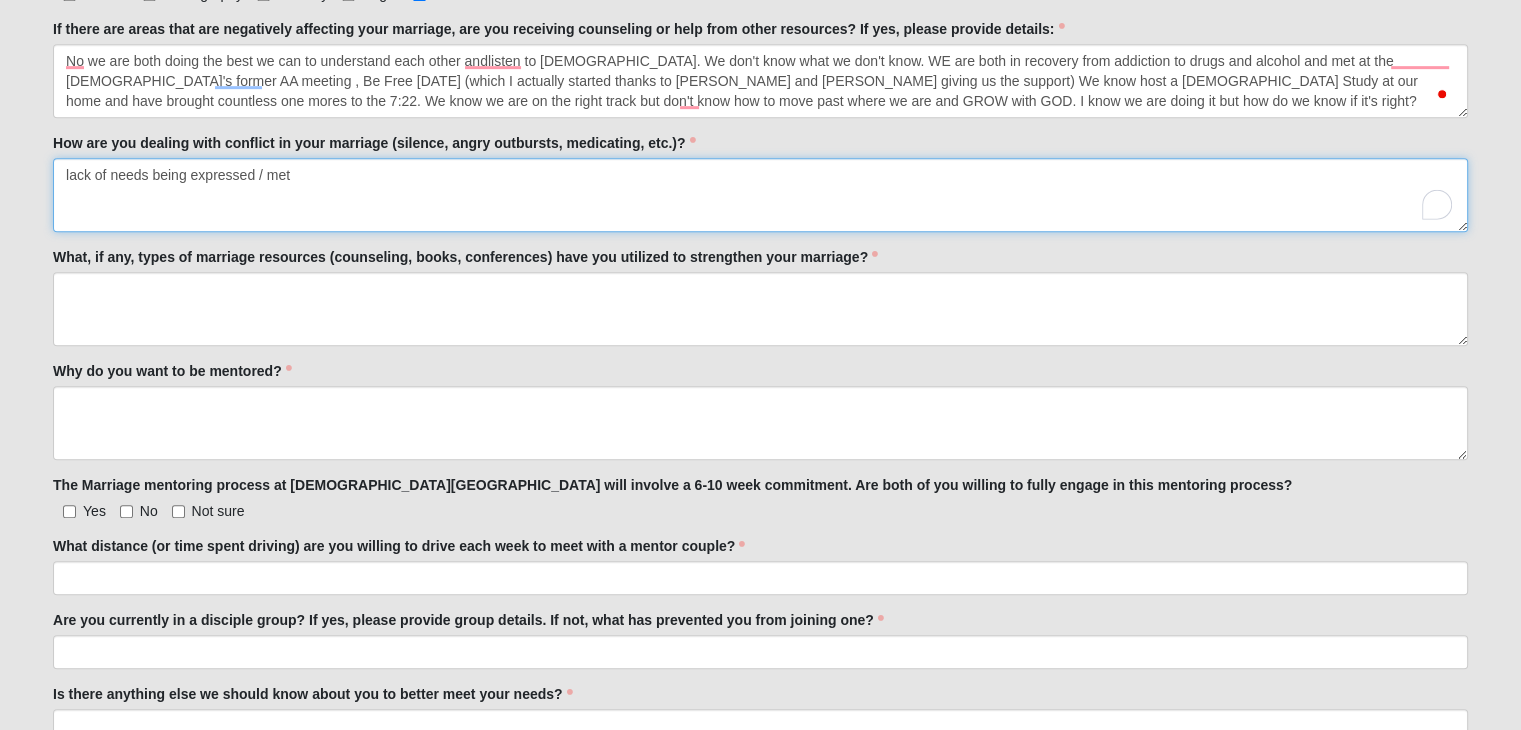 type on "lack of needs being expressed / met" 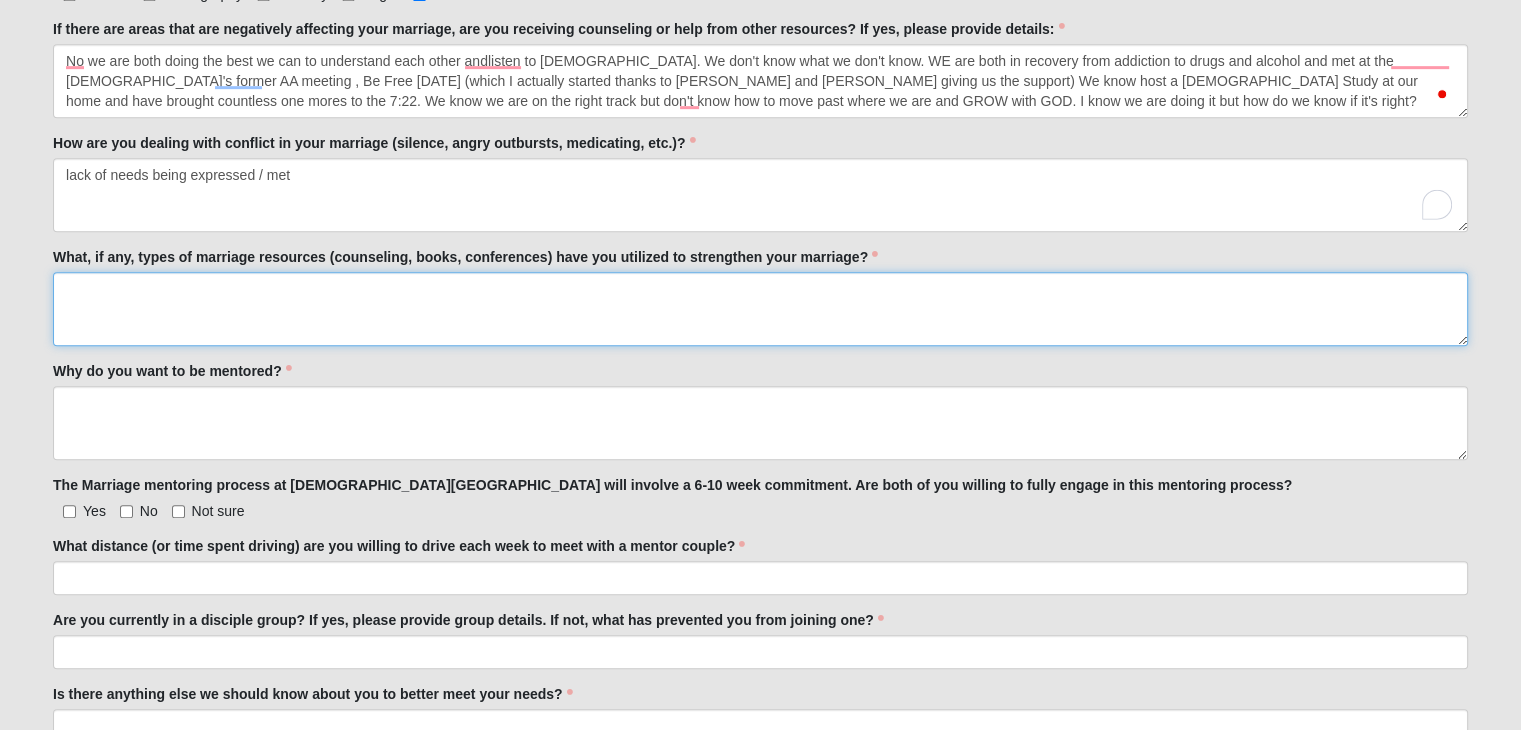 click on "What, if any, types of marriage resources (counseling, books, conferences) have you utilized to strengthen your marriage?" at bounding box center (760, 309) 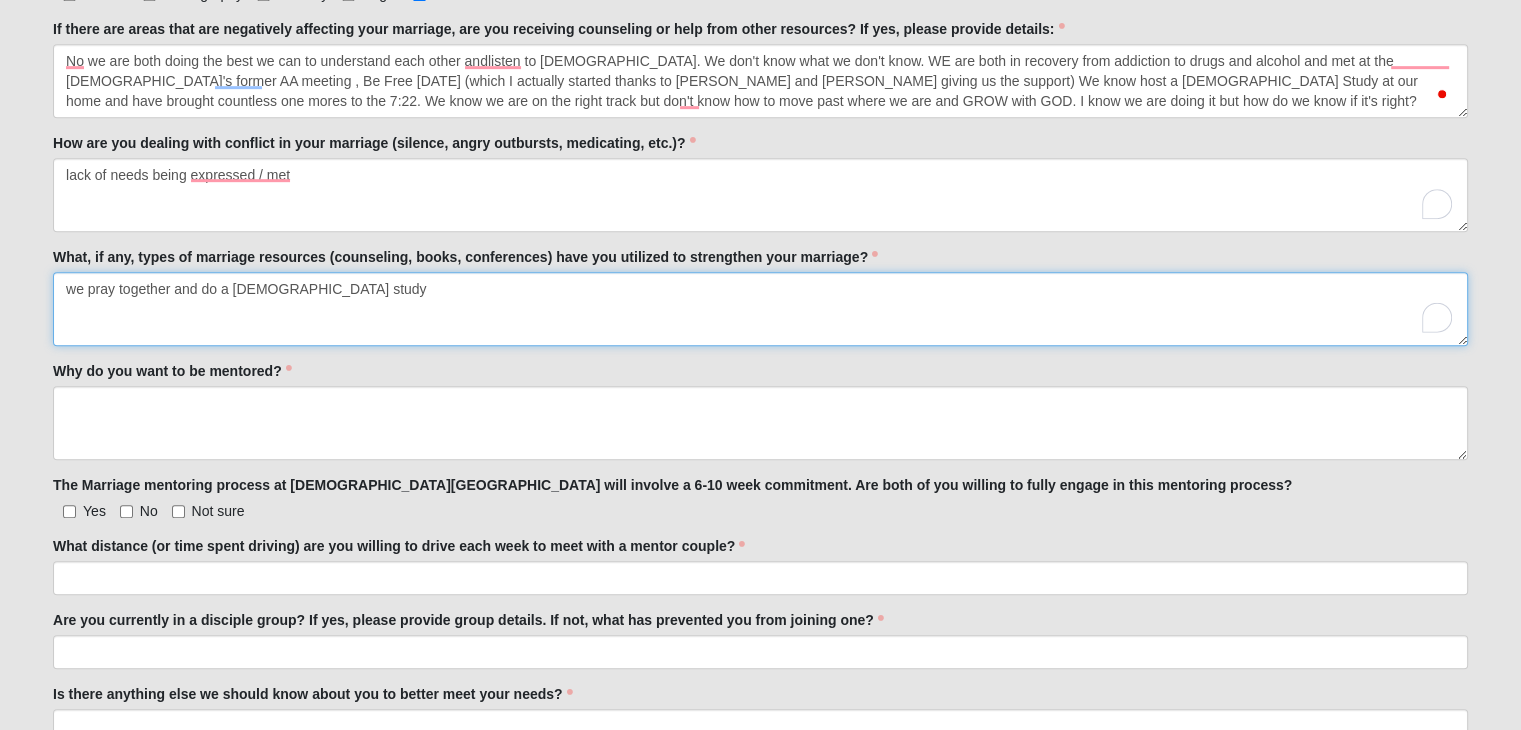 click on "we pray together and do a [DEMOGRAPHIC_DATA] study" at bounding box center (760, 309) 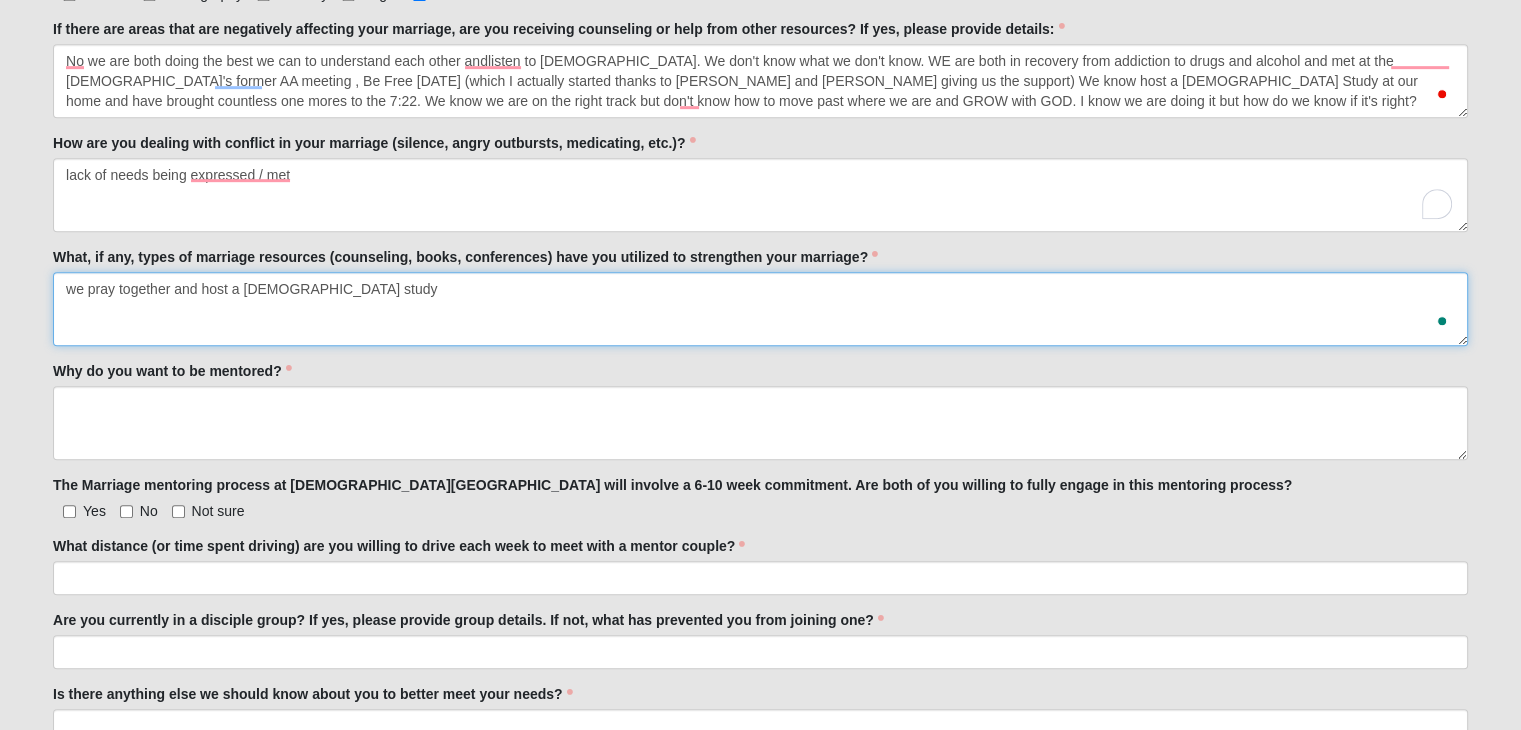 click on "we pray together and host a [DEMOGRAPHIC_DATA] study" at bounding box center (760, 309) 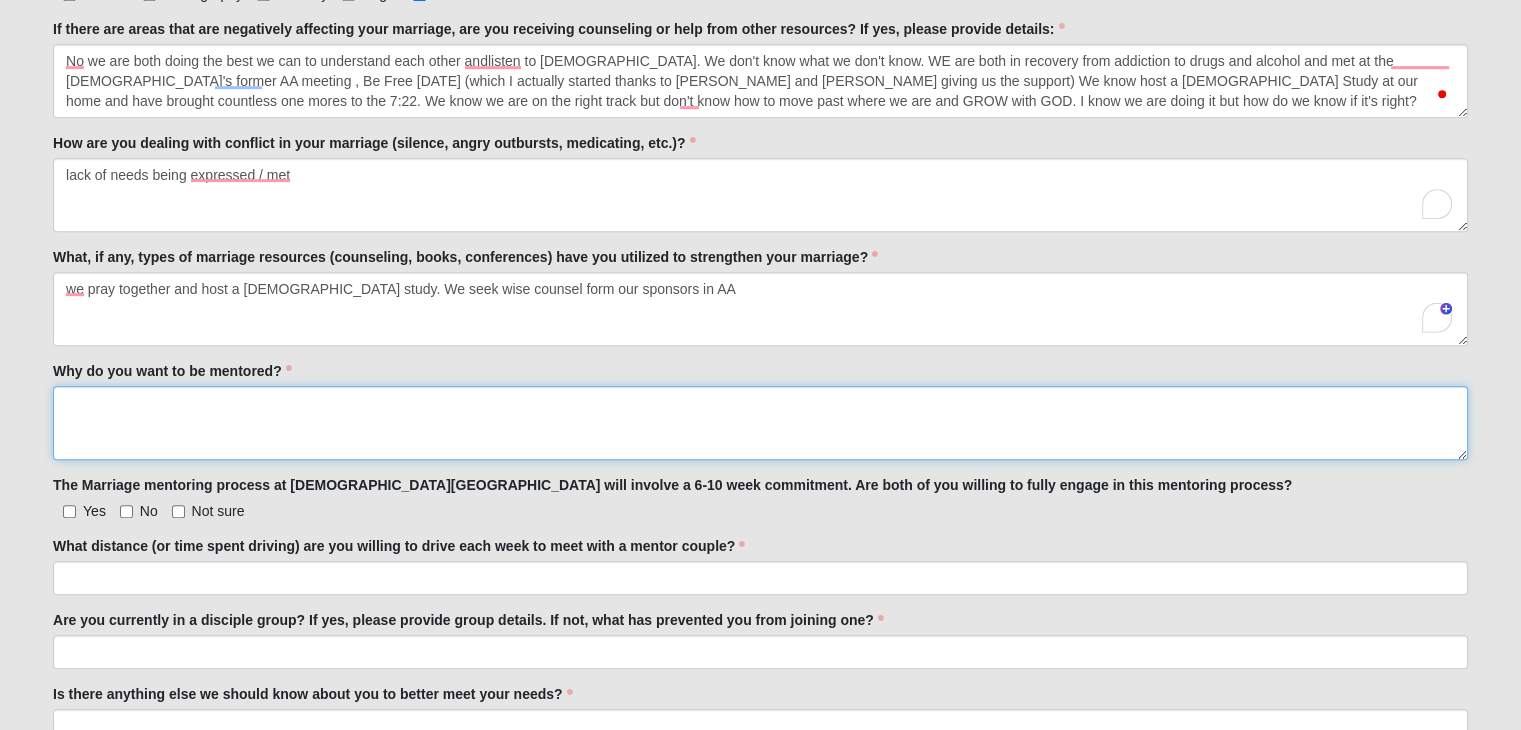 click on "Why do you want to be mentored?" at bounding box center (760, 423) 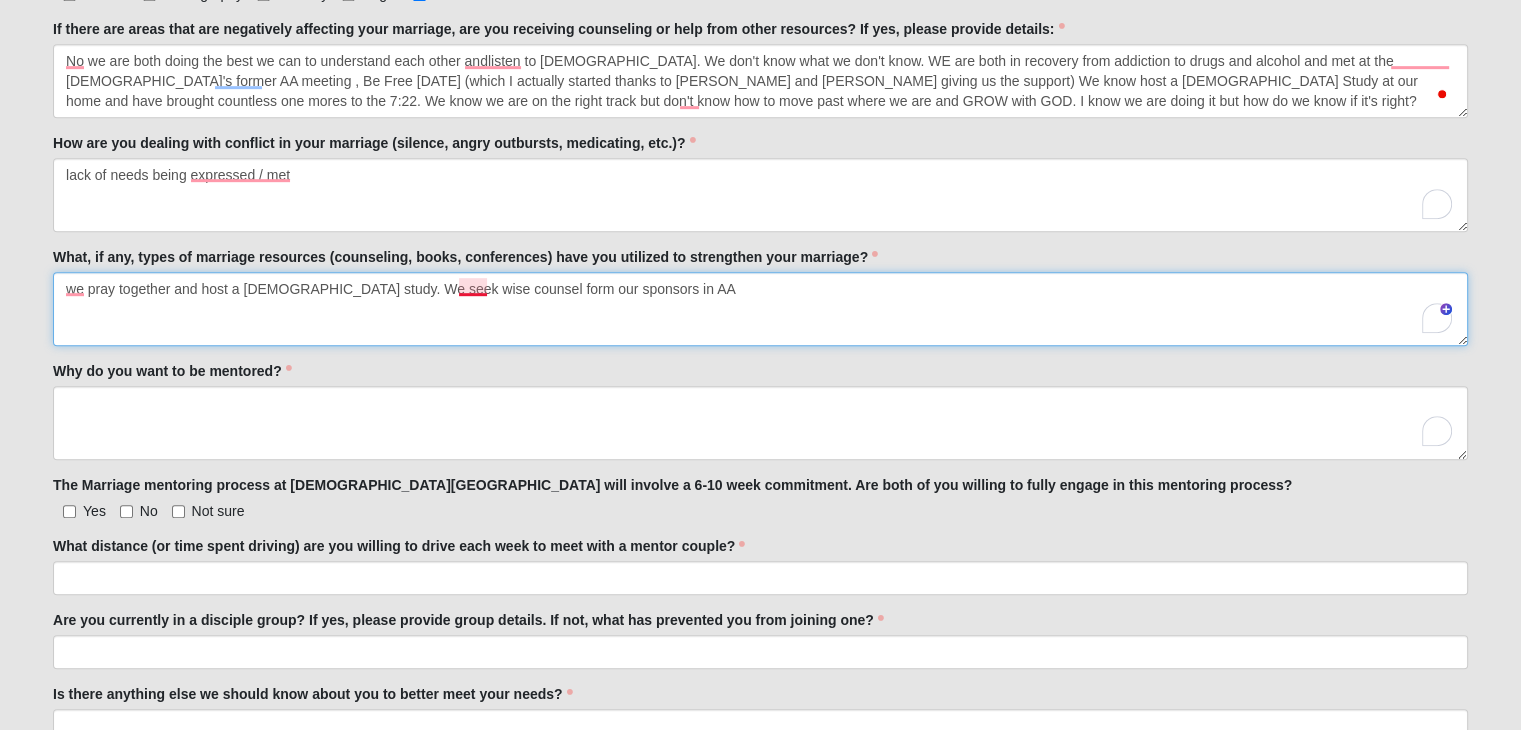 click on "we pray together and host a [DEMOGRAPHIC_DATA] study. We seek wise counsel form our sponsors in AA" at bounding box center [760, 309] 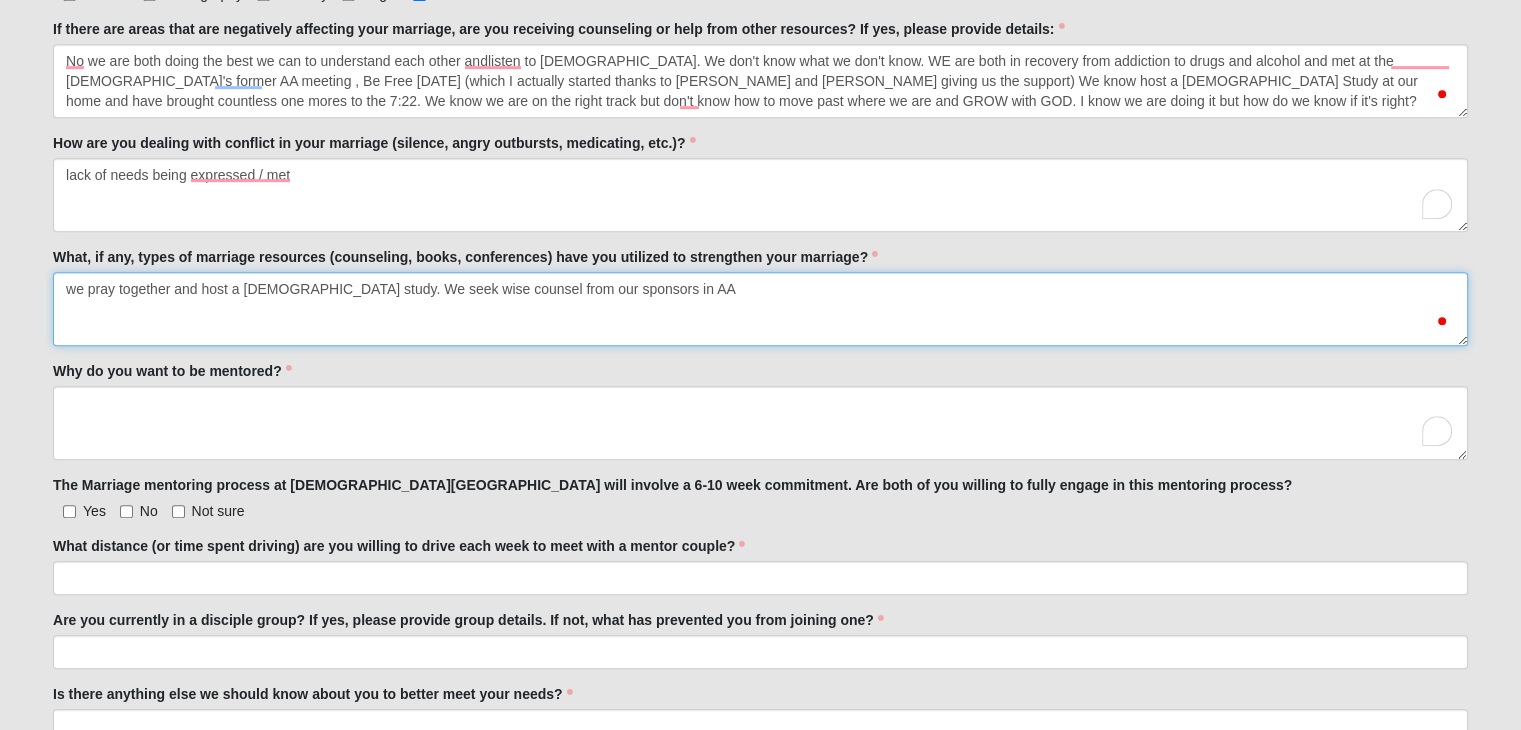 type on "we pray together and host a [DEMOGRAPHIC_DATA] study. We seek wise counsel from our sponsors in AA" 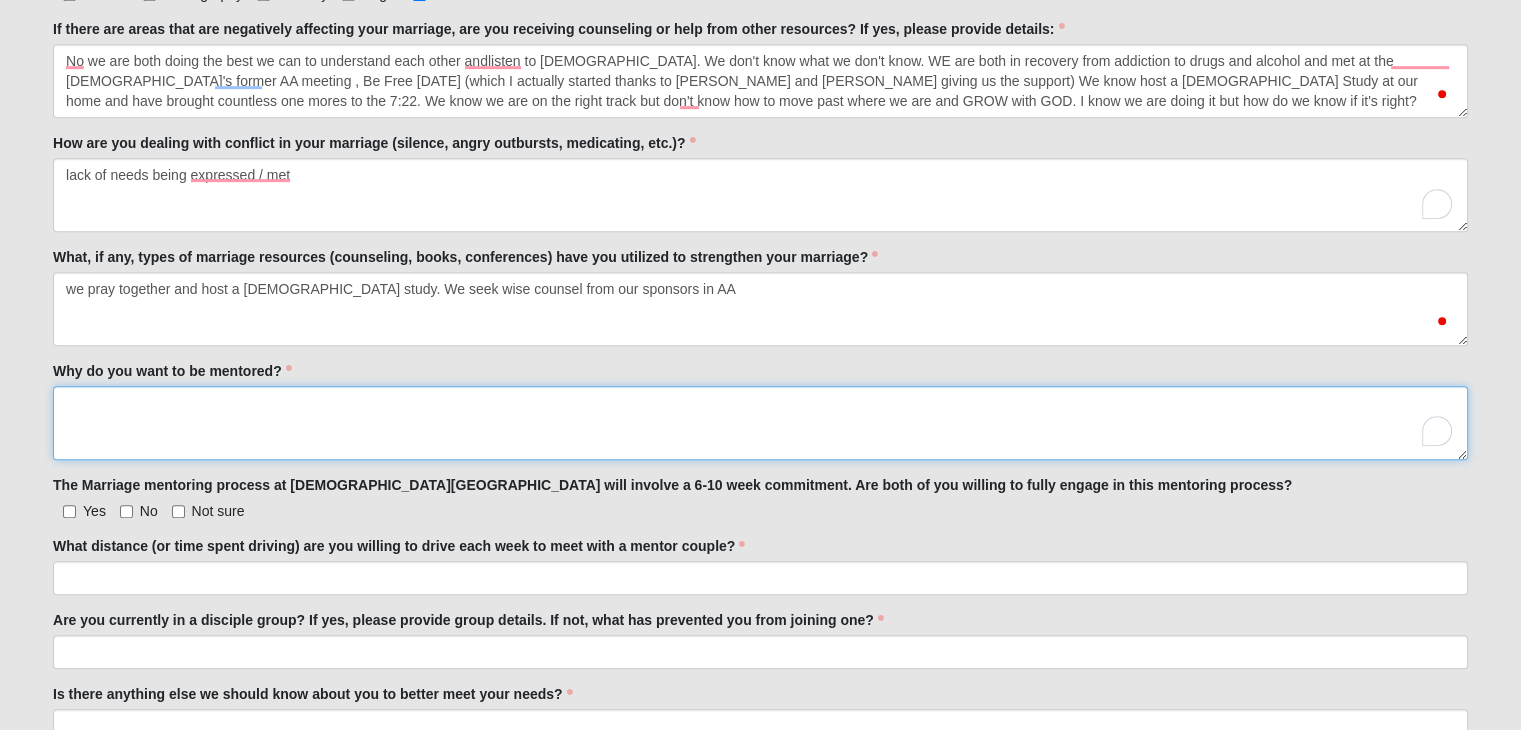 click on "Why do you want to be mentored?" at bounding box center [760, 423] 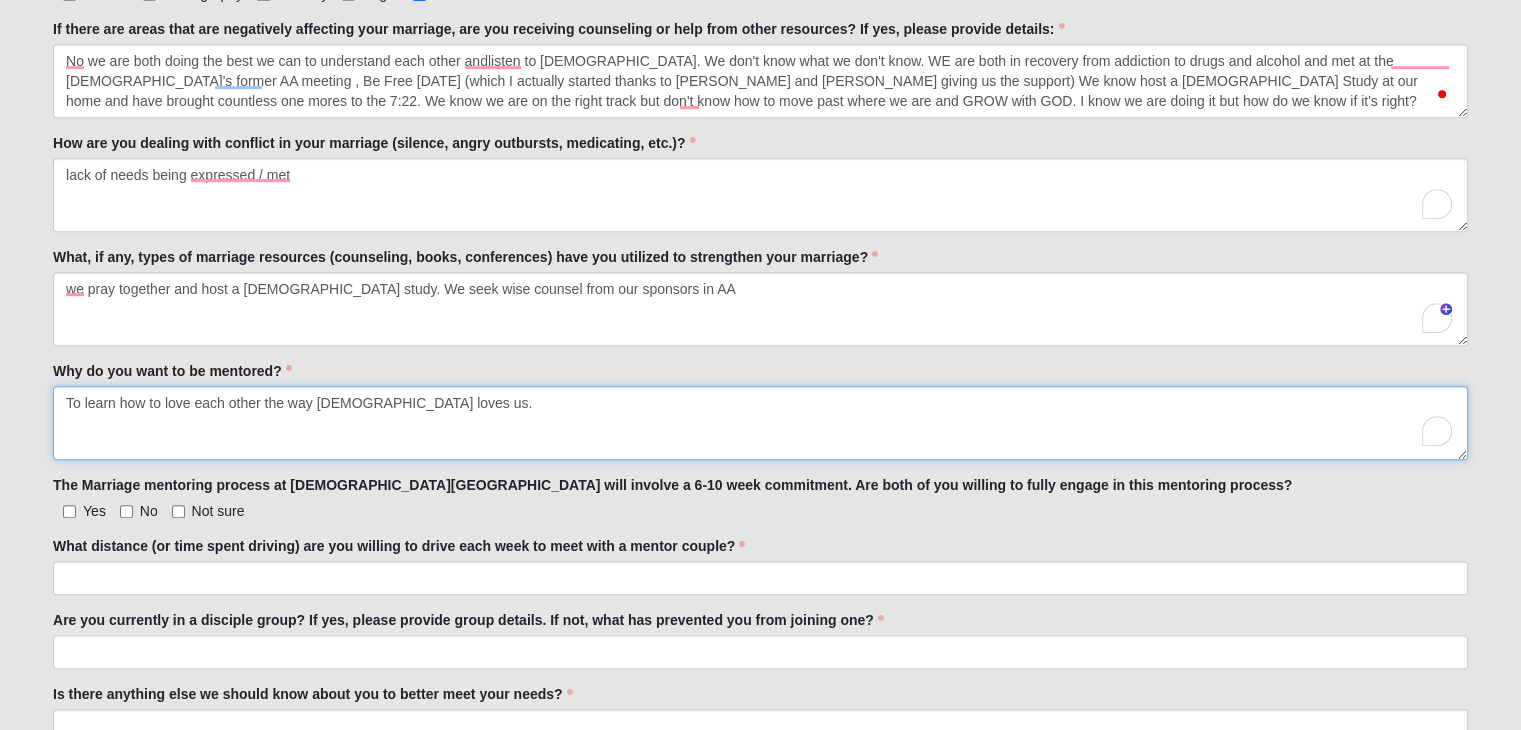 type on "To learn how to love each other the way [DEMOGRAPHIC_DATA] loves us." 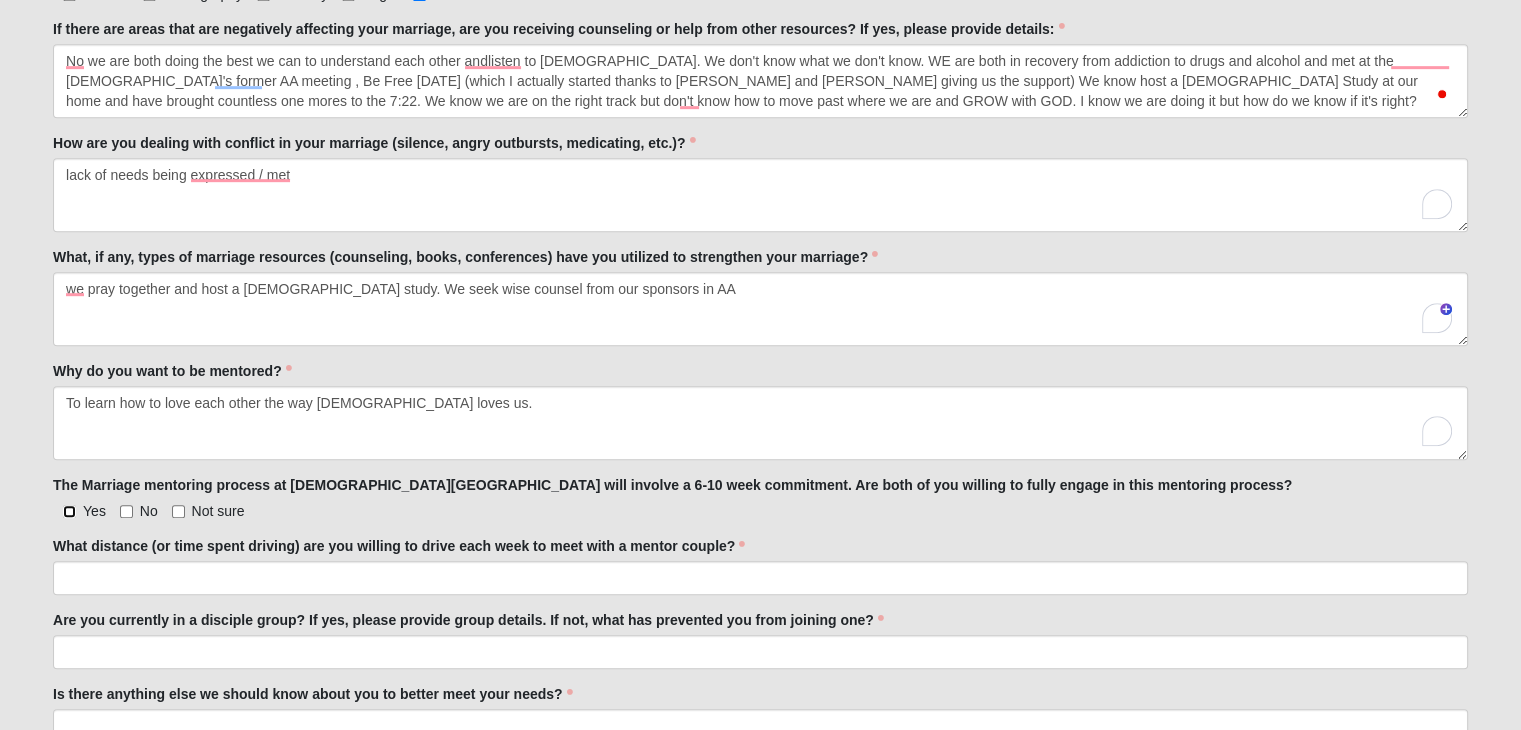 click on "Yes" at bounding box center [69, 511] 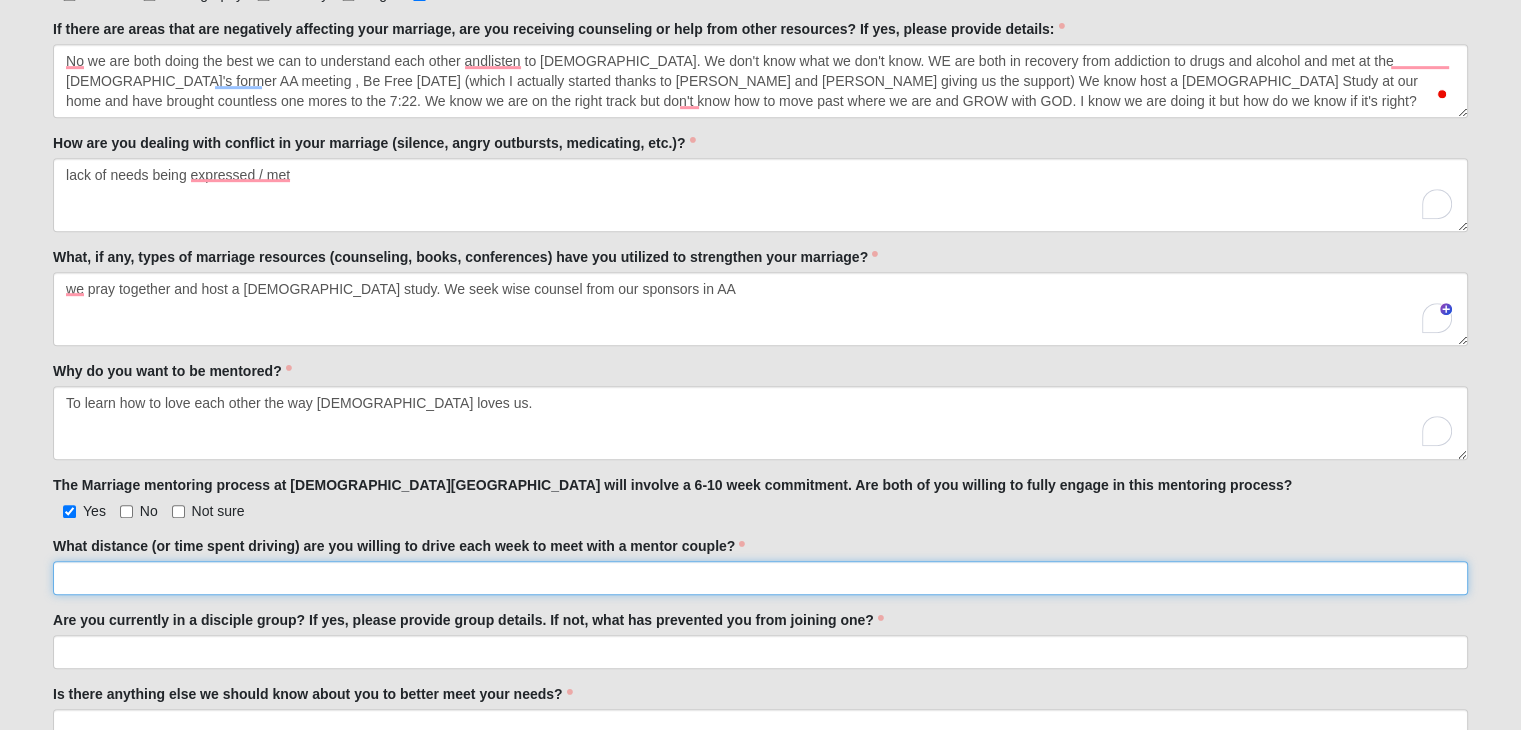 click on "What distance (or time spent driving) are you willing to drive each week to meet with a mentor couple?" at bounding box center [760, 578] 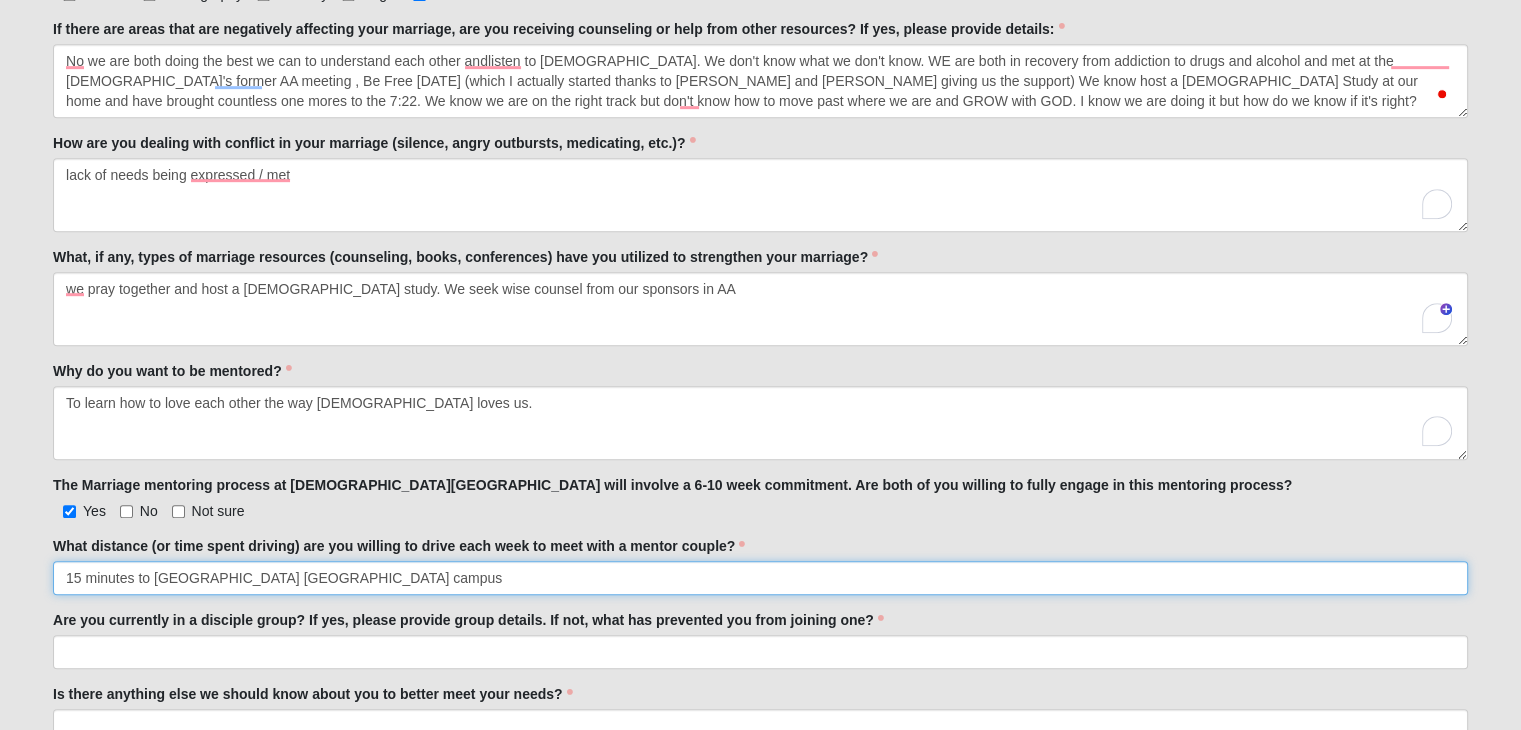 click on "15 minutes to [GEOGRAPHIC_DATA] [GEOGRAPHIC_DATA] campus" at bounding box center [760, 578] 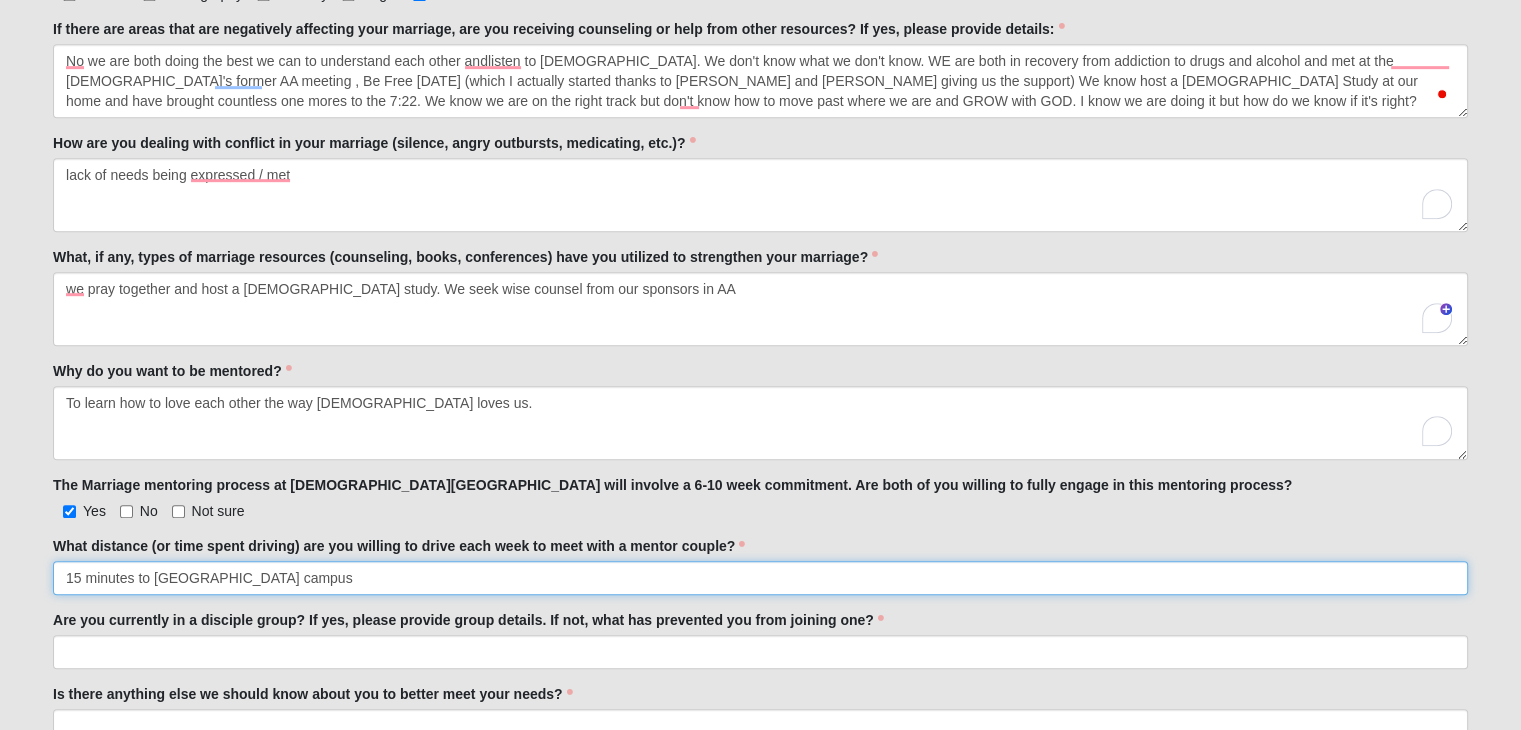 type on "15 minutes to [GEOGRAPHIC_DATA] campus" 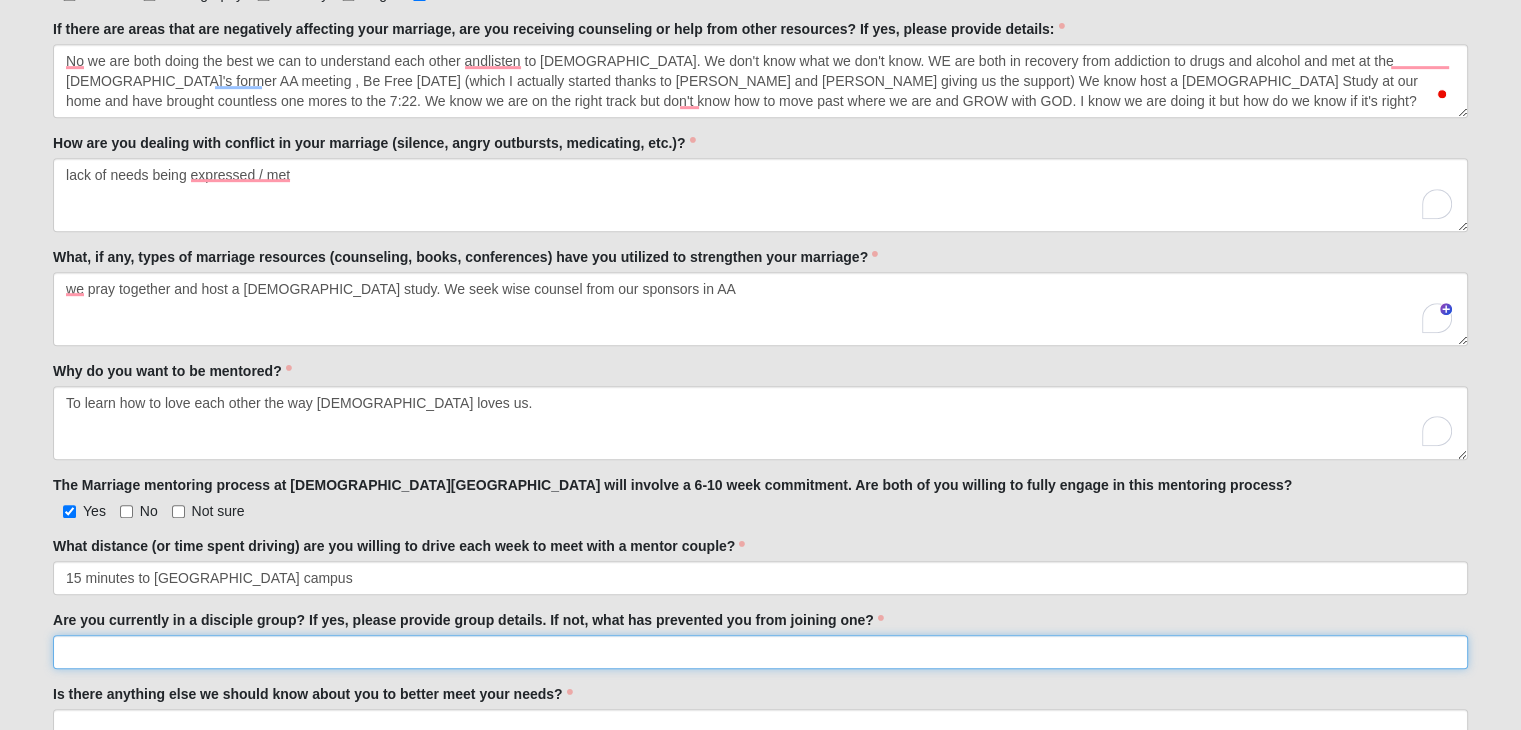 click on "Are you currently in a disciple group? If yes, please provide group details. If not, what has prevented you from joining one?" at bounding box center (760, 652) 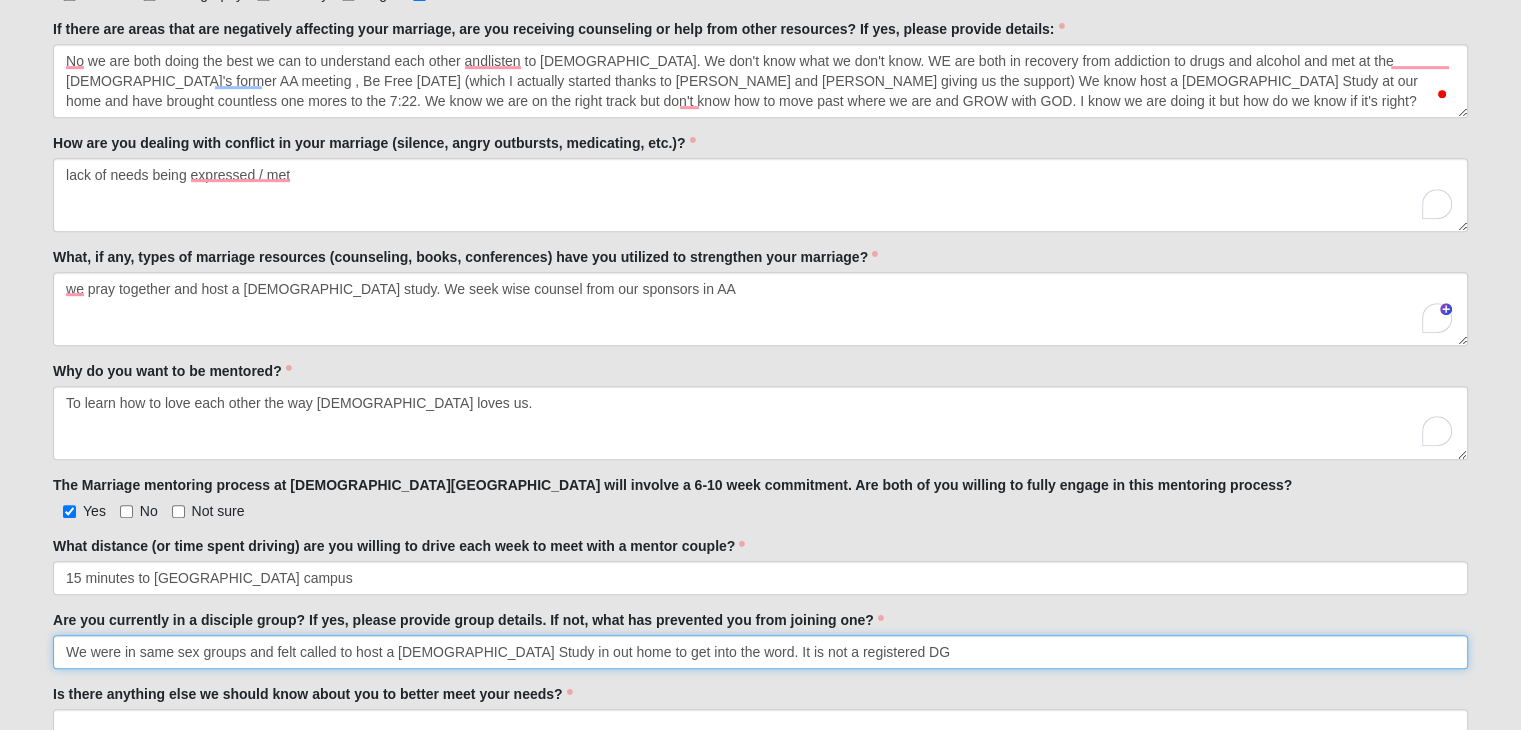 click on "We were in same sex groups and felt called to host a [DEMOGRAPHIC_DATA] Study in out home to get into the word. It is not a registered DG" at bounding box center [760, 652] 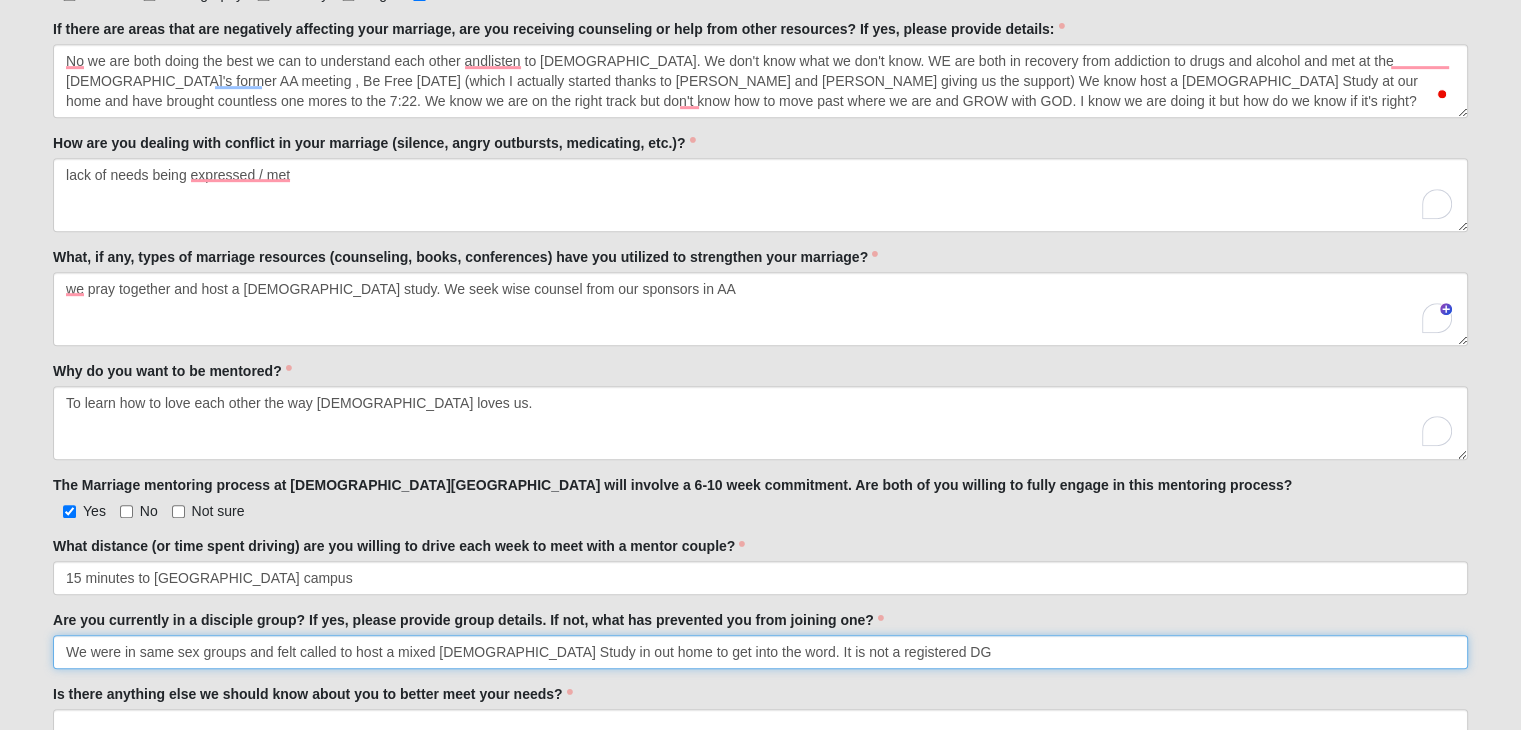 click on "We were in same sex groups and felt called to host a mixed [DEMOGRAPHIC_DATA] Study in out home to get into the word. It is not a registered DG" at bounding box center (760, 652) 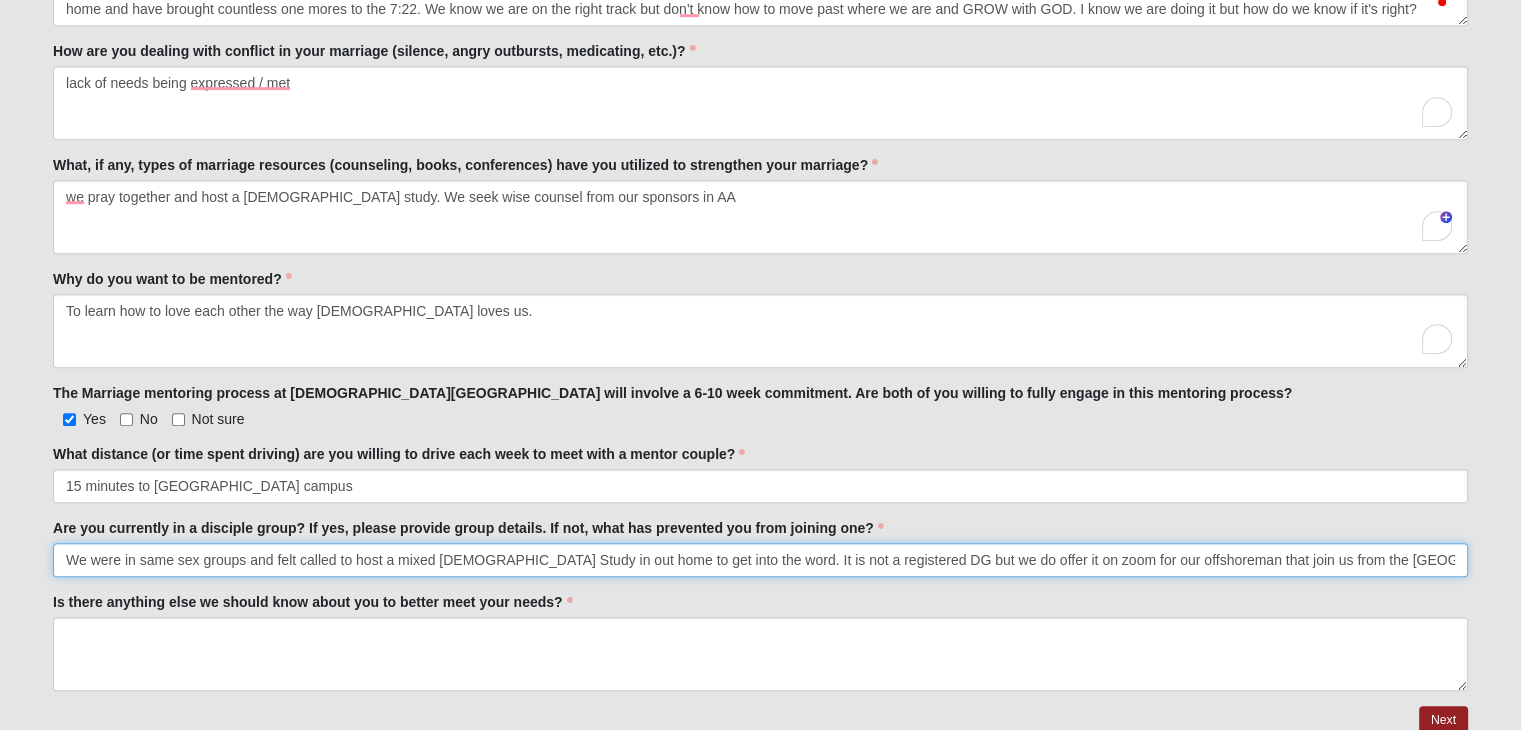 scroll, scrollTop: 1246, scrollLeft: 0, axis: vertical 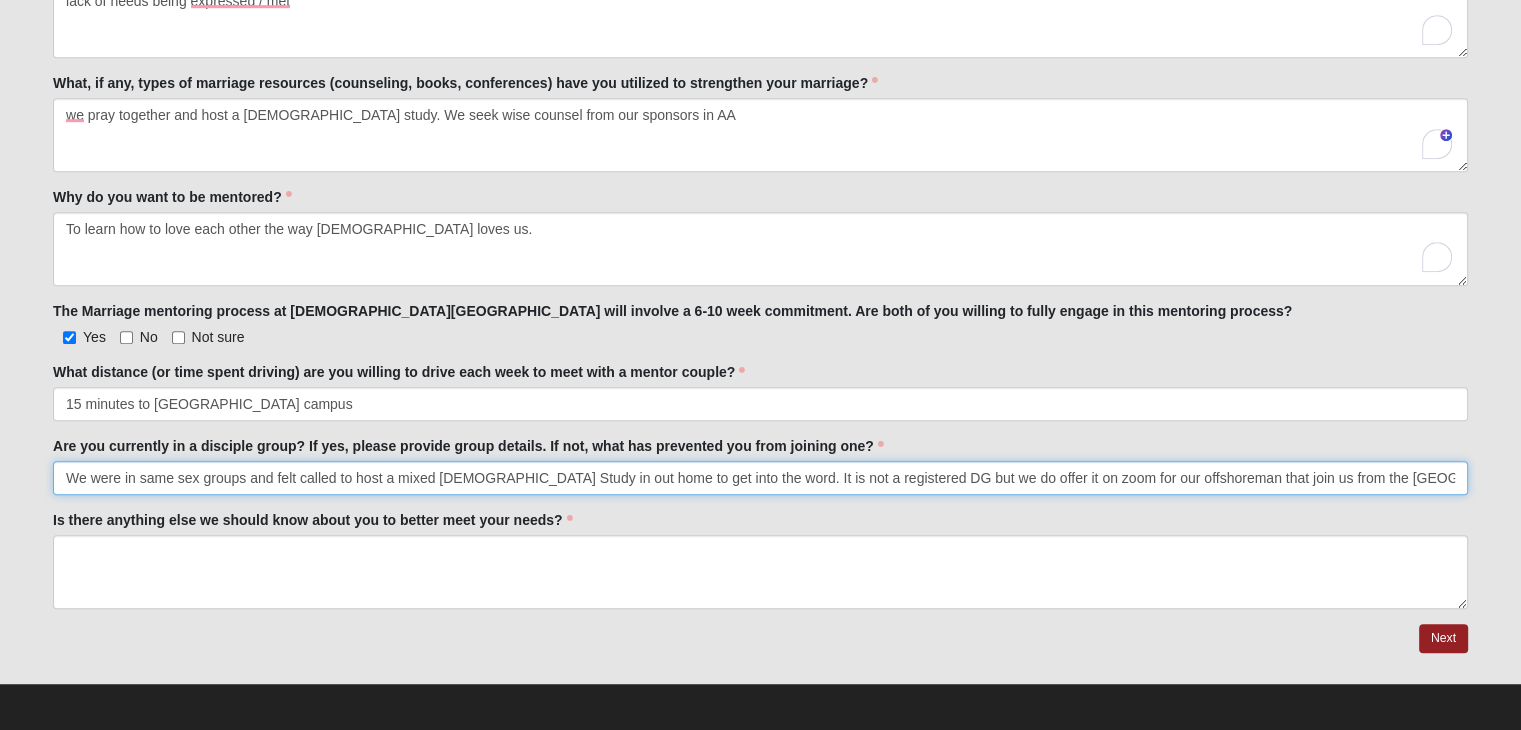 type on "We were in same sex groups and felt called to host a mixed [DEMOGRAPHIC_DATA] Study in out home to get into the word. It is not a registered DG but we do offer it on zoom for our offshoreman that join us from the [GEOGRAPHIC_DATA]" 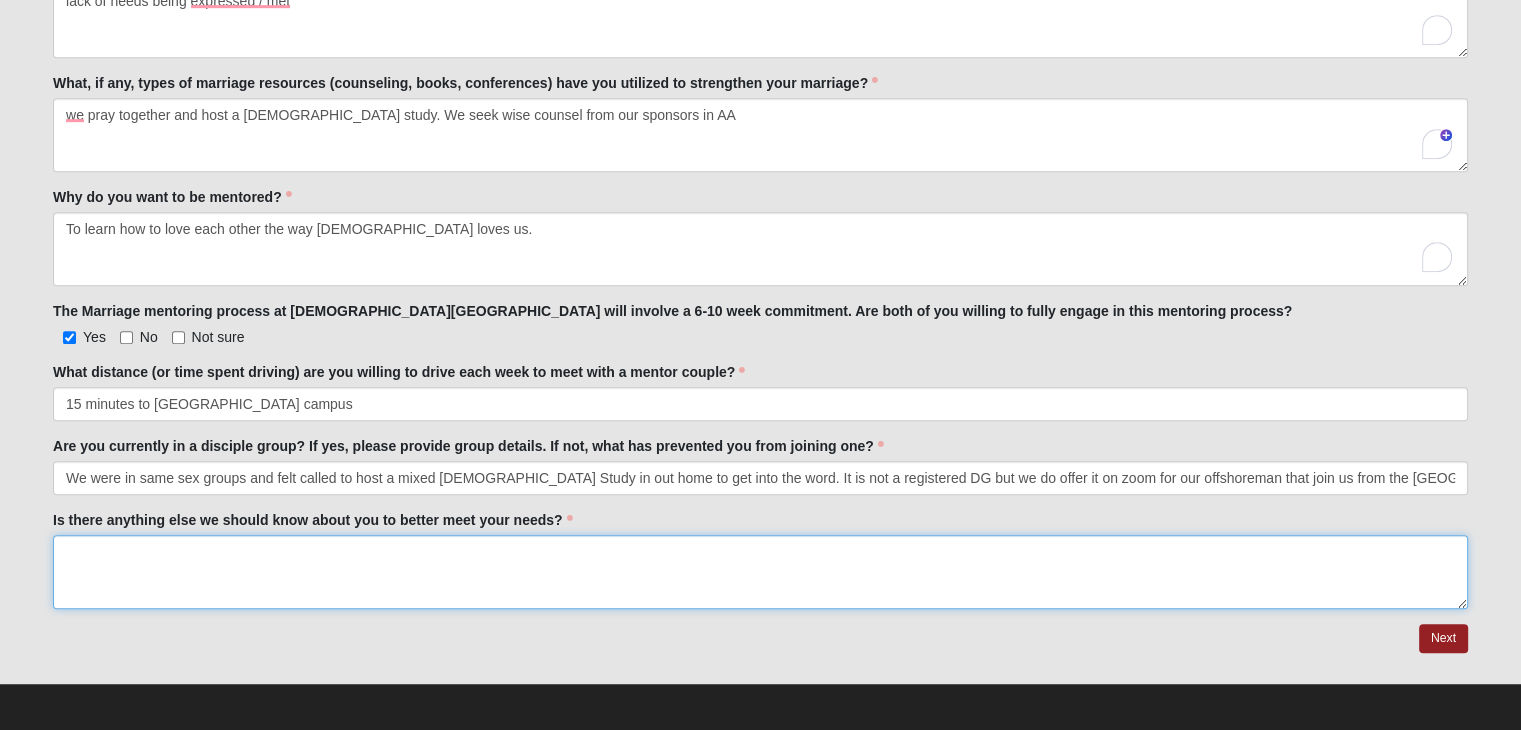 click on "Is there anything else we should know about you to better meet your needs?" at bounding box center [760, 572] 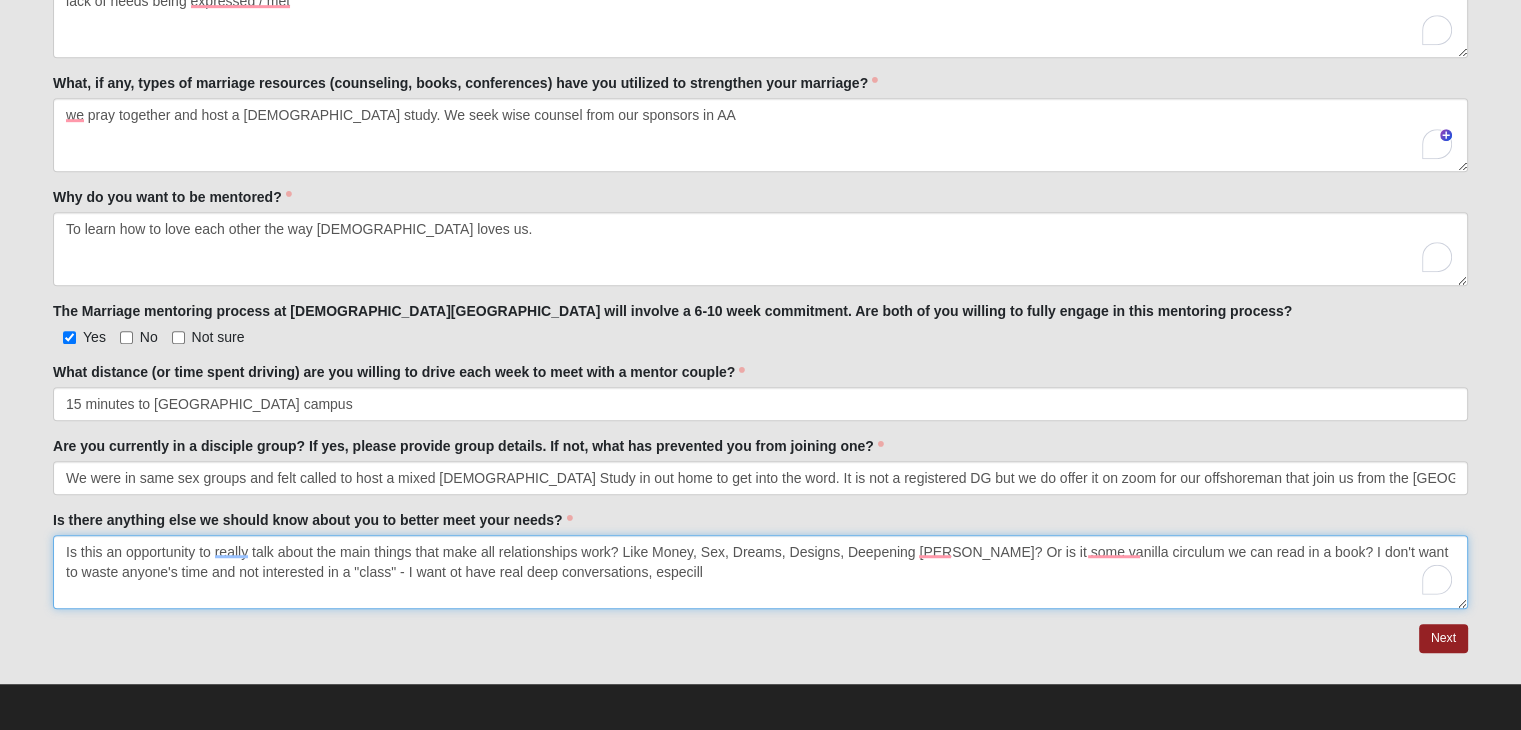 click on "Is this an opportunity to really talk about the main things that make all relationships work? Like Money, Sex, Dreams, Designs, Deepening [PERSON_NAME]? Or is it some vanilla circulum we can read in a book? I don't want to waste anyone's time and not interested in a "class" - I want ot have real deep conversations, especill" at bounding box center (760, 572) 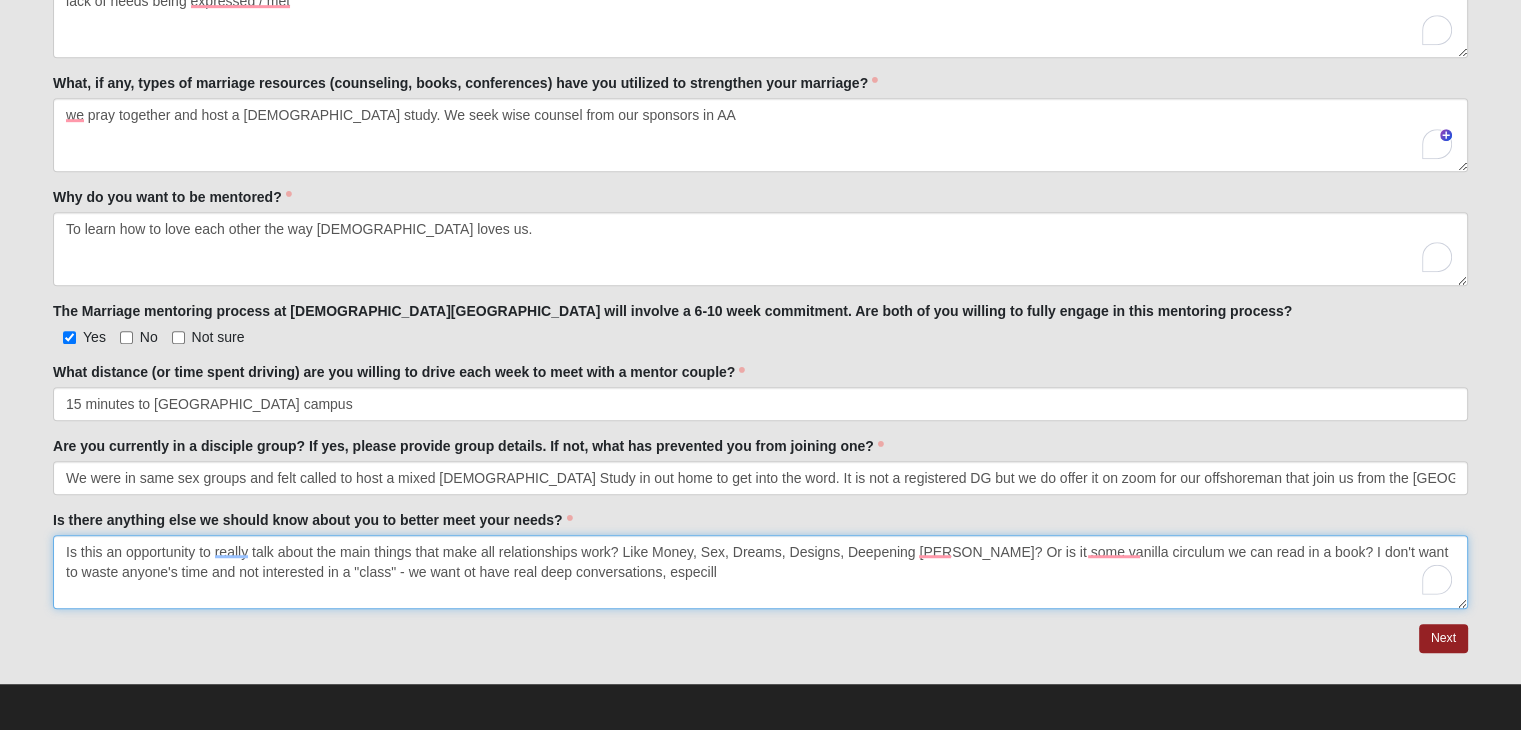 click on "Is this an opportunity to really talk about the main things that make all relationships work? Like Money, Sex, Dreams, Designs, Deepening [PERSON_NAME]? Or is it some vanilla circulum we can read in a book? I don't want to waste anyone's time and not interested in a "class" - we want ot have real deep conversations, especill" at bounding box center [760, 572] 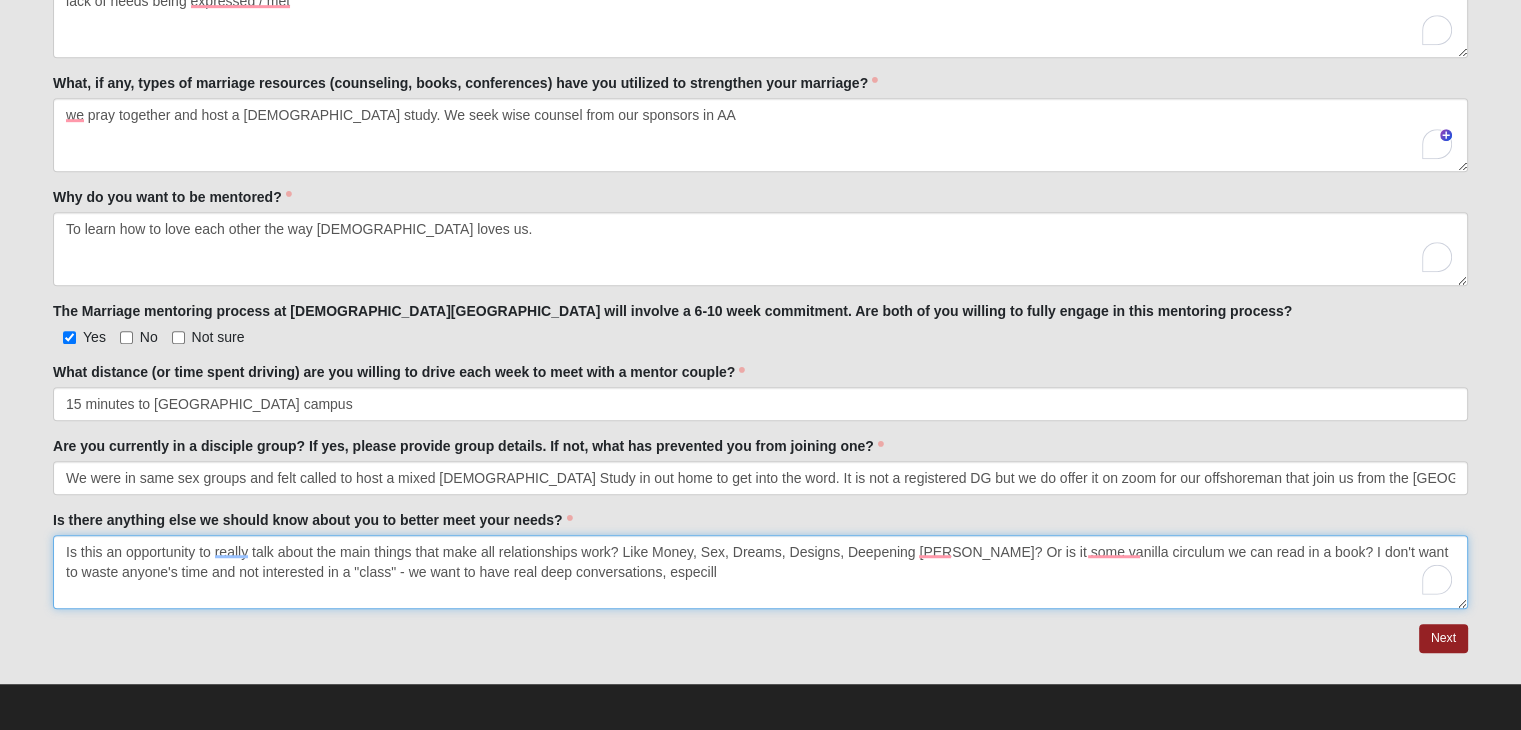 click on "Is this an opportunity to really talk about the main things that make all relationships work? Like Money, Sex, Dreams, Designs, Deepening [PERSON_NAME]? Or is it some vanilla circulum we can read in a book? I don't want to waste anyone's time and not interested in a "class" - we want to have real deep conversations, especill" at bounding box center (760, 572) 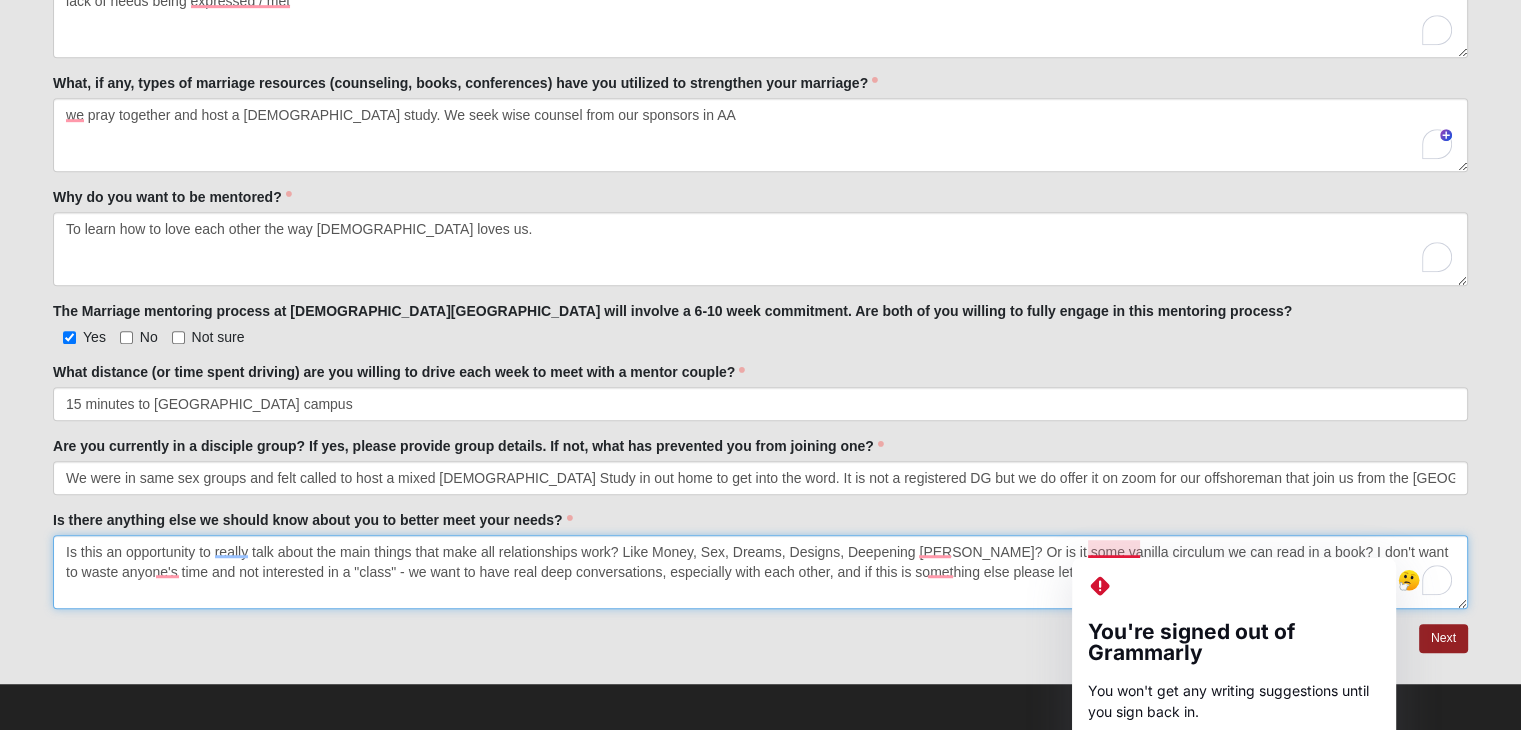 drag, startPoint x: 1112, startPoint y: 549, endPoint x: 1084, endPoint y: 543, distance: 28.635643 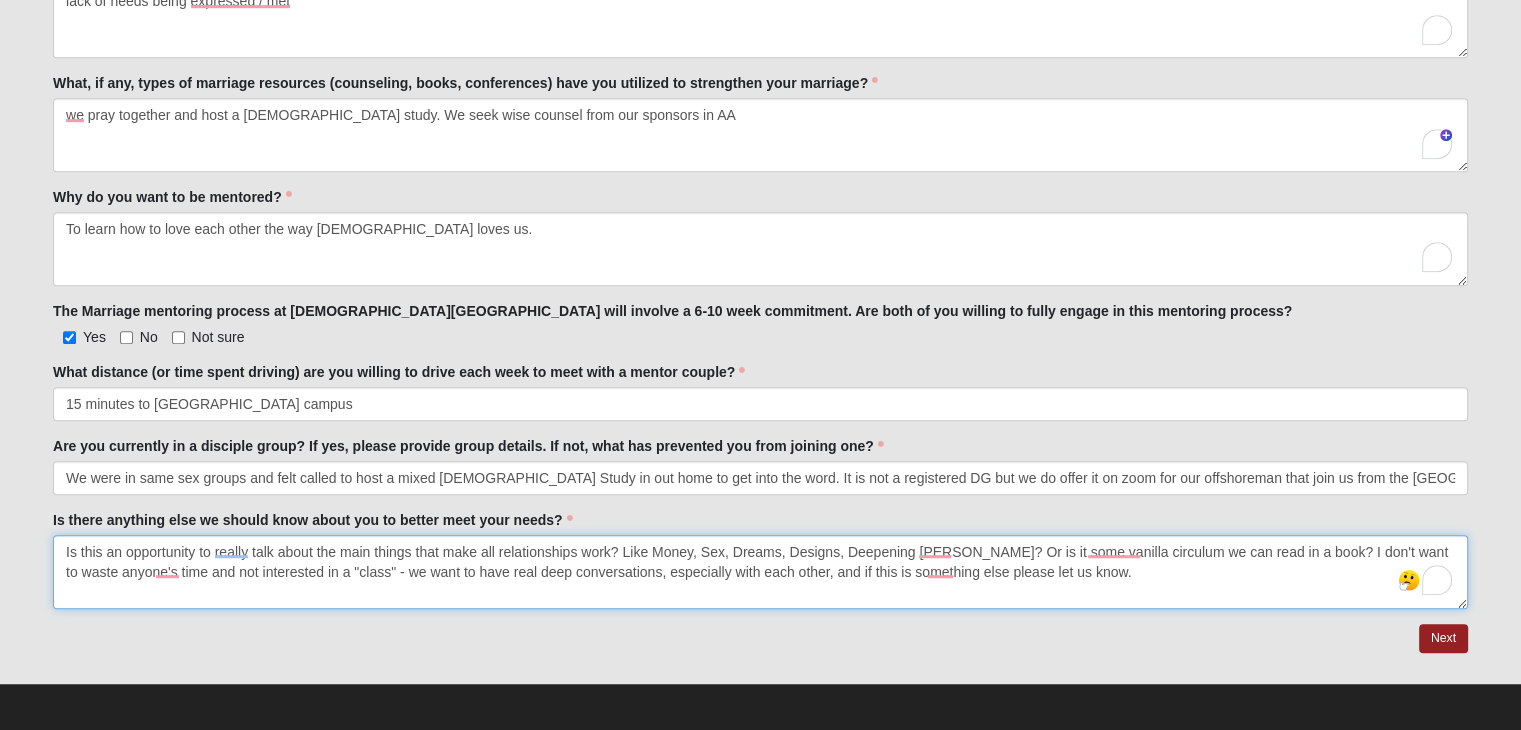 click on "Is this an opportunity to really talk about the main things that make all relationships work? Like Money, Sex, Dreams, Designs, Deepening [PERSON_NAME]? Or is it some vanilla circulum we can read in a book? I don't want to waste anyone's time and not interested in a "class" - we want to have real deep conversations, especially with each other, and if this is something else please let us know." at bounding box center [760, 572] 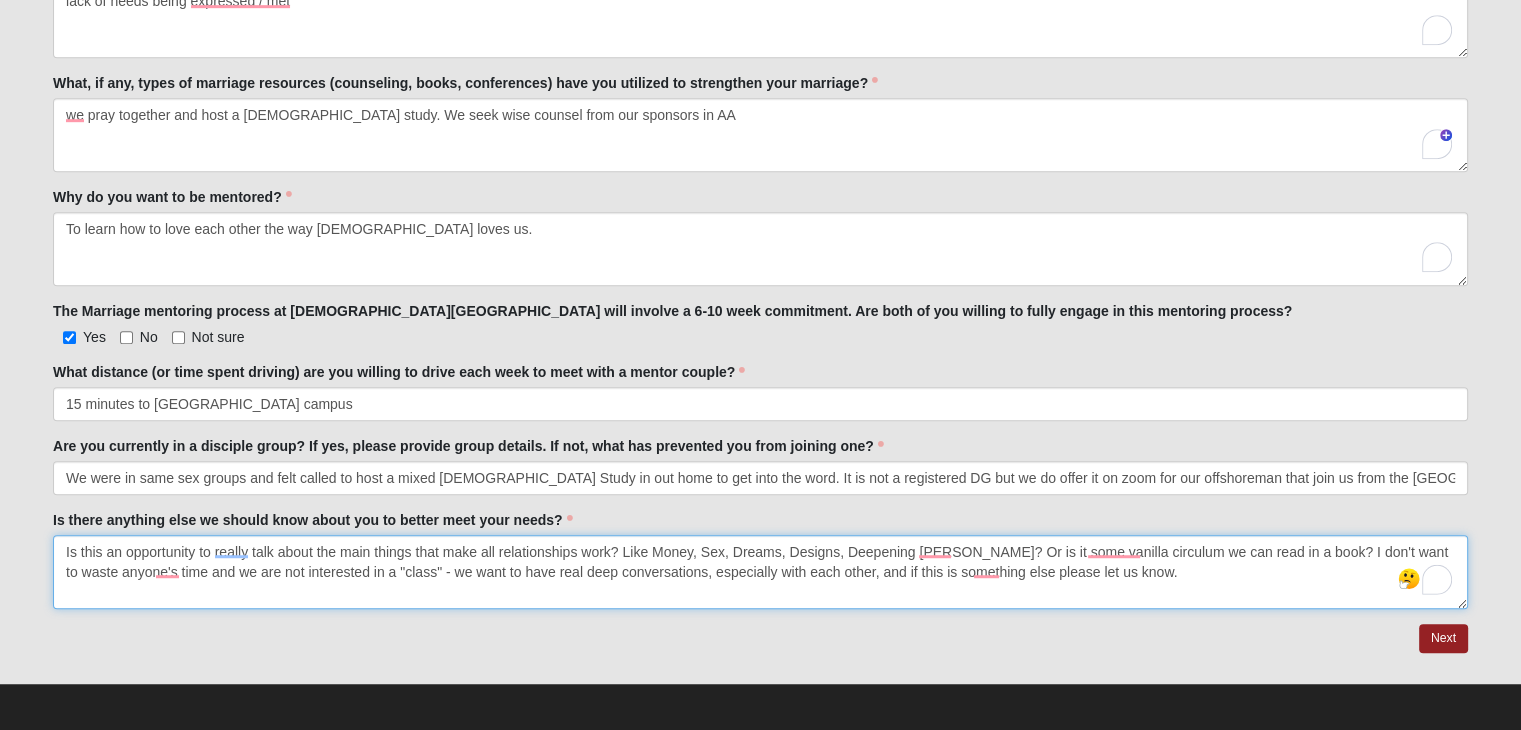 click on "Is this an opportunity to really talk about the main things that make all relationships work? Like Money, Sex, Dreams, Designs, Deepening [PERSON_NAME]? Or is it some vanilla circulum we can read in a book? I don't want to waste anyone's time and we are not interested in a "class" - we want to have real deep conversations, especially with each other, and if this is something else please let us know." at bounding box center (760, 572) 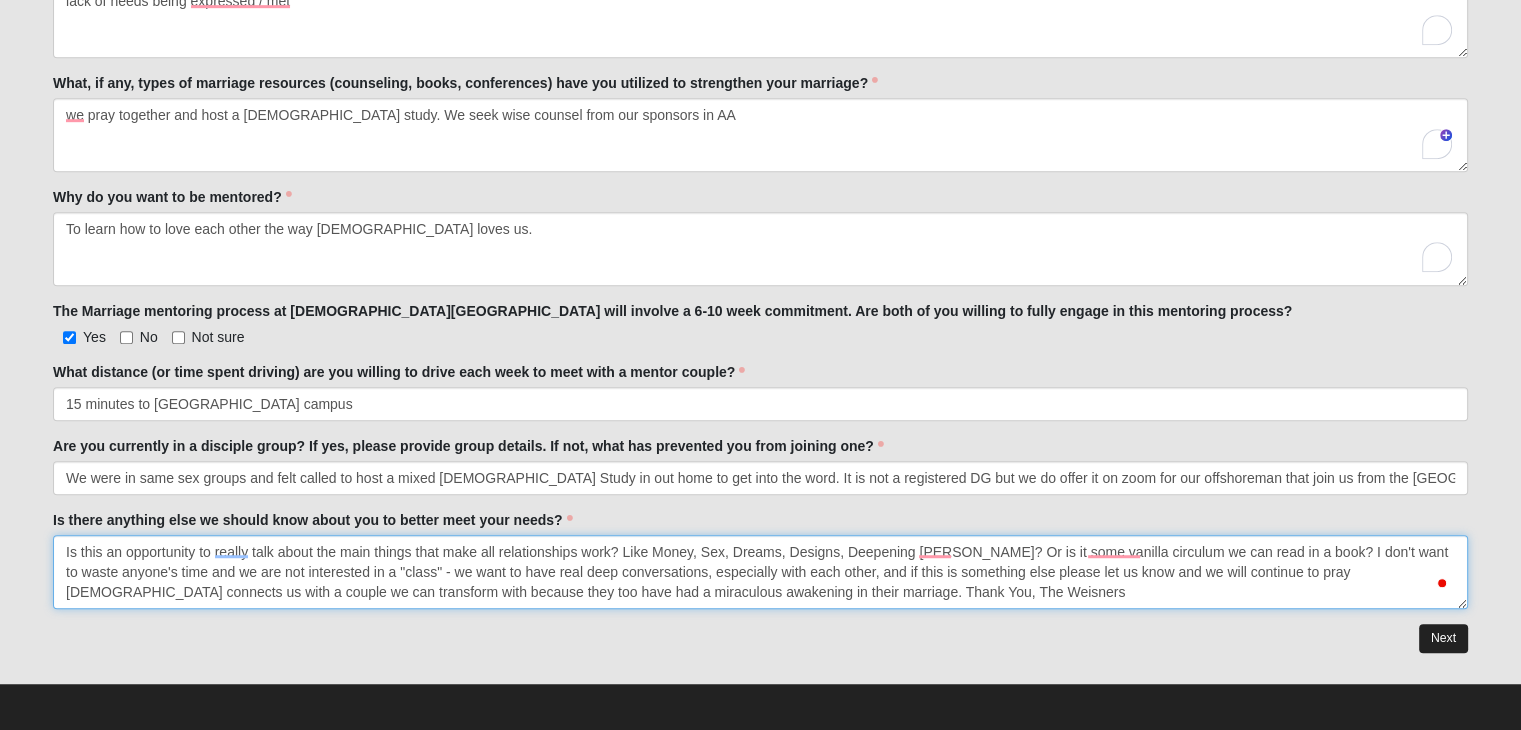 type on "Is this an opportunity to really talk about the main things that make all relationships work? Like Money, Sex, Dreams, Designs, Deepening [PERSON_NAME]? Or is it some vanilla circulum we can read in a book? I don't want to waste anyone's time and we are not interested in a "class" - we want to have real deep conversations, especially with each other, and if this is something else please let us know and we will continue to pray [DEMOGRAPHIC_DATA] connects us with a couple we can transform with because they too have had a miraculous awakening in their marriage. Thank You, The Weisners" 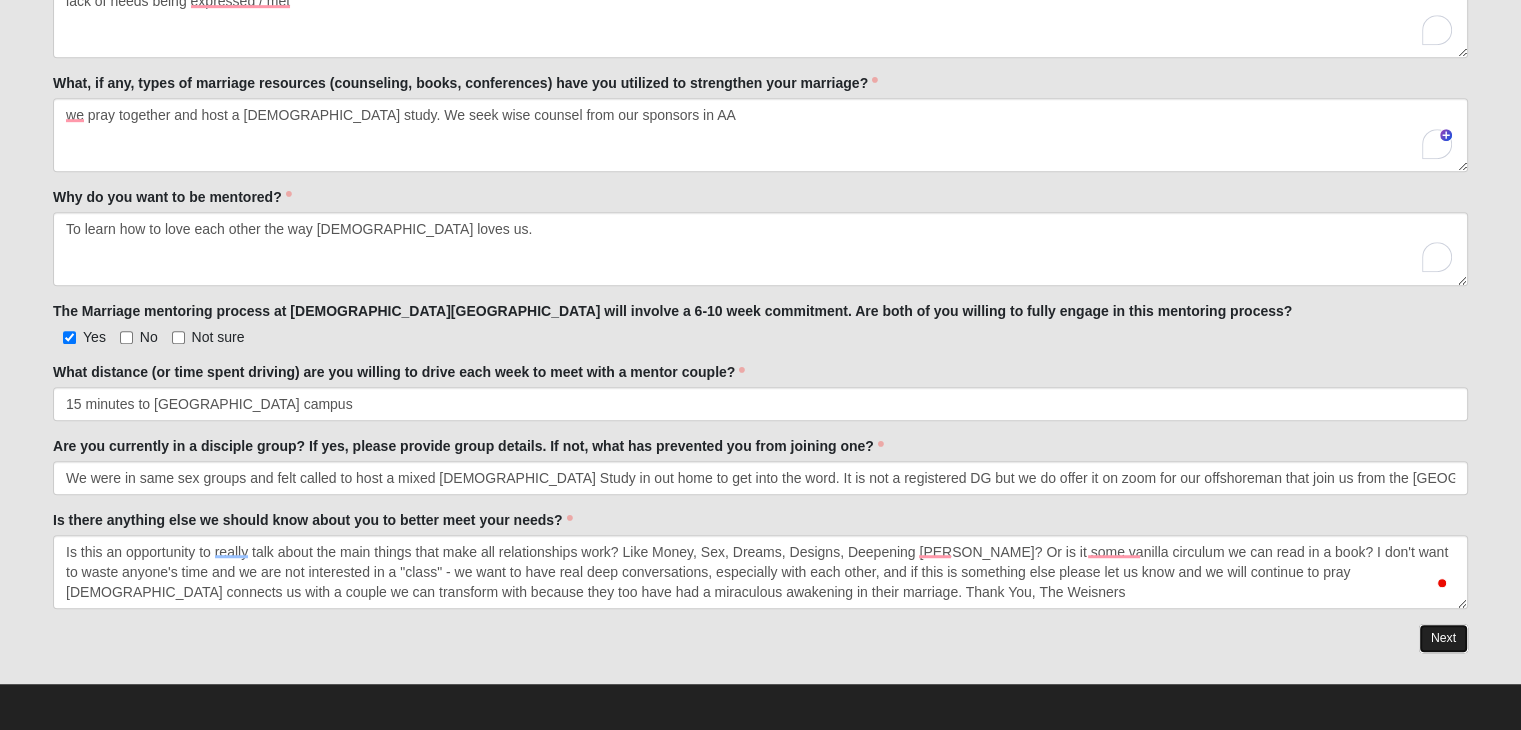 click on "Next" at bounding box center [1443, 638] 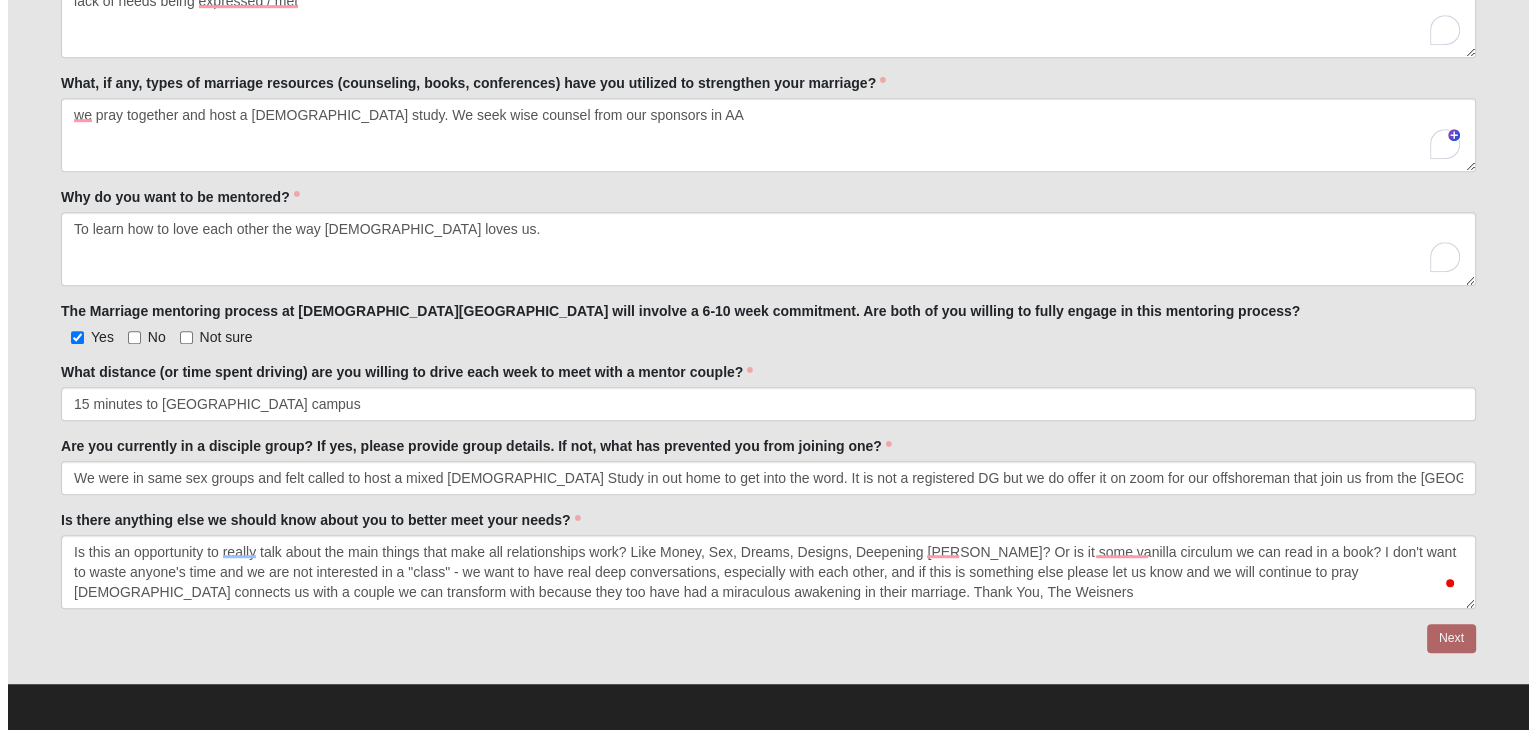 scroll, scrollTop: 0, scrollLeft: 0, axis: both 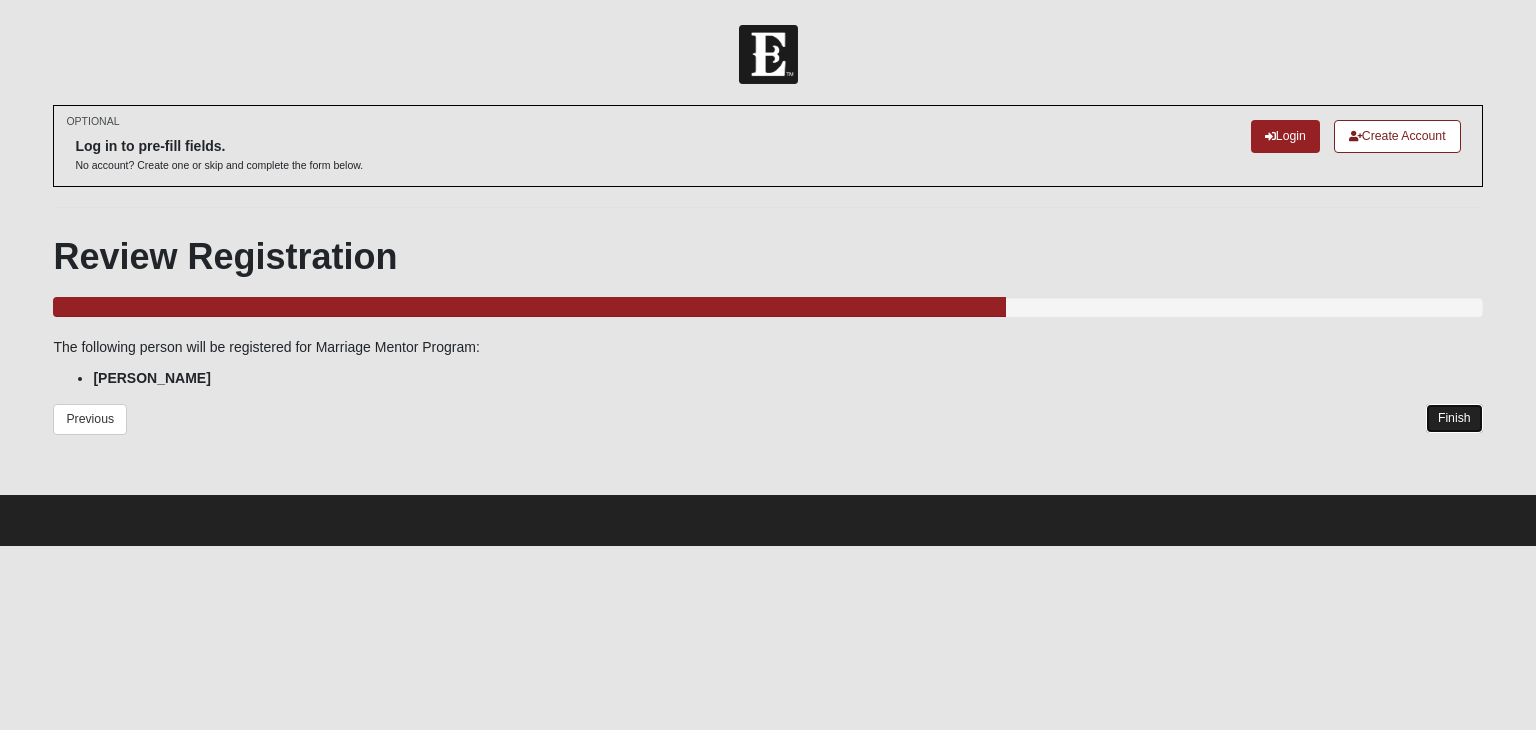 click on "Finish" at bounding box center (1454, 418) 